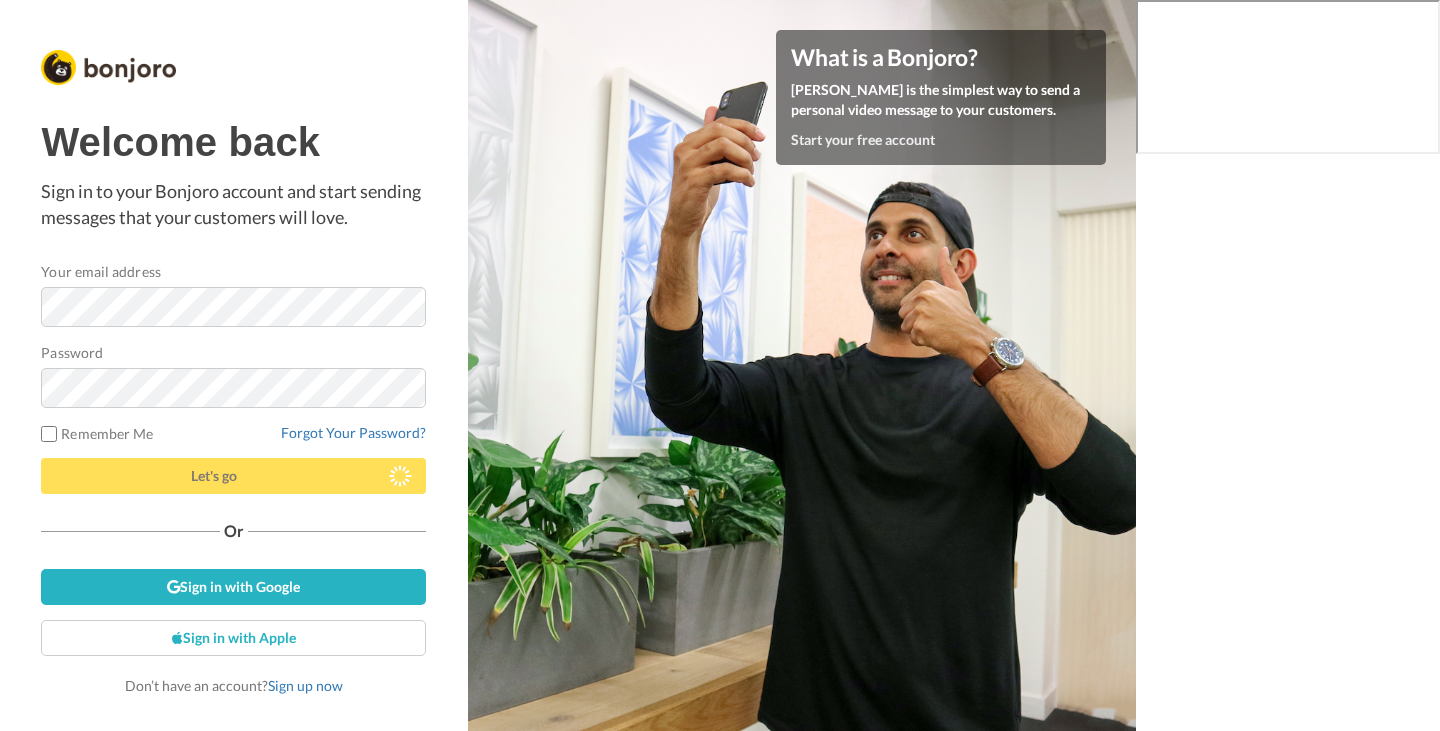 scroll, scrollTop: 0, scrollLeft: 0, axis: both 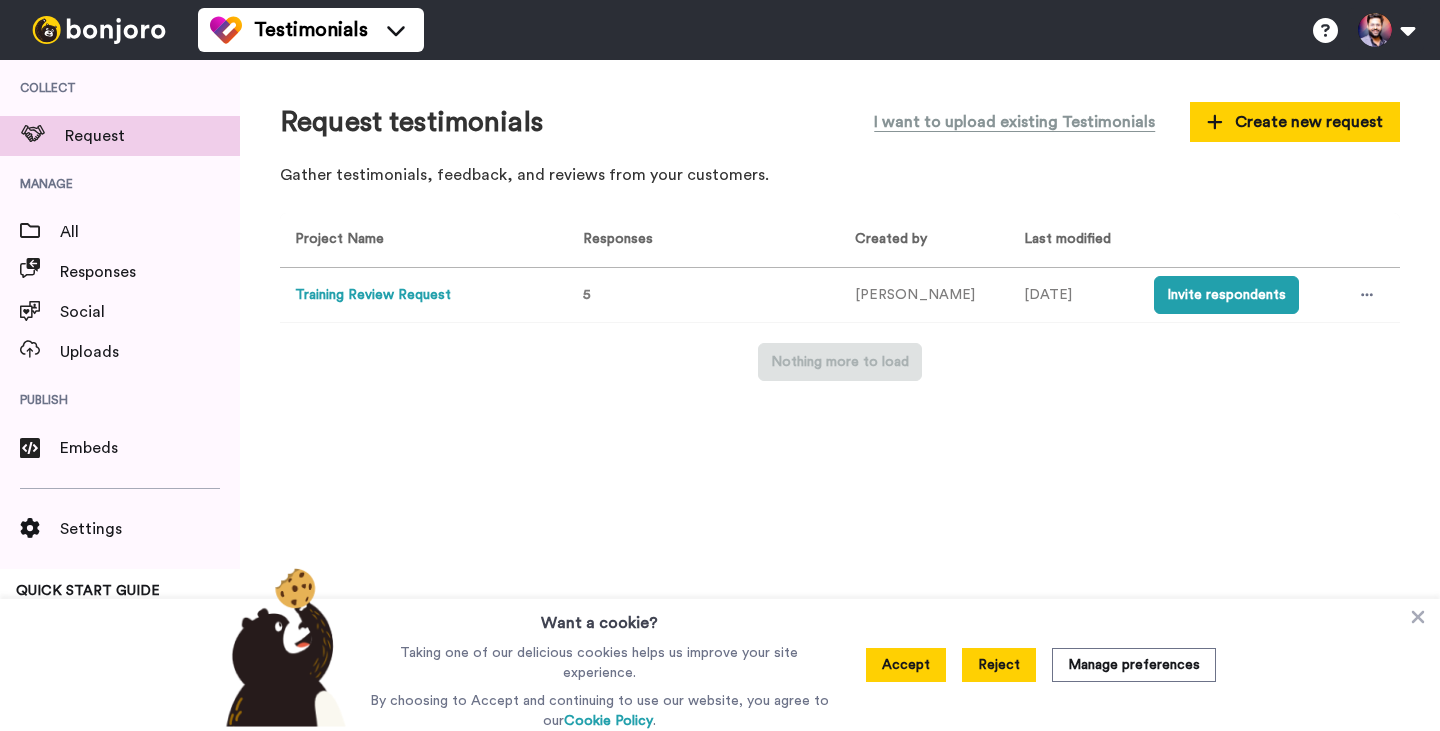 click on "Reject" at bounding box center [999, 665] 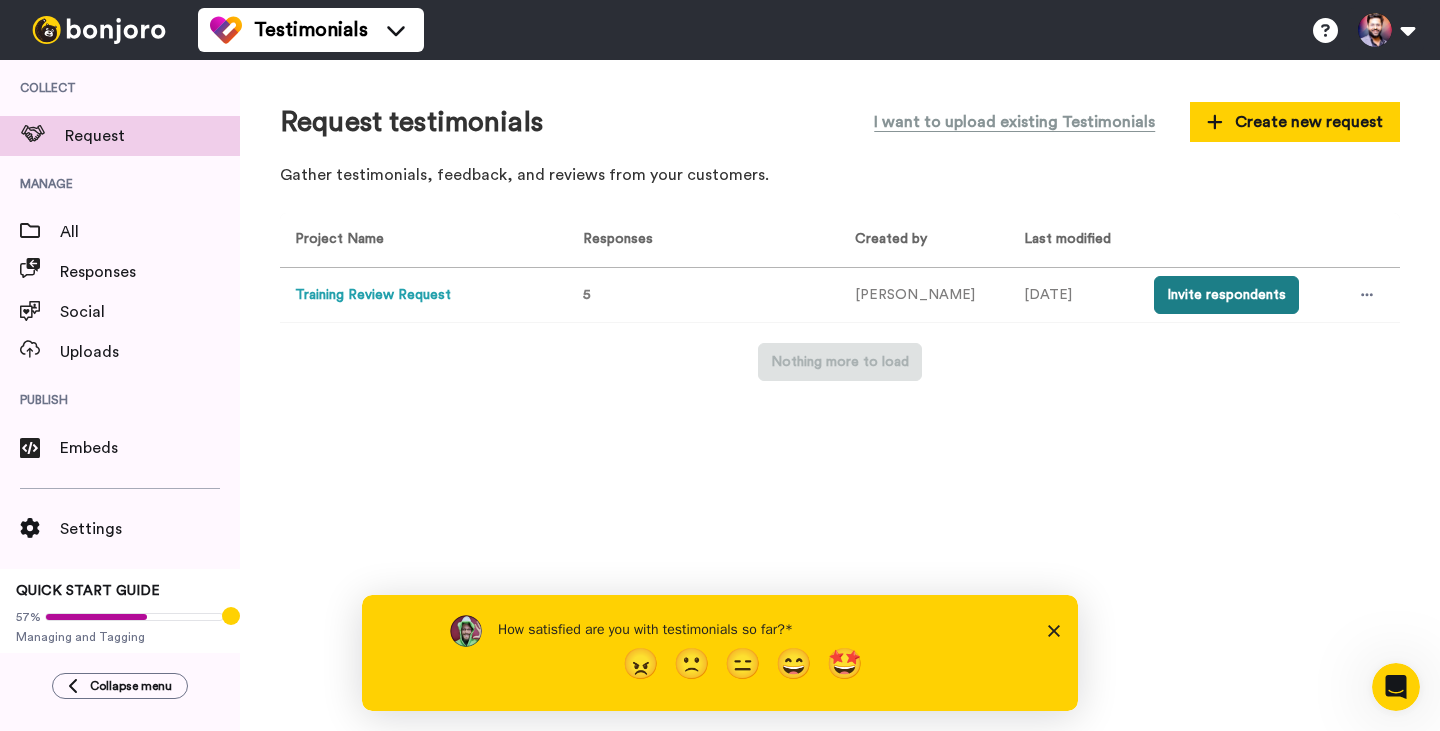 scroll, scrollTop: 0, scrollLeft: 0, axis: both 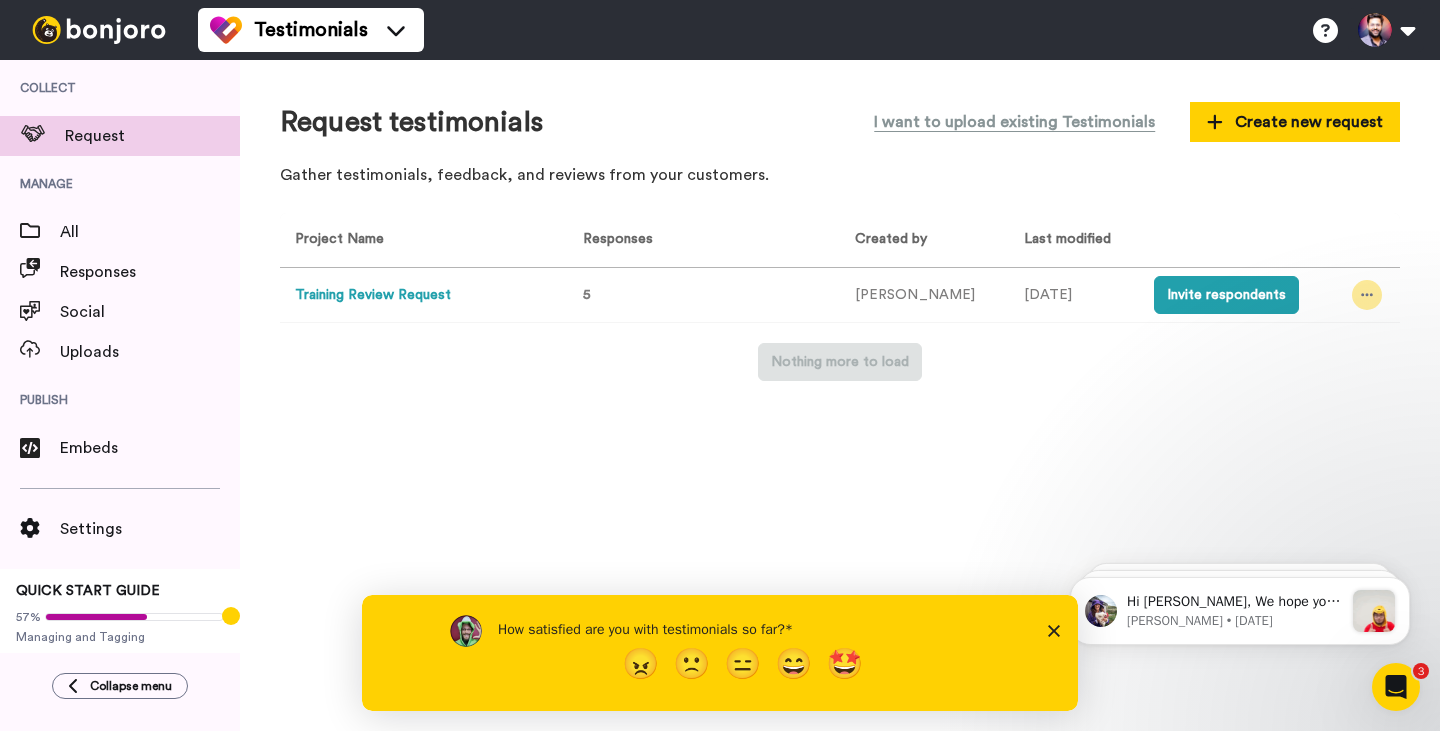 click at bounding box center [1367, 295] 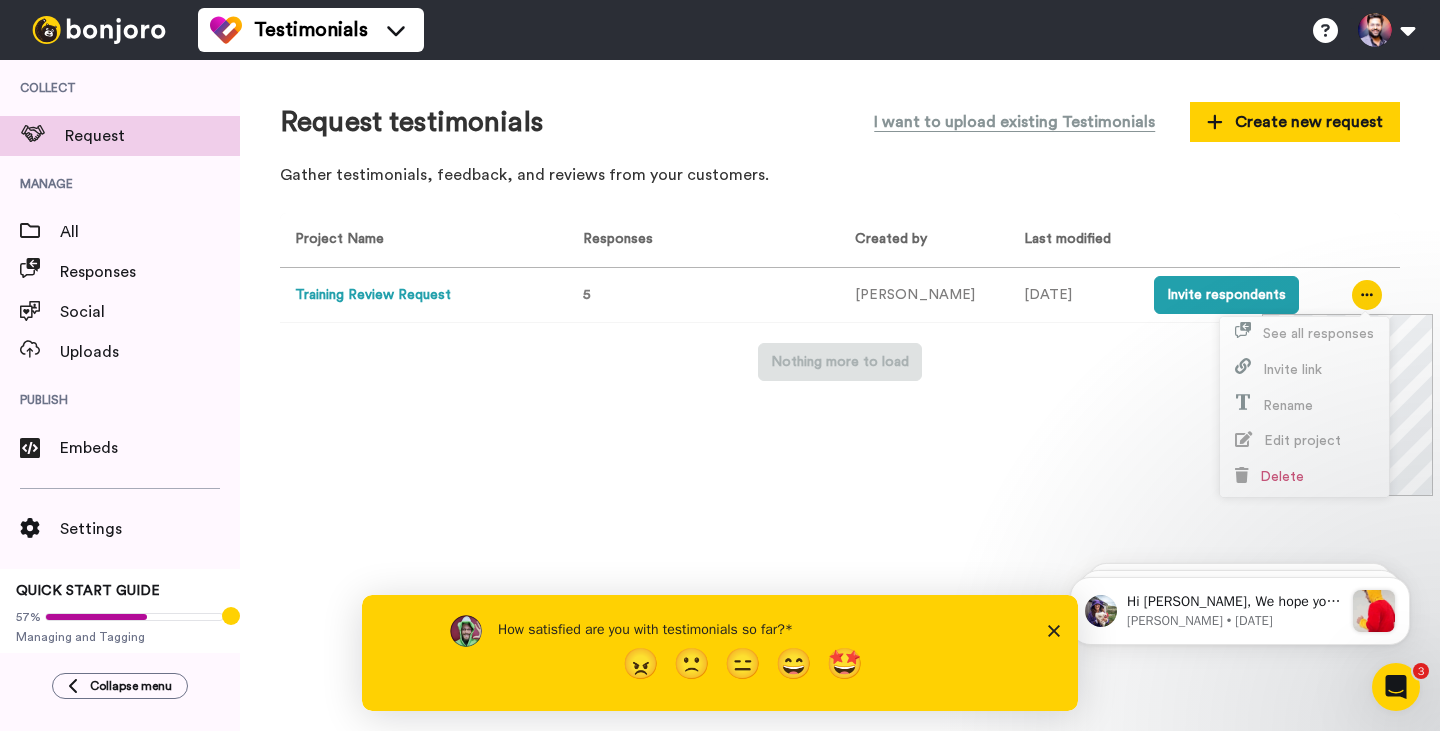 scroll, scrollTop: 0, scrollLeft: 0, axis: both 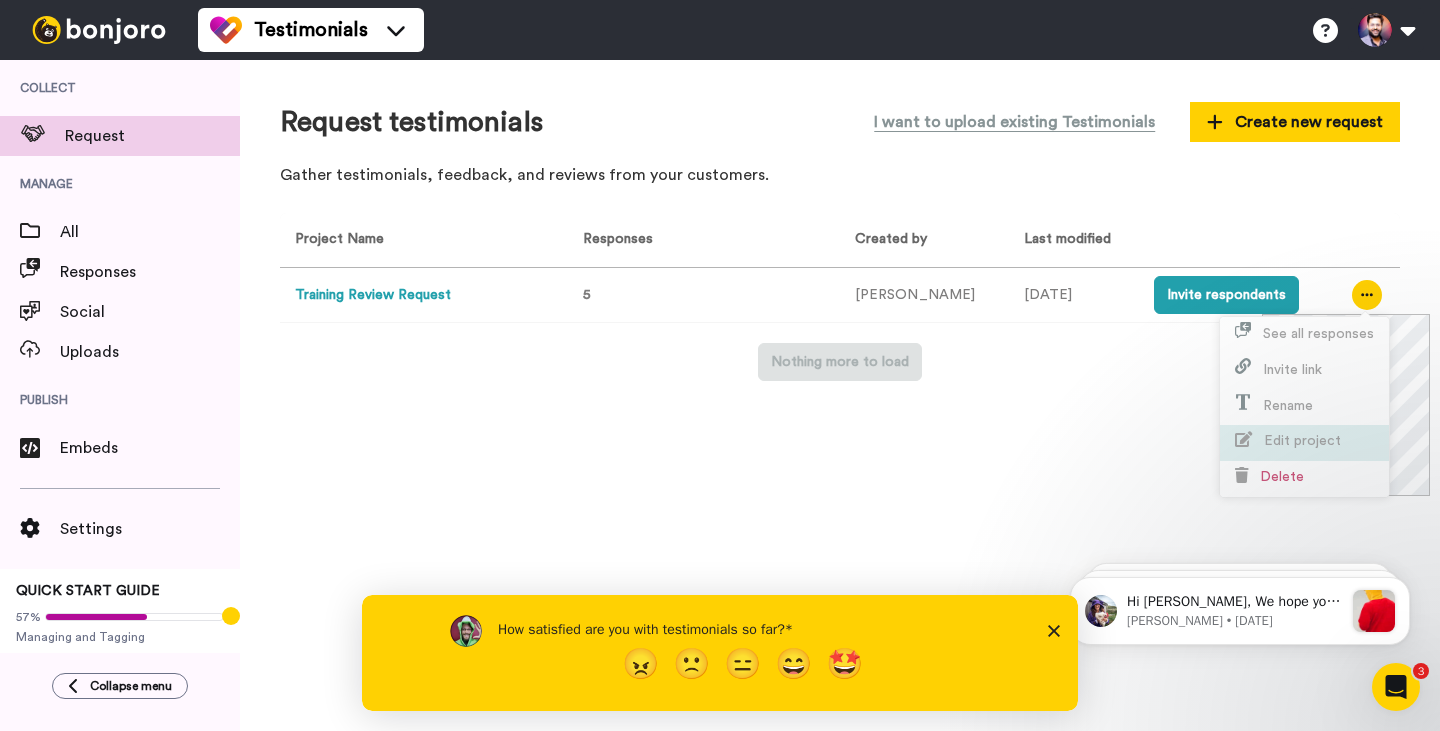 click on "Edit project" at bounding box center (1302, 441) 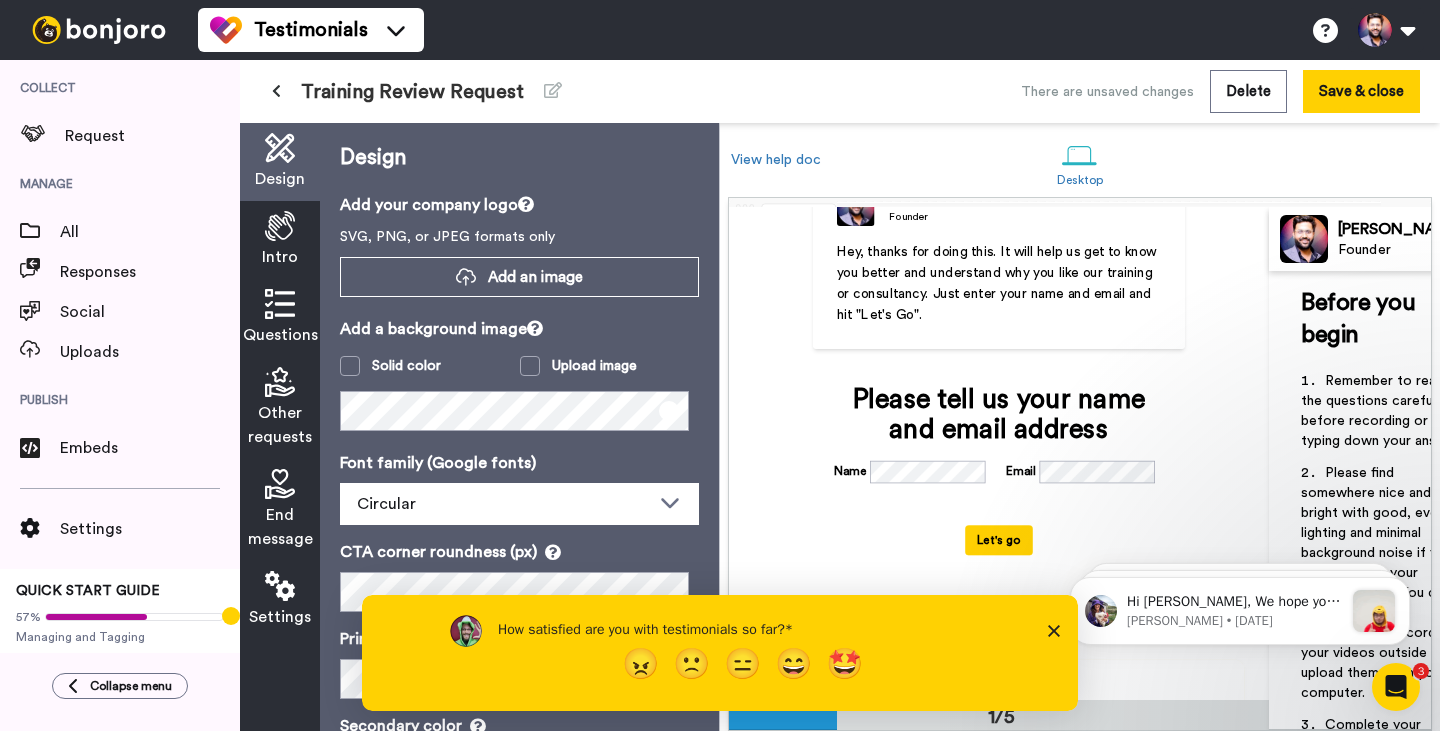 scroll, scrollTop: 158, scrollLeft: 0, axis: vertical 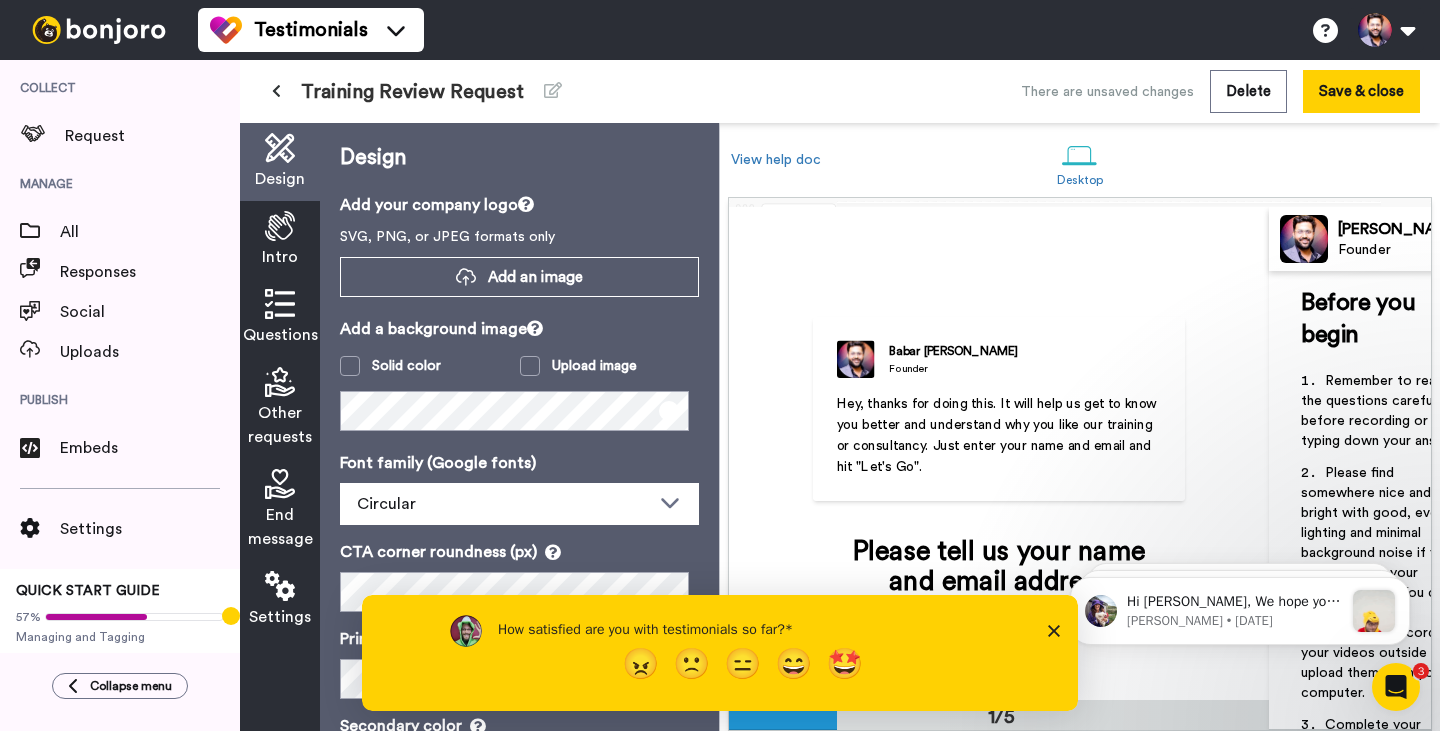 click on "Questions" at bounding box center (280, 318) 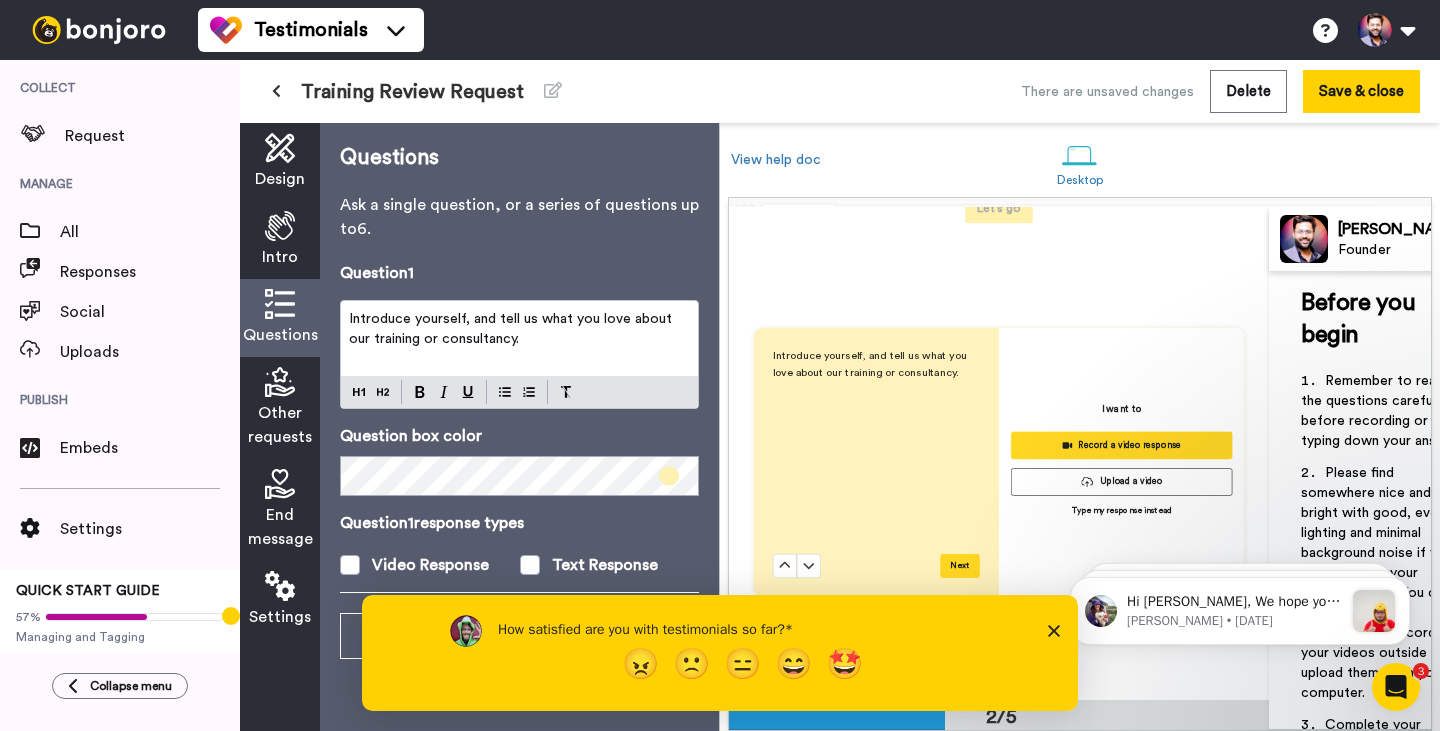 scroll, scrollTop: 484, scrollLeft: 0, axis: vertical 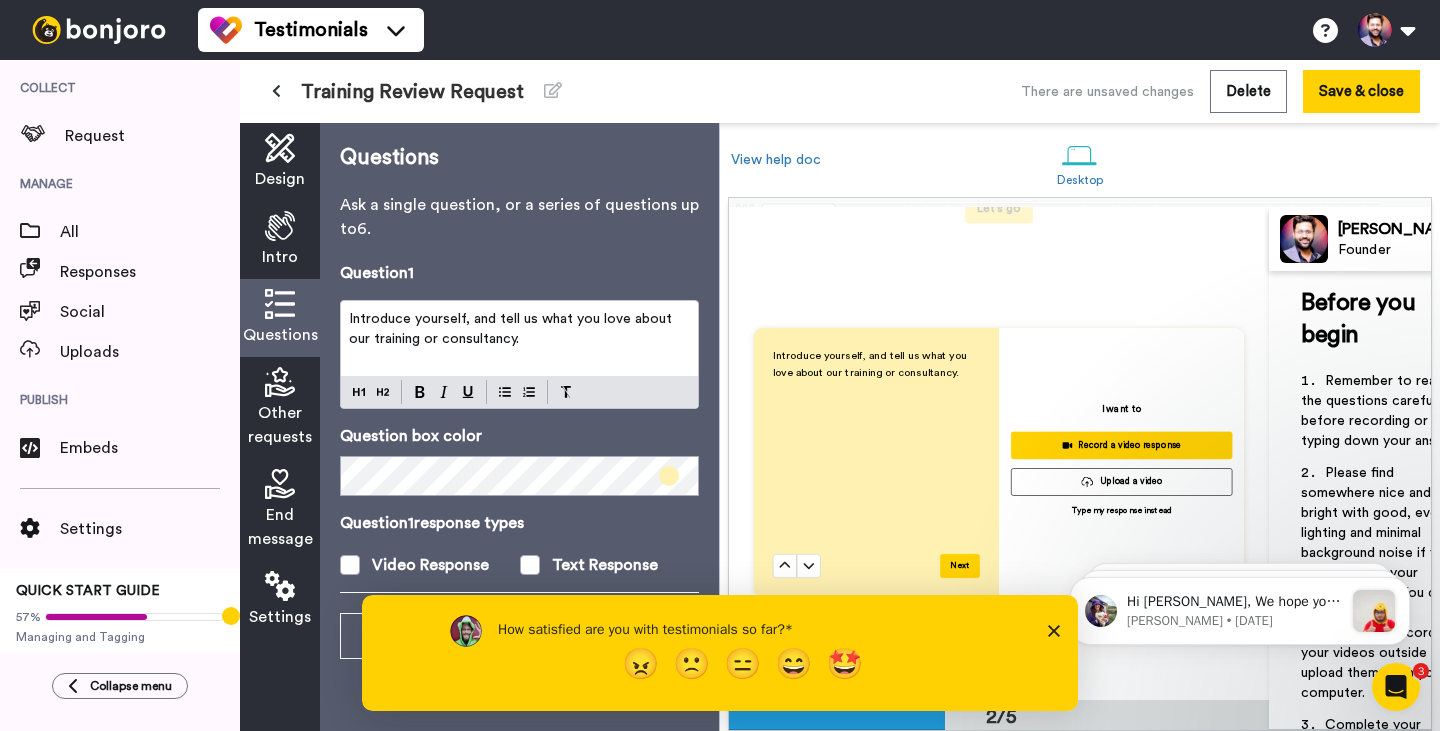 click on "Design" at bounding box center (280, 179) 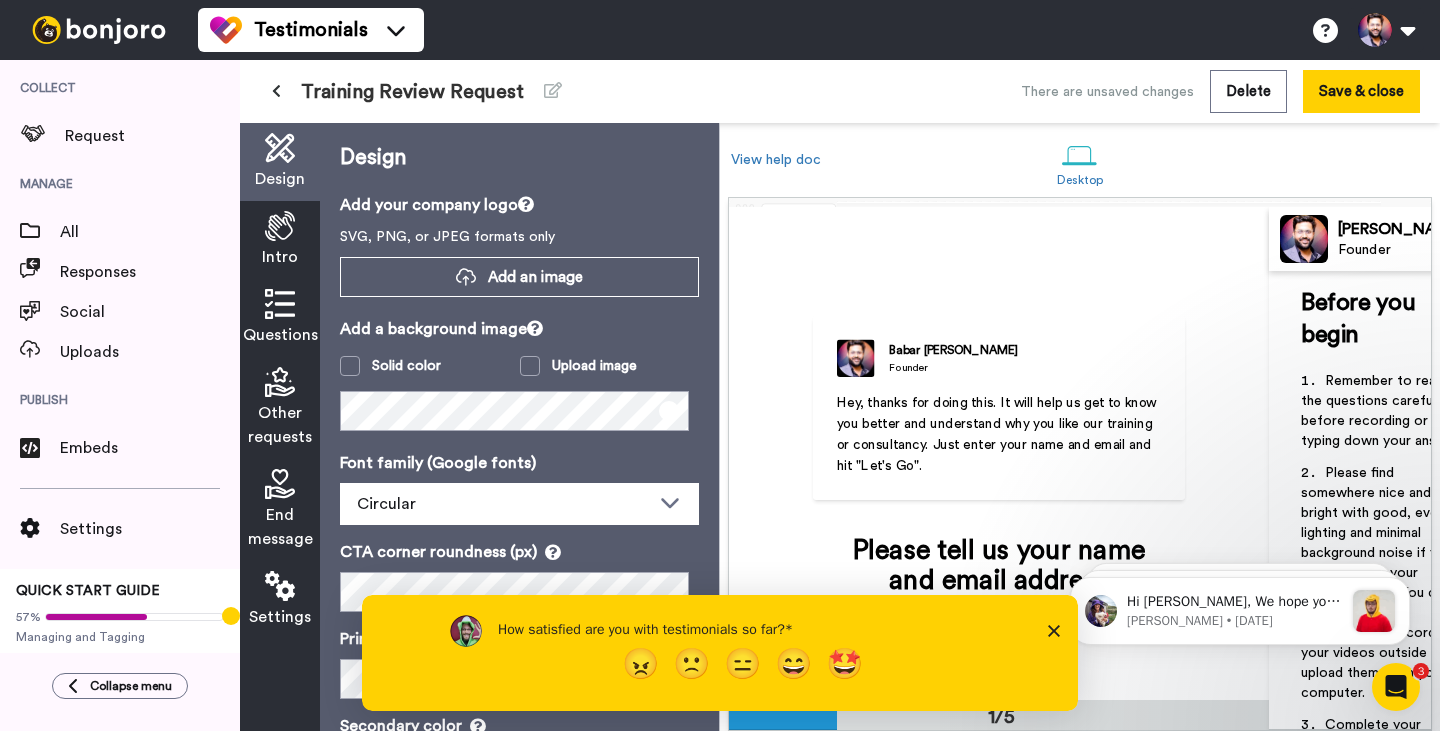 scroll, scrollTop: 0, scrollLeft: 0, axis: both 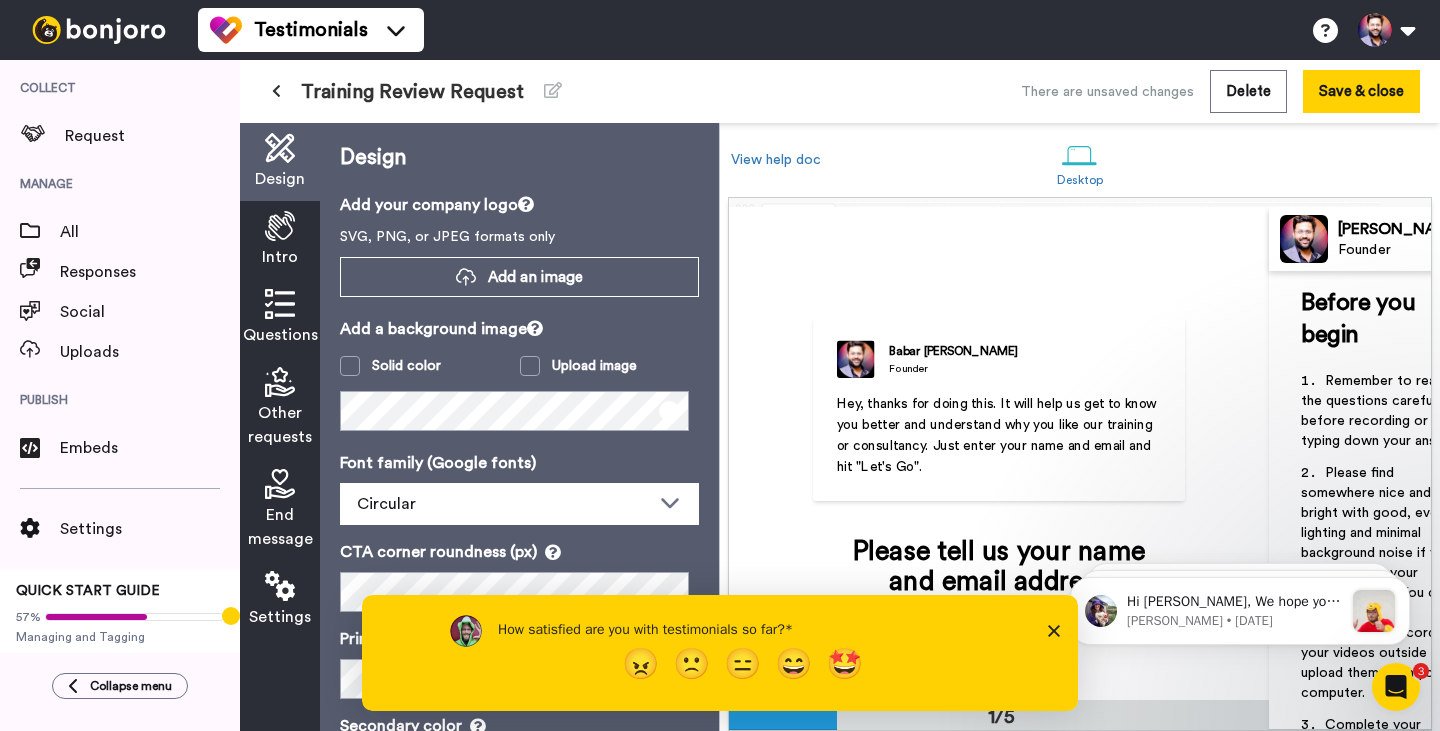 click on "Intro" at bounding box center [280, 240] 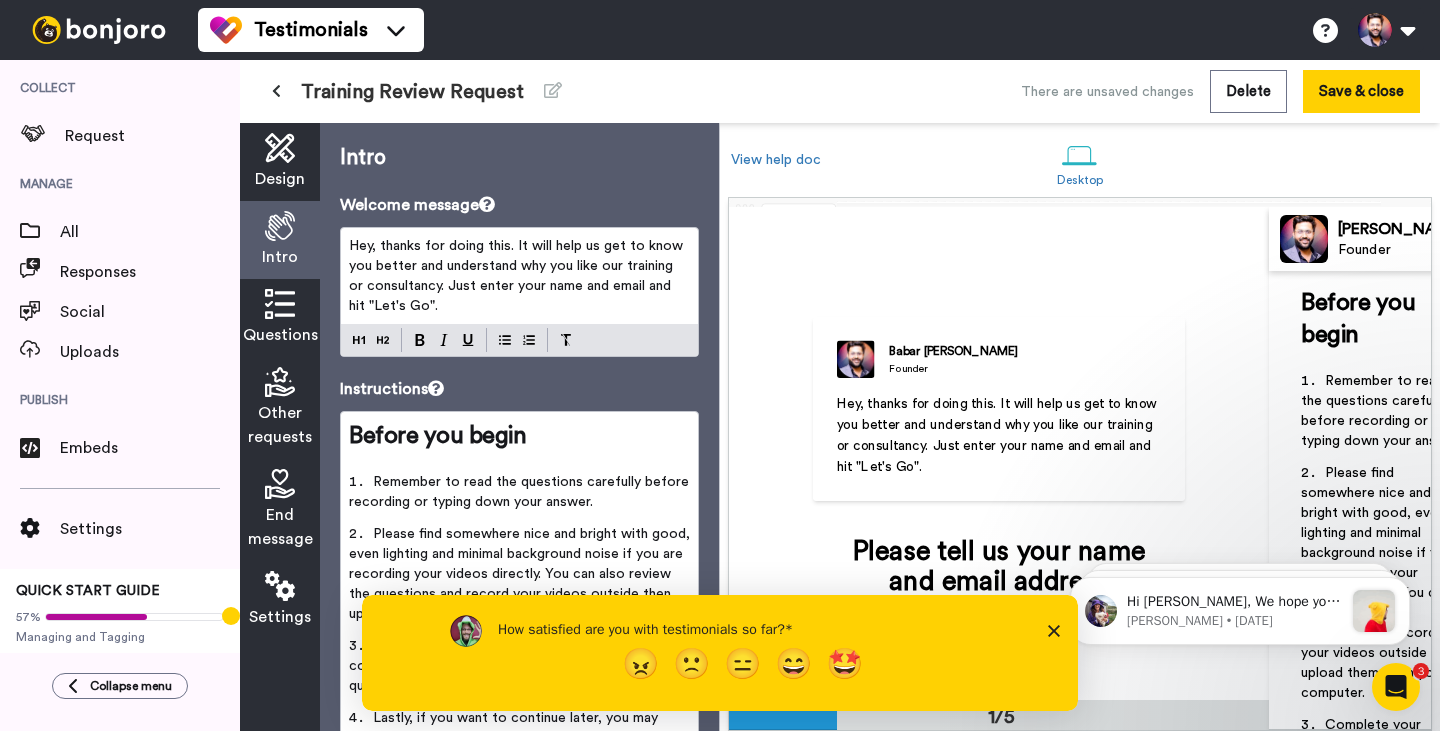 click on "Hey, thanks for doing this. It will help us get to know you better and understand why you like our training or consultancy. Just enter your name and email and hit "Let's Go"." at bounding box center [518, 276] 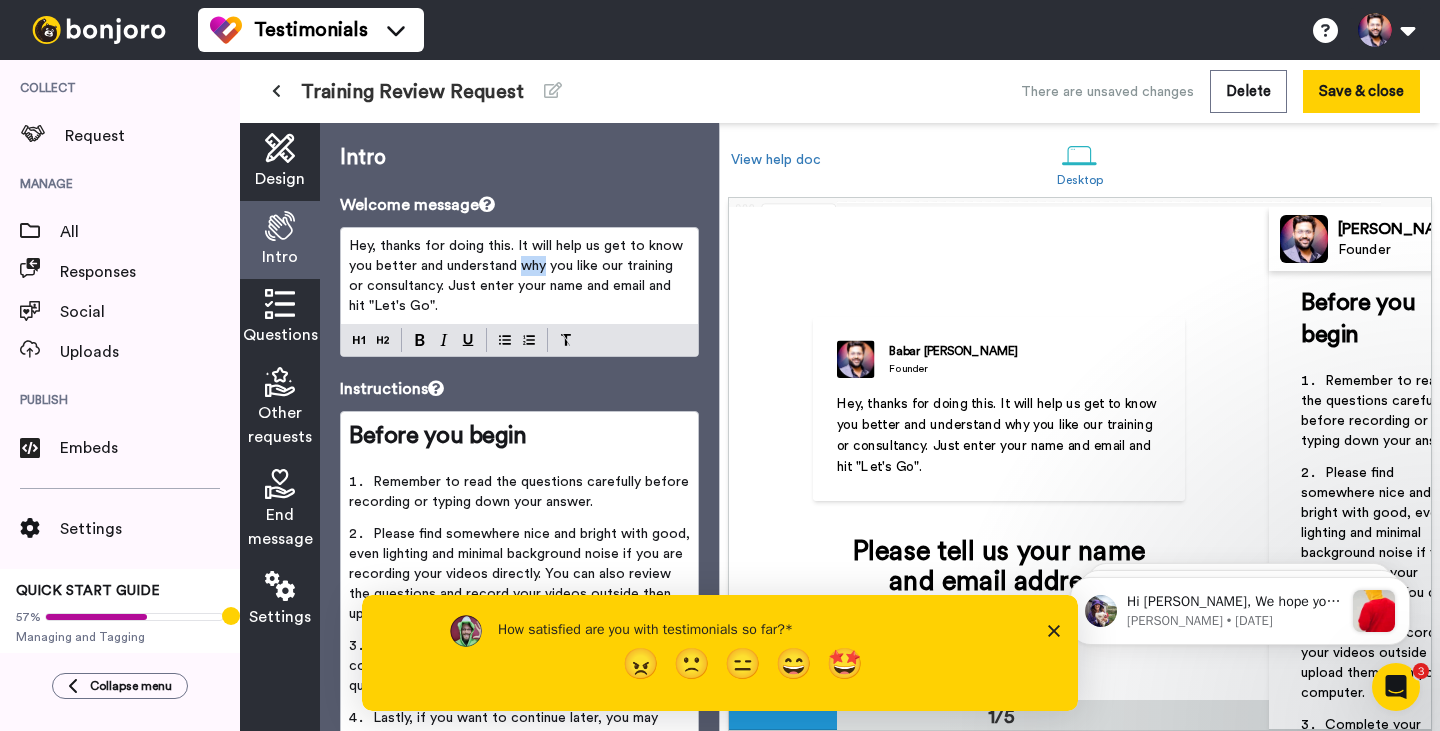 click on "Hey, thanks for doing this. It will help us get to know you better and understand why you like our training or consultancy. Just enter your name and email and hit "Let's Go"." at bounding box center [518, 276] 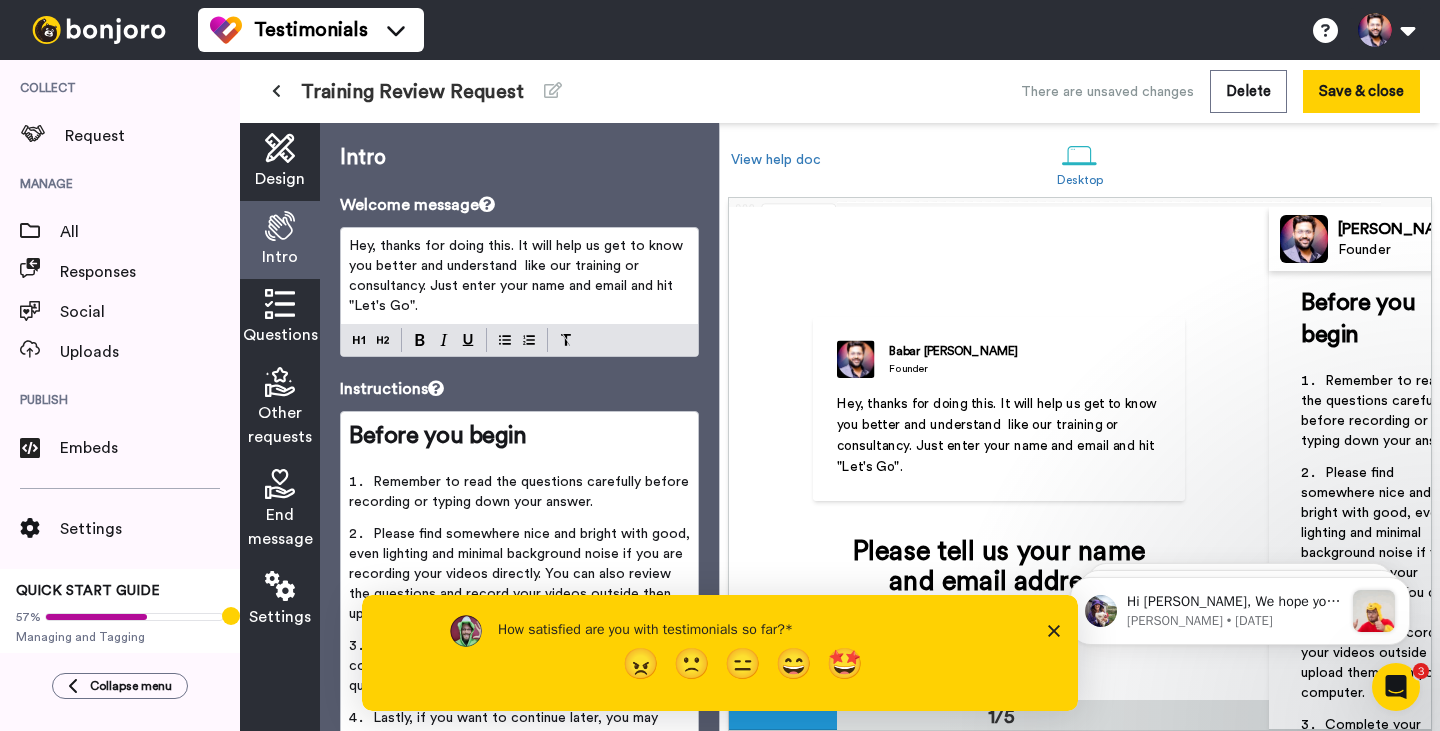 type 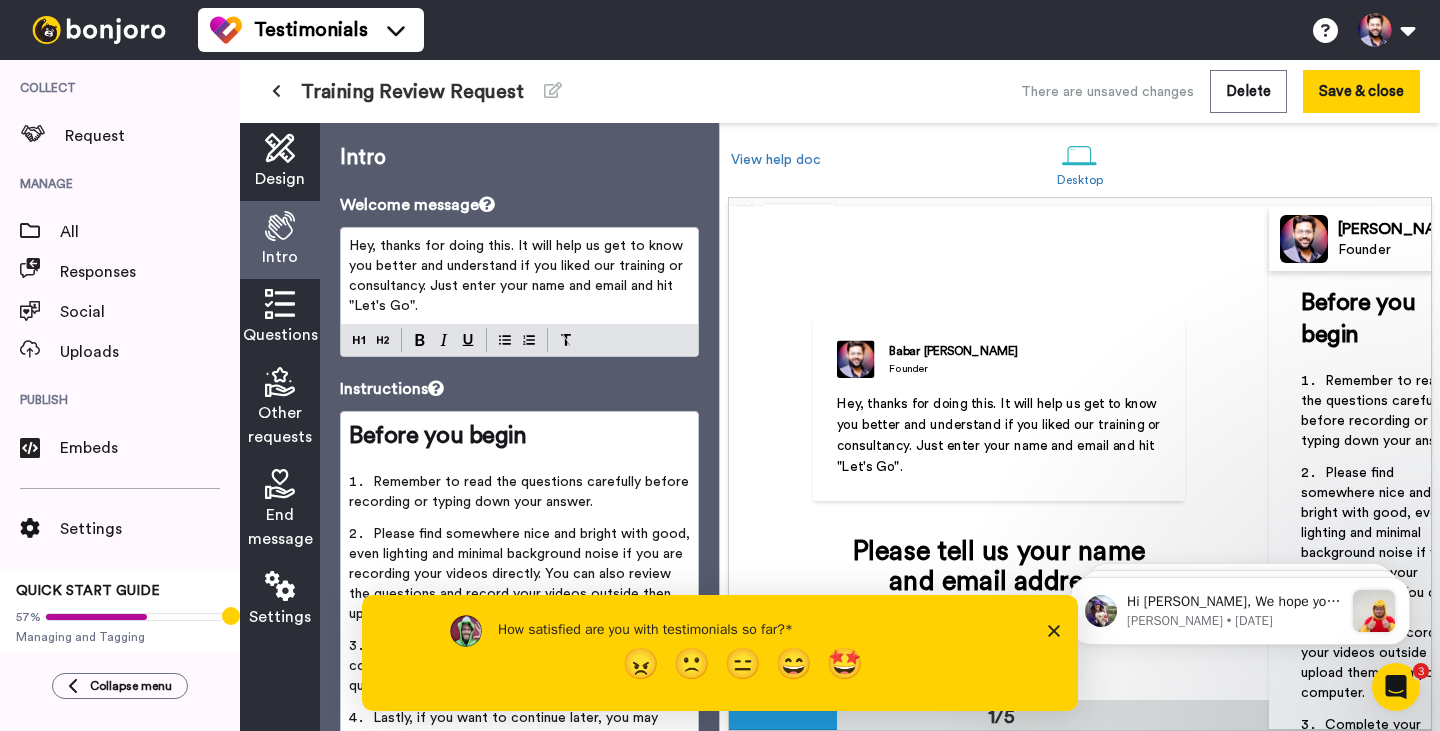 click on "Hey, thanks for doing this. It will help us get to know you better and understand if you liked our training or consultancy. Just enter your name and email and hit "Let's Go"." at bounding box center [518, 276] 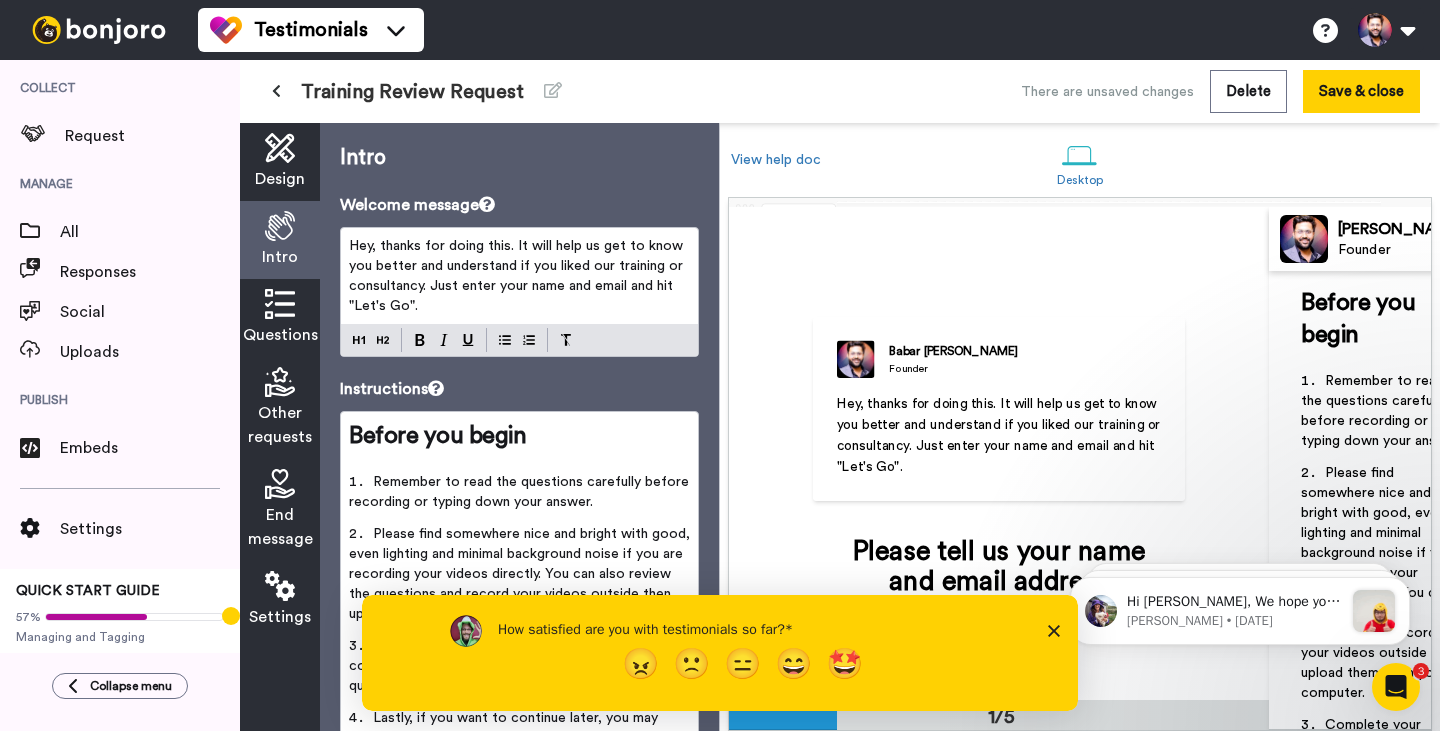 click on "Hey, thanks for doing this. It will help us get to know you better and understand if you liked our training or consultancy. Just enter your name and email and hit "Let's Go"." at bounding box center [518, 276] 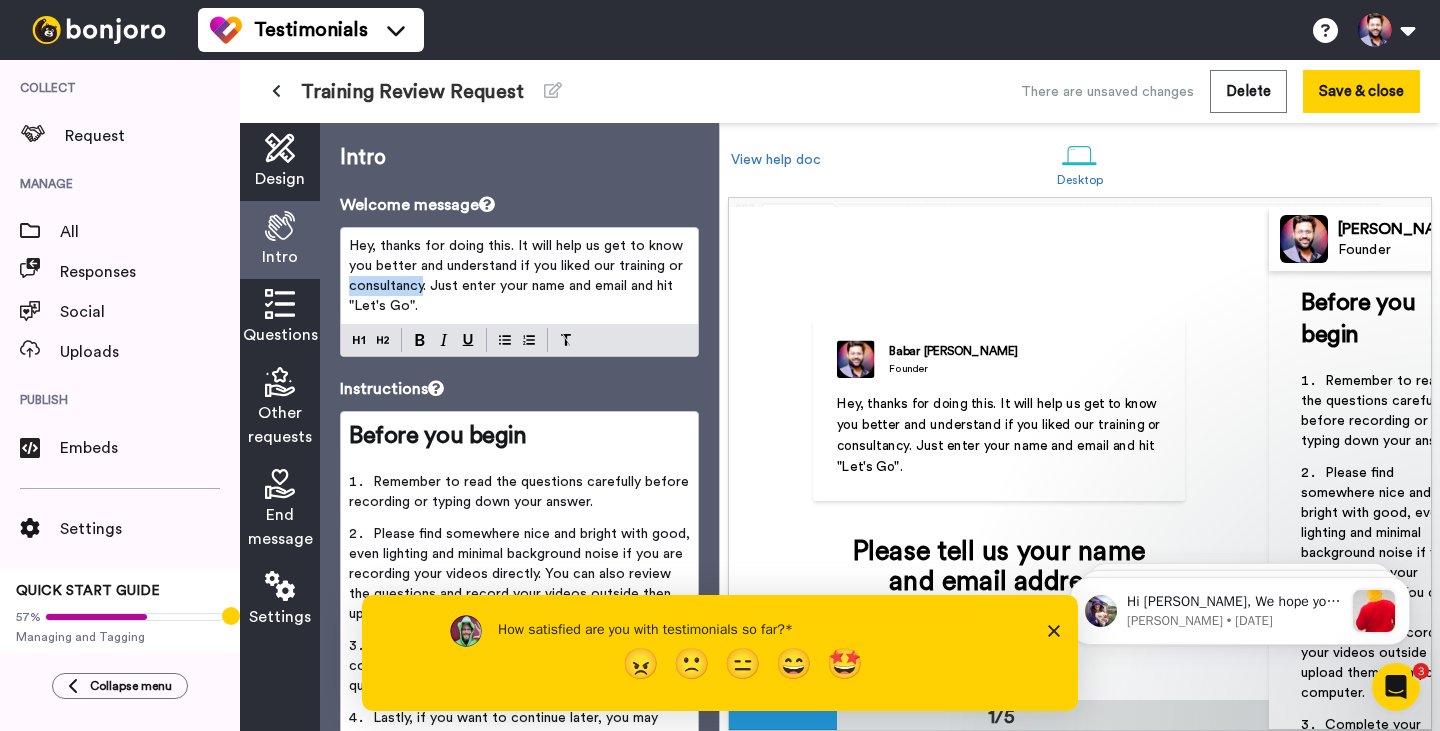 click on "Hey, thanks for doing this. It will help us get to know you better and understand if you liked our training or consultancy. Just enter your name and email and hit "Let's Go"." at bounding box center [518, 276] 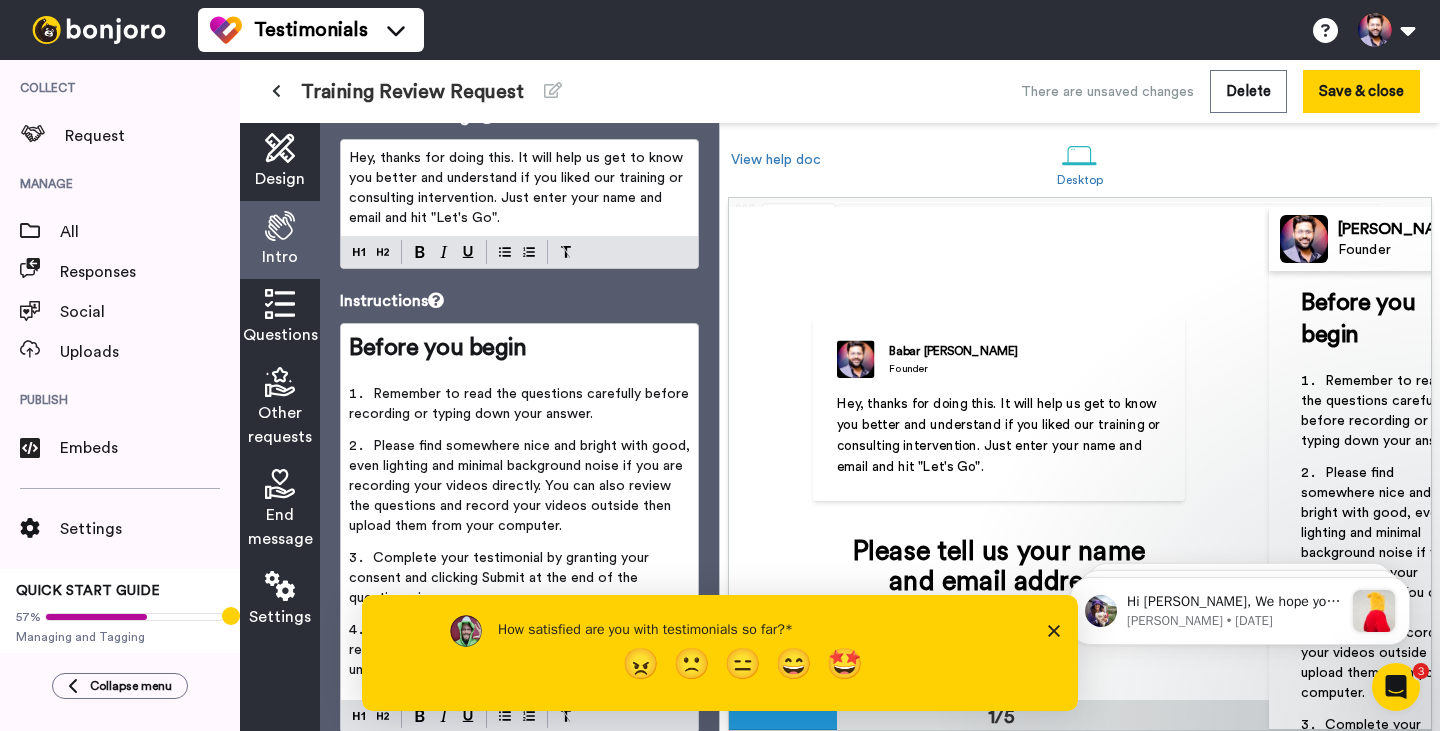 scroll, scrollTop: 150, scrollLeft: 0, axis: vertical 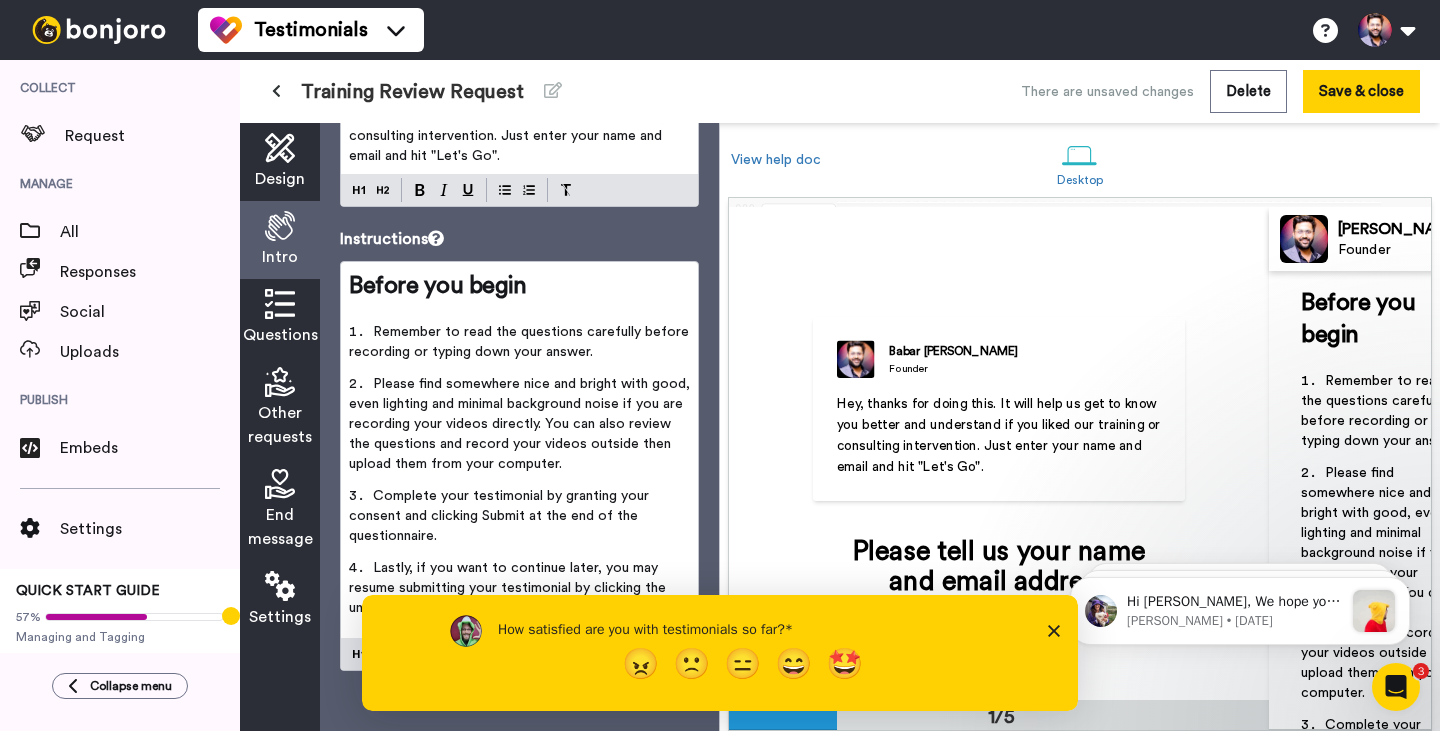 click 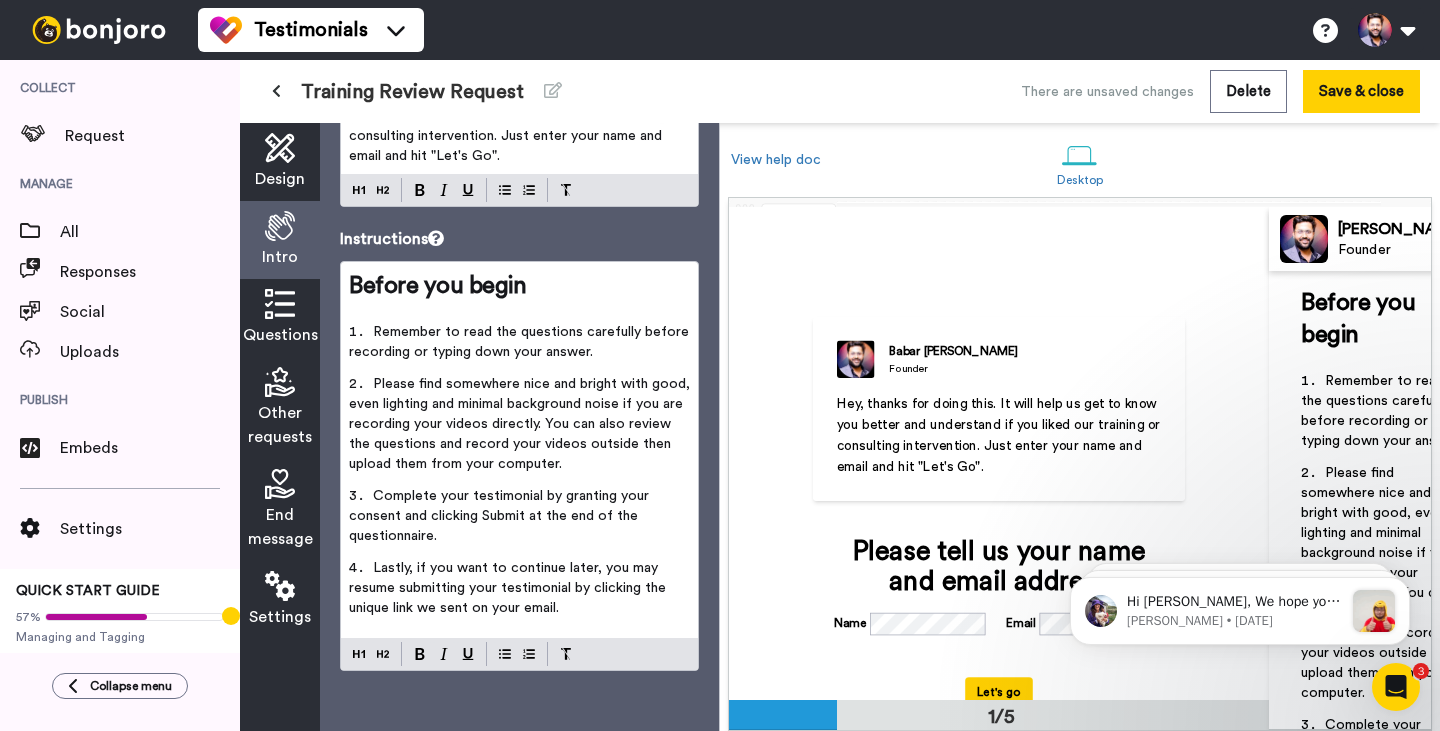click on "Questions" at bounding box center [280, 335] 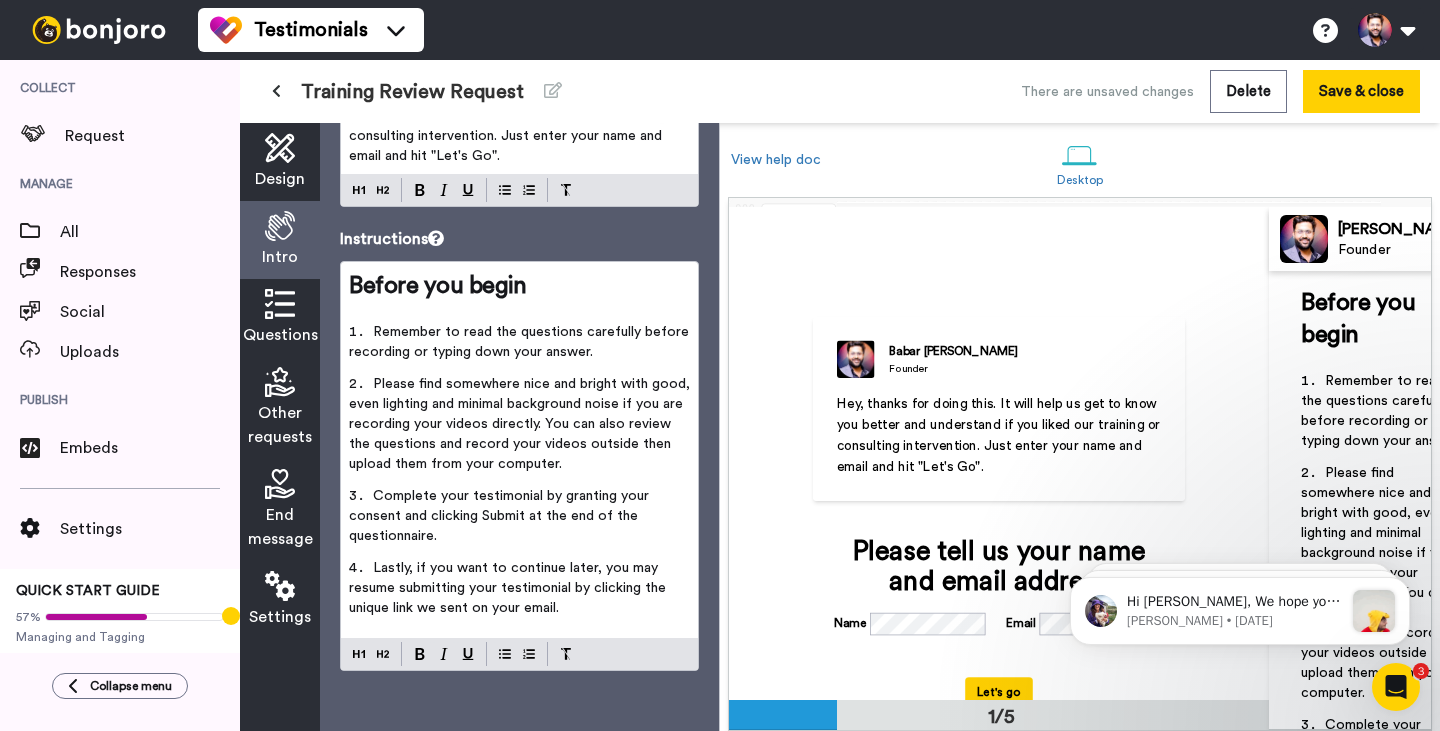 scroll, scrollTop: 0, scrollLeft: 0, axis: both 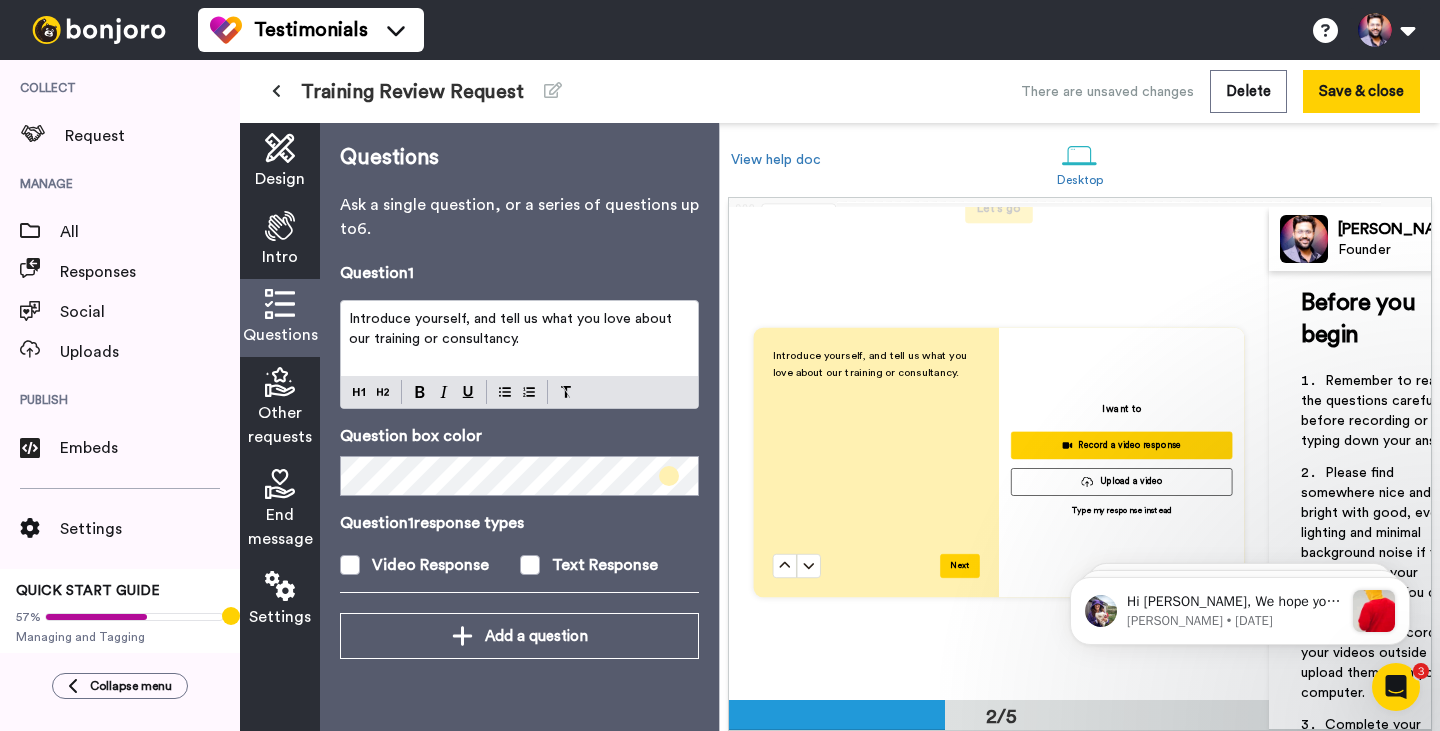 click on "Intro" at bounding box center (280, 257) 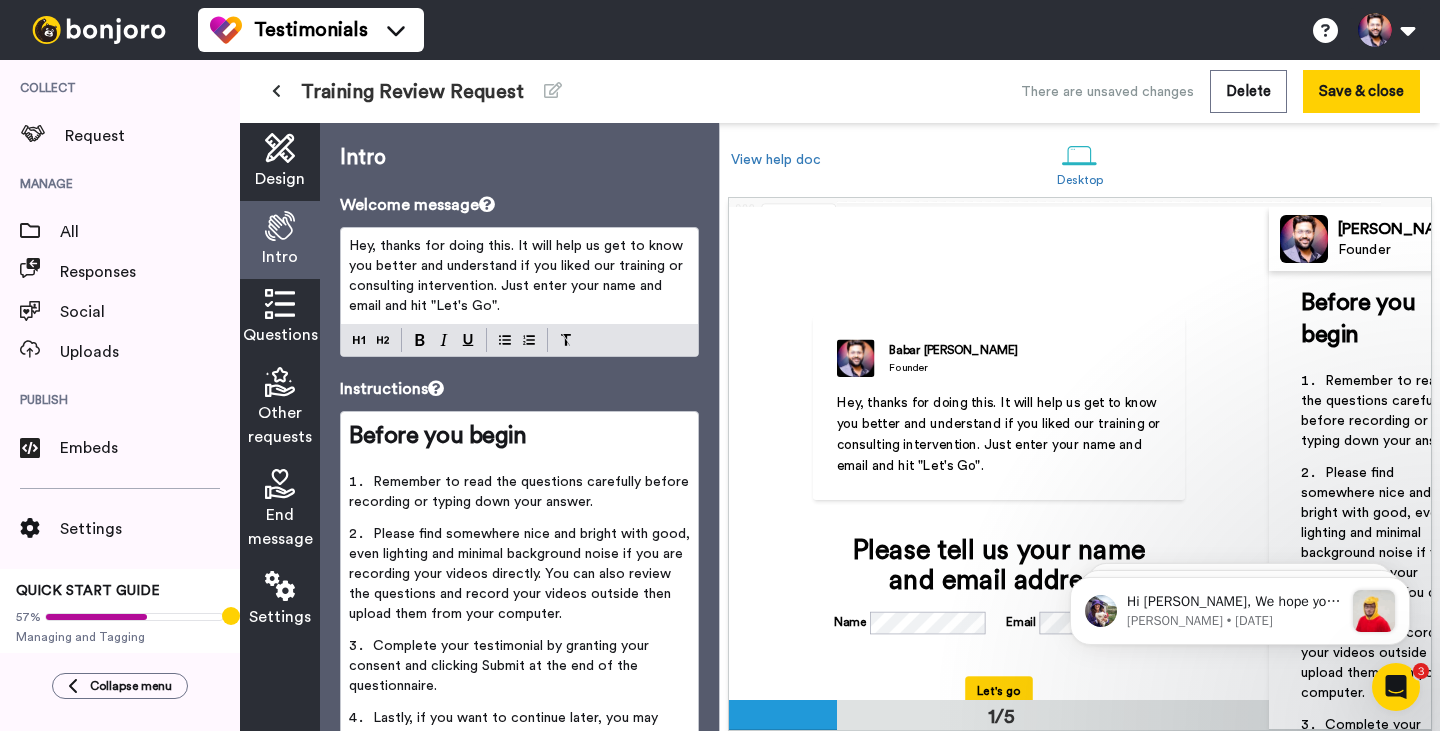 scroll, scrollTop: 0, scrollLeft: 0, axis: both 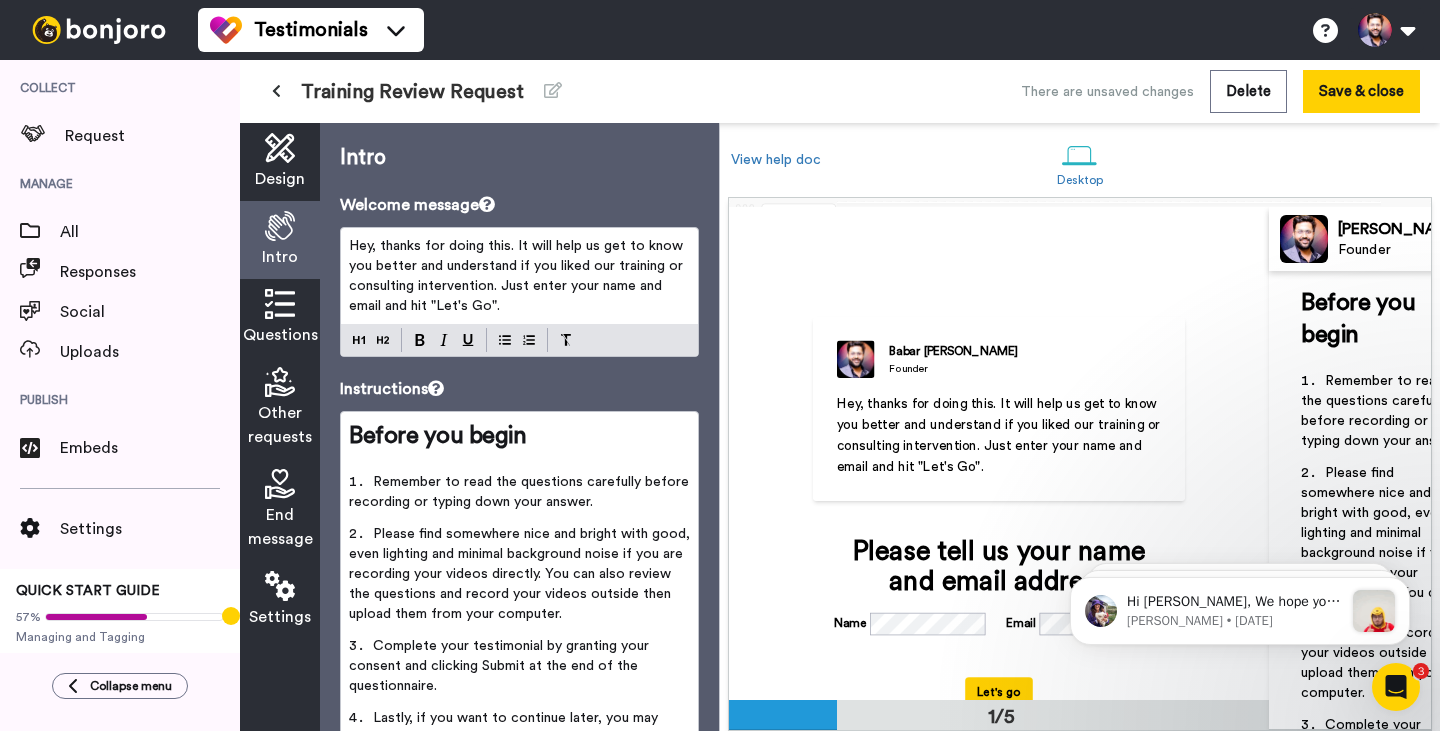 click at bounding box center [280, 304] 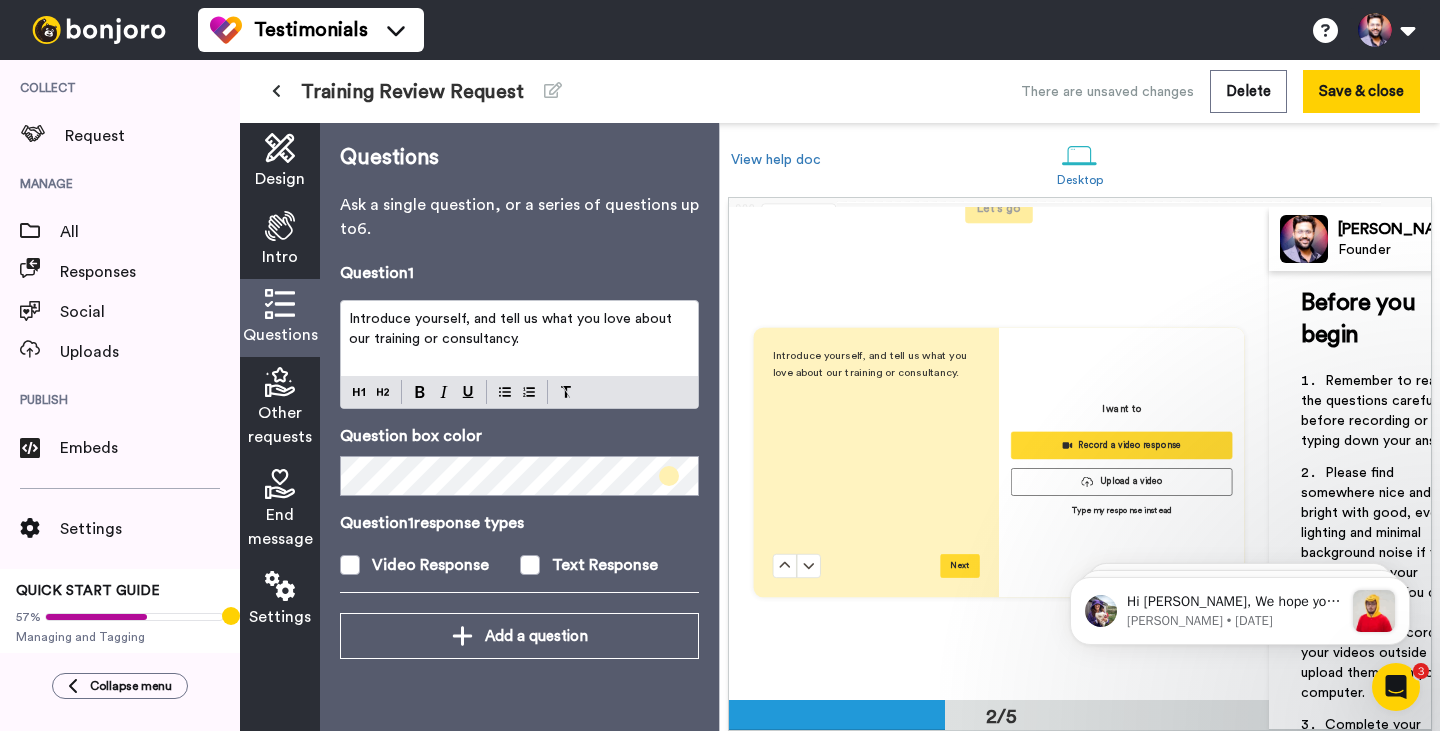 scroll, scrollTop: 484, scrollLeft: 0, axis: vertical 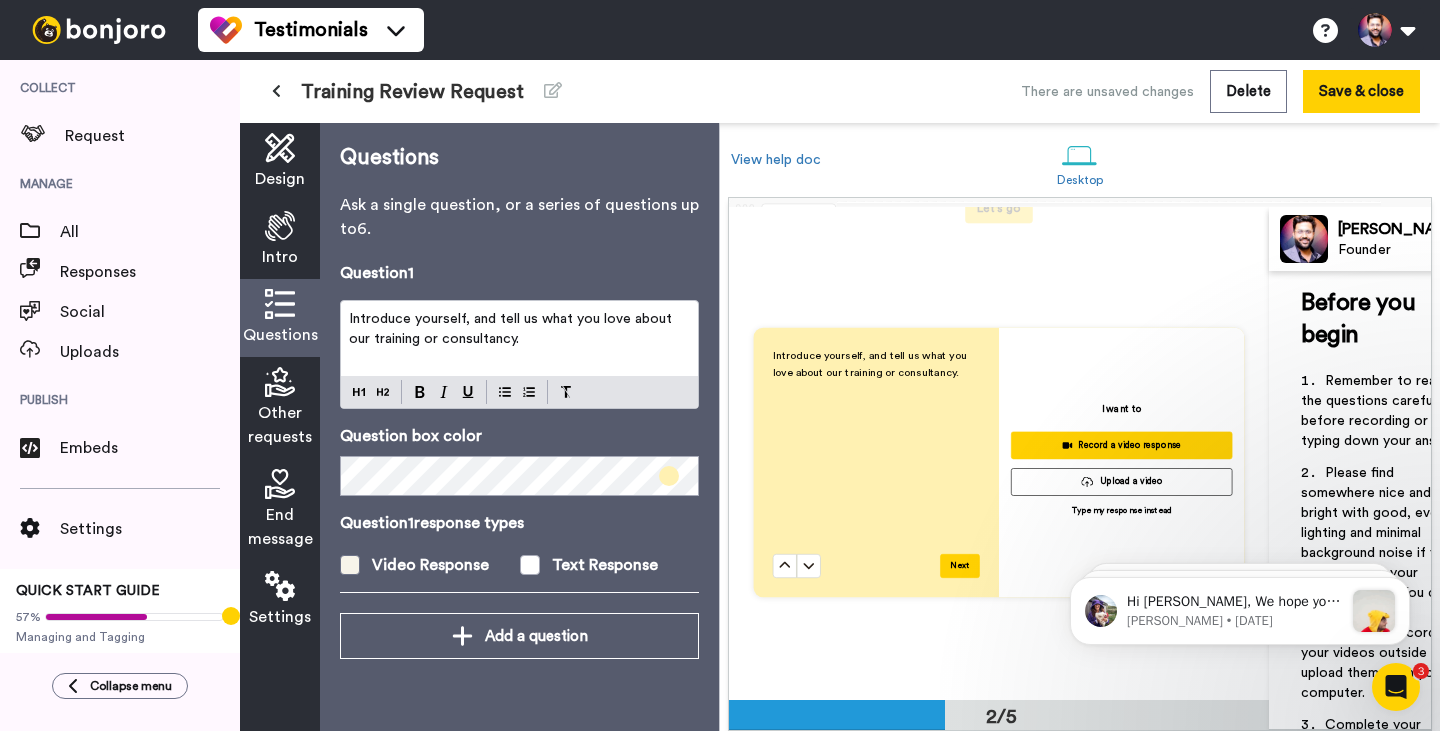 click at bounding box center (350, 565) 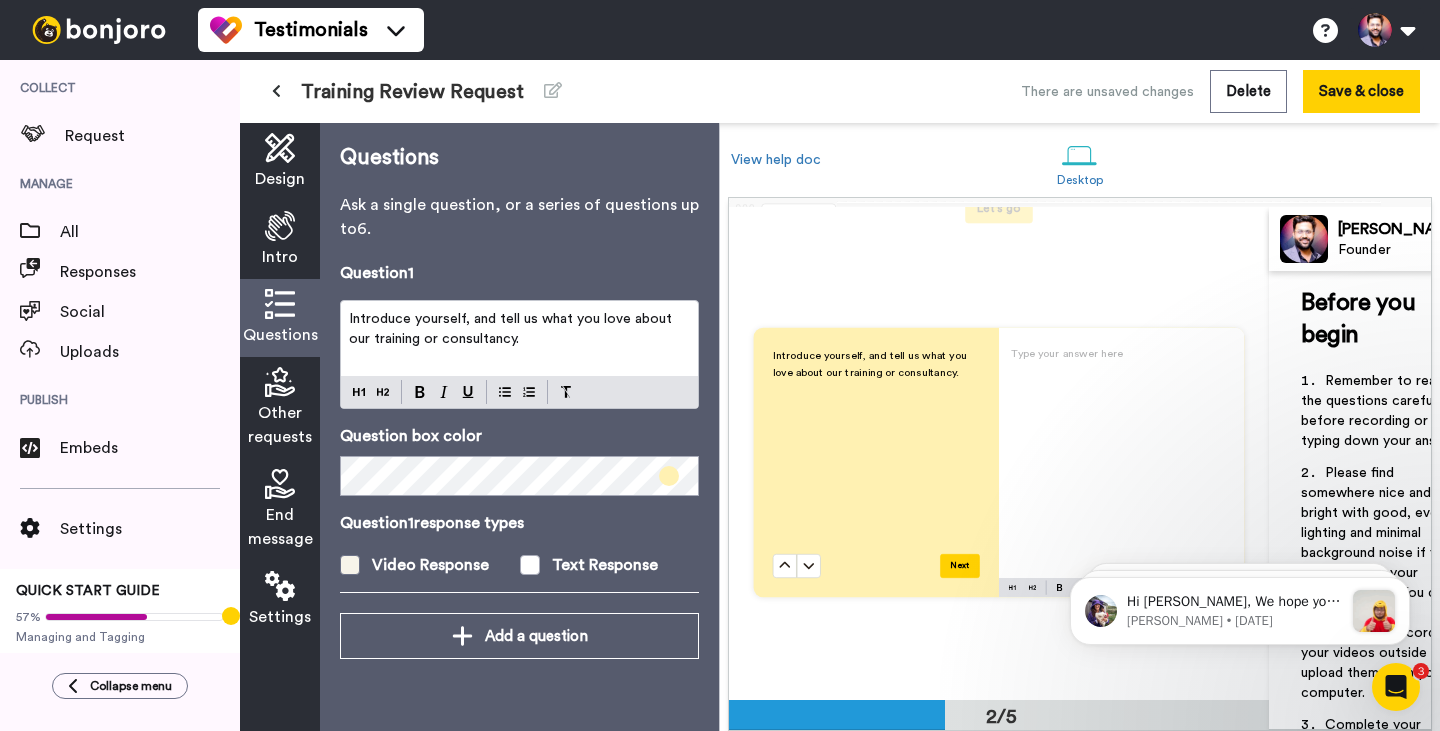click at bounding box center (350, 565) 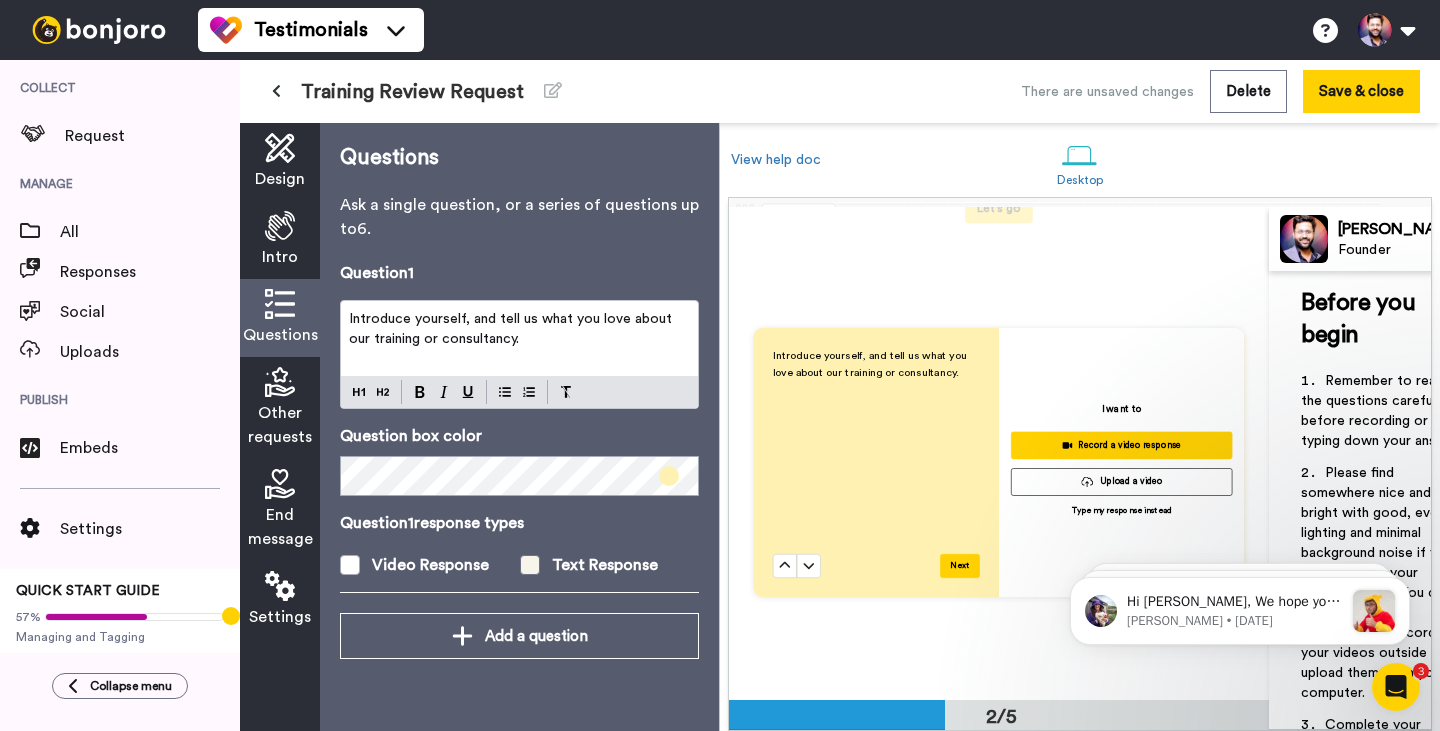click at bounding box center (530, 565) 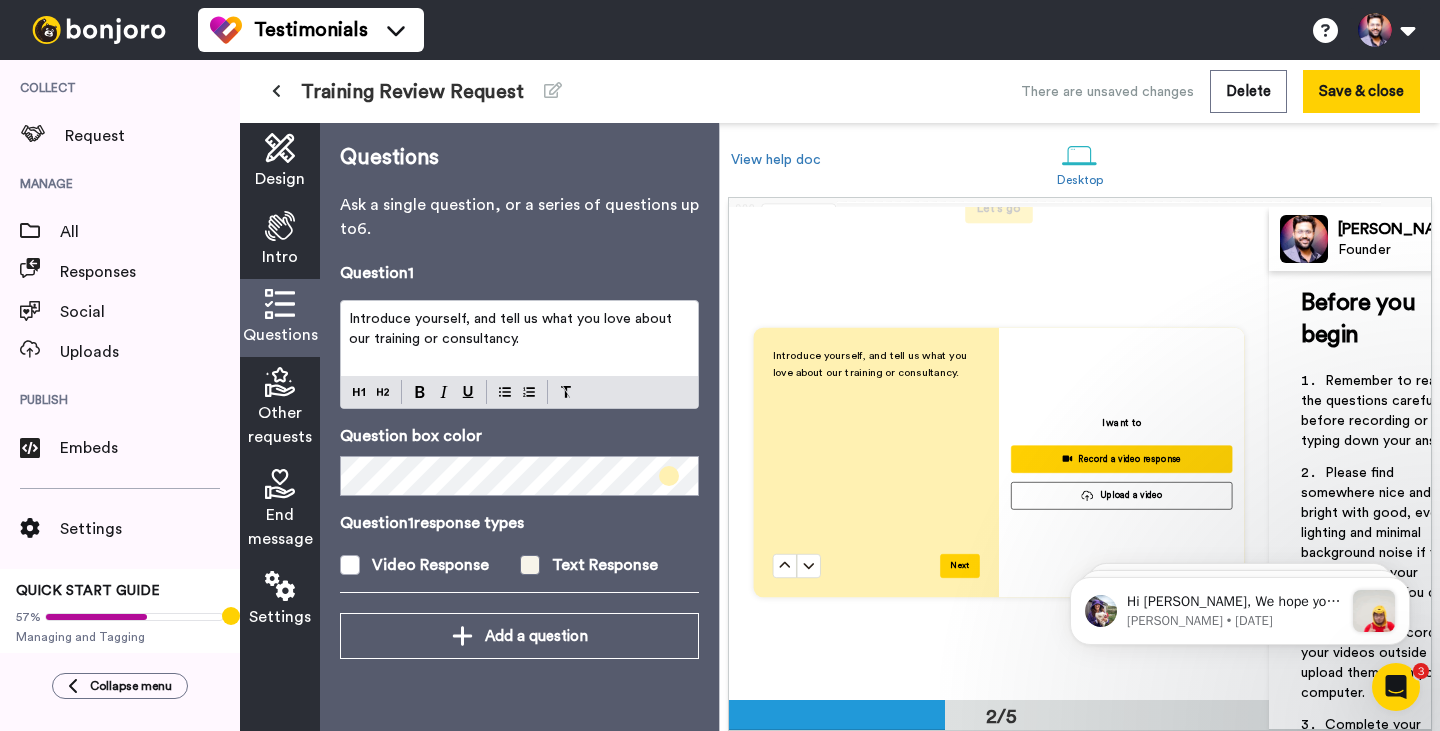 click at bounding box center [530, 565] 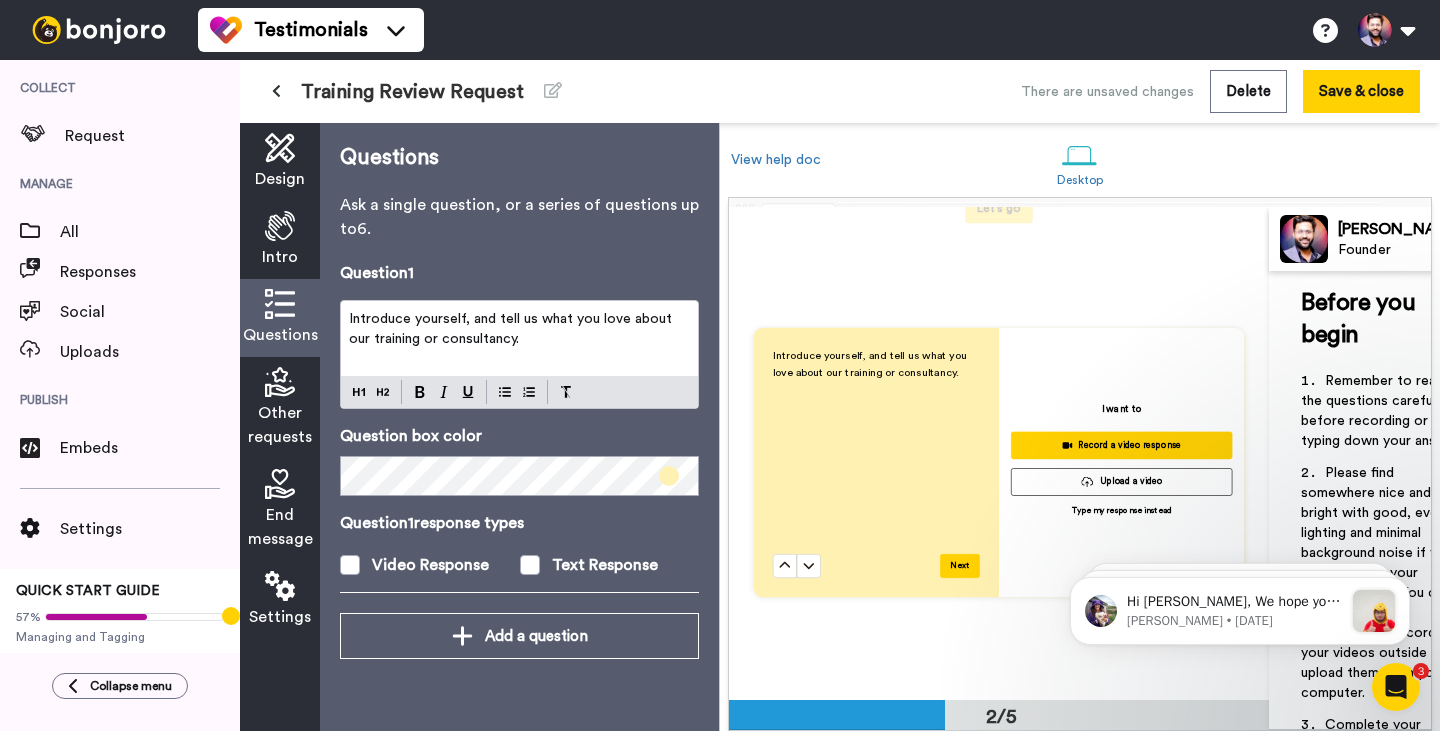click on "Other requests" at bounding box center [280, 425] 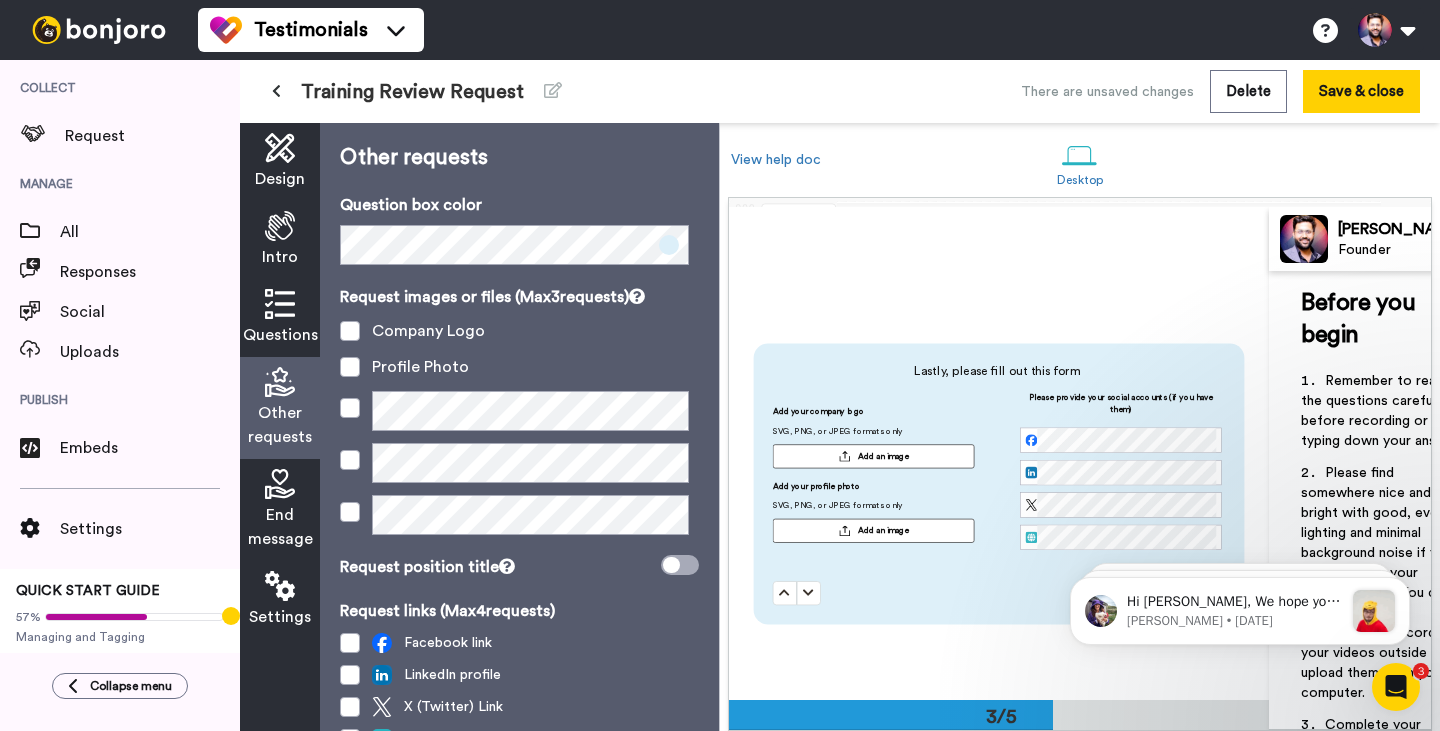 scroll, scrollTop: 955, scrollLeft: 0, axis: vertical 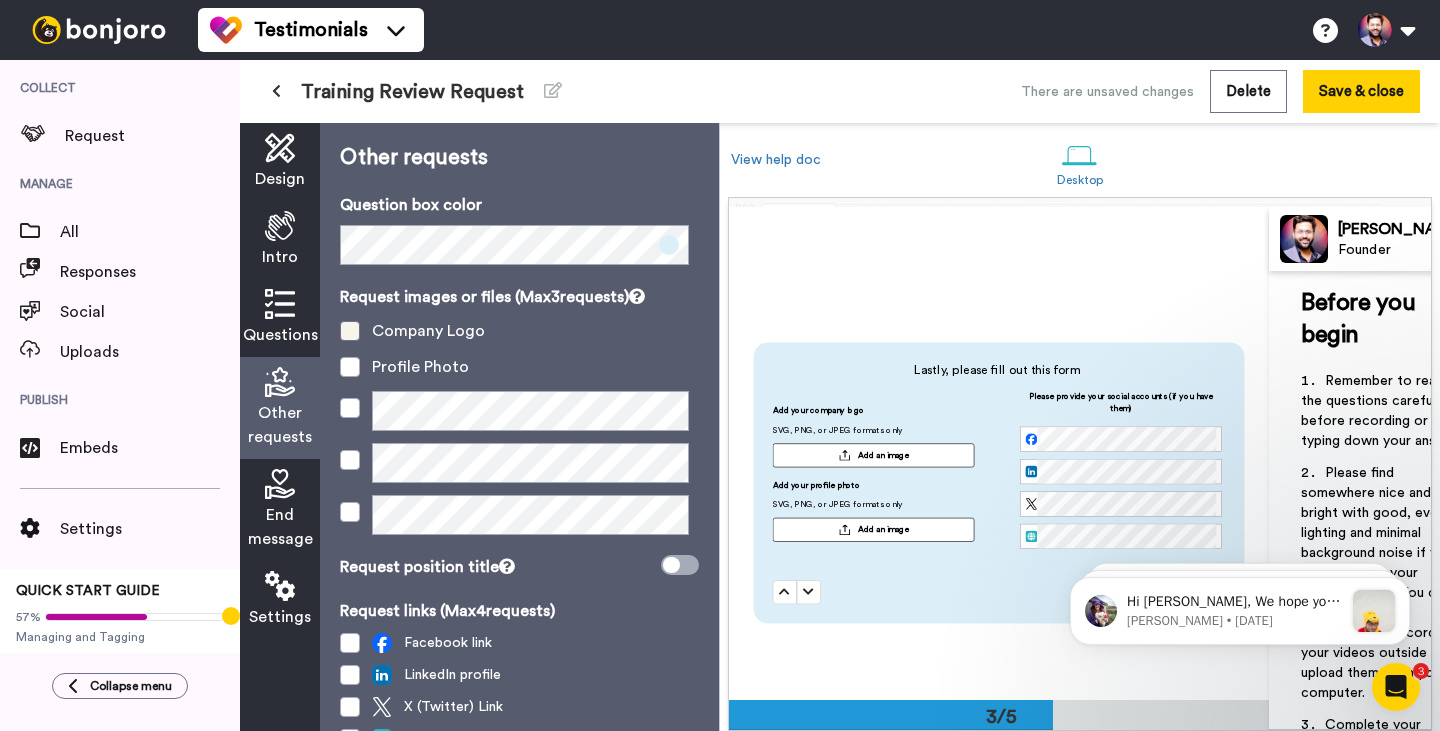 click at bounding box center (350, 331) 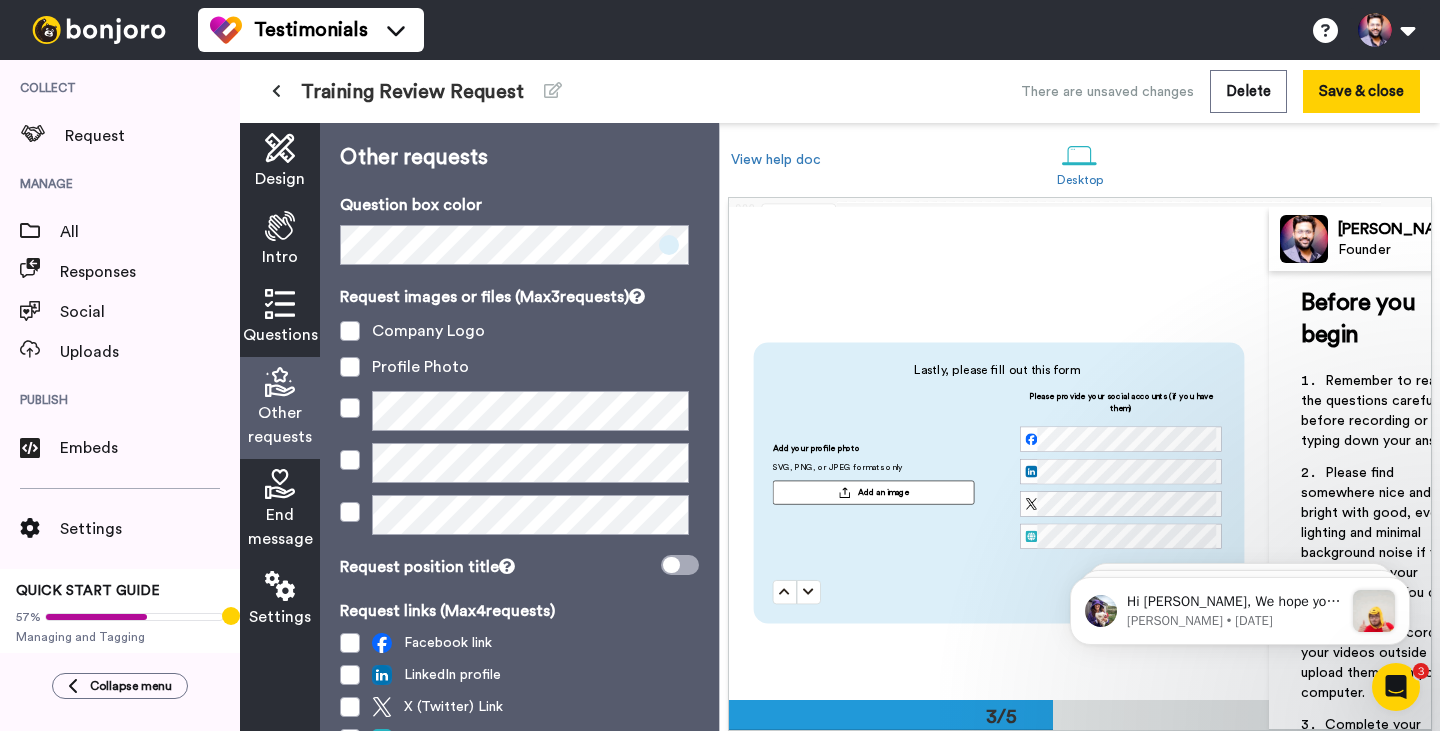click on "End message" at bounding box center (280, 527) 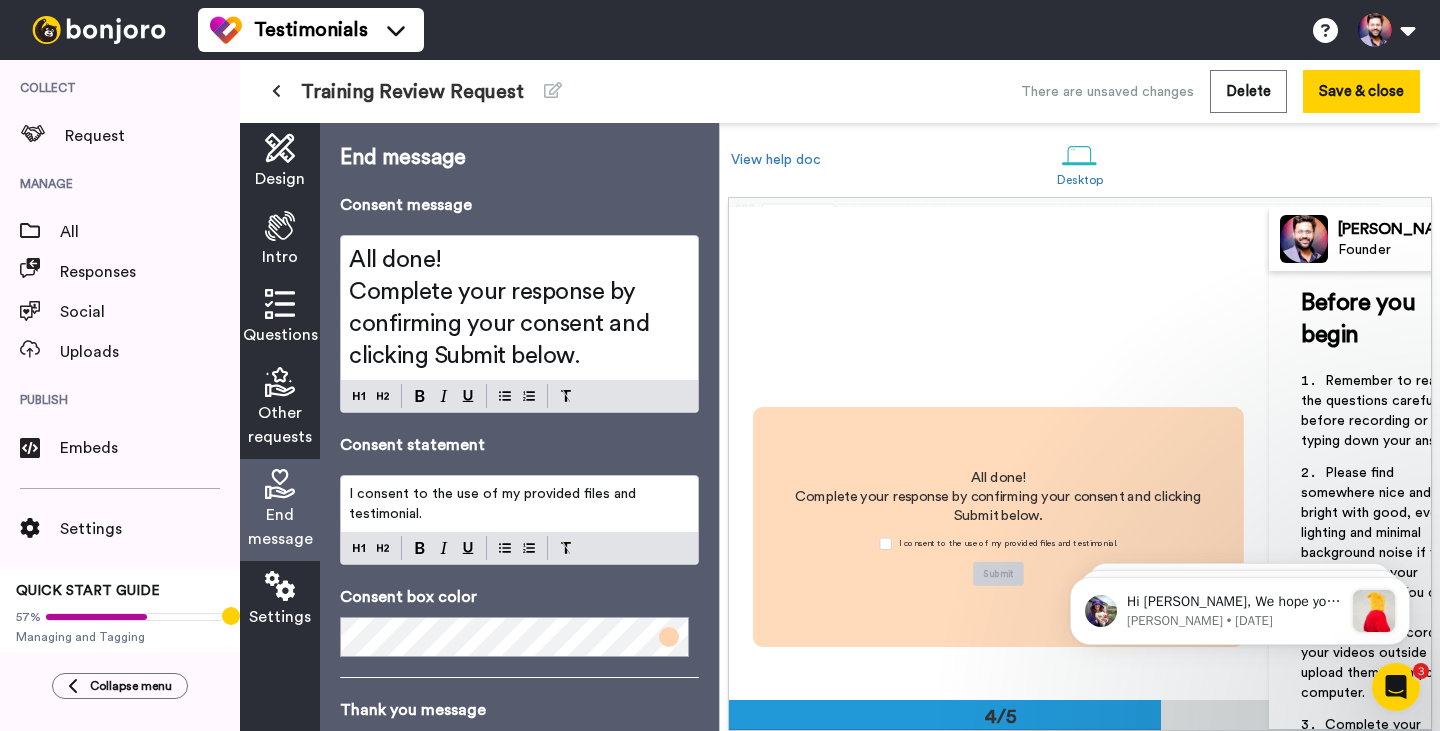 scroll, scrollTop: 1432, scrollLeft: 0, axis: vertical 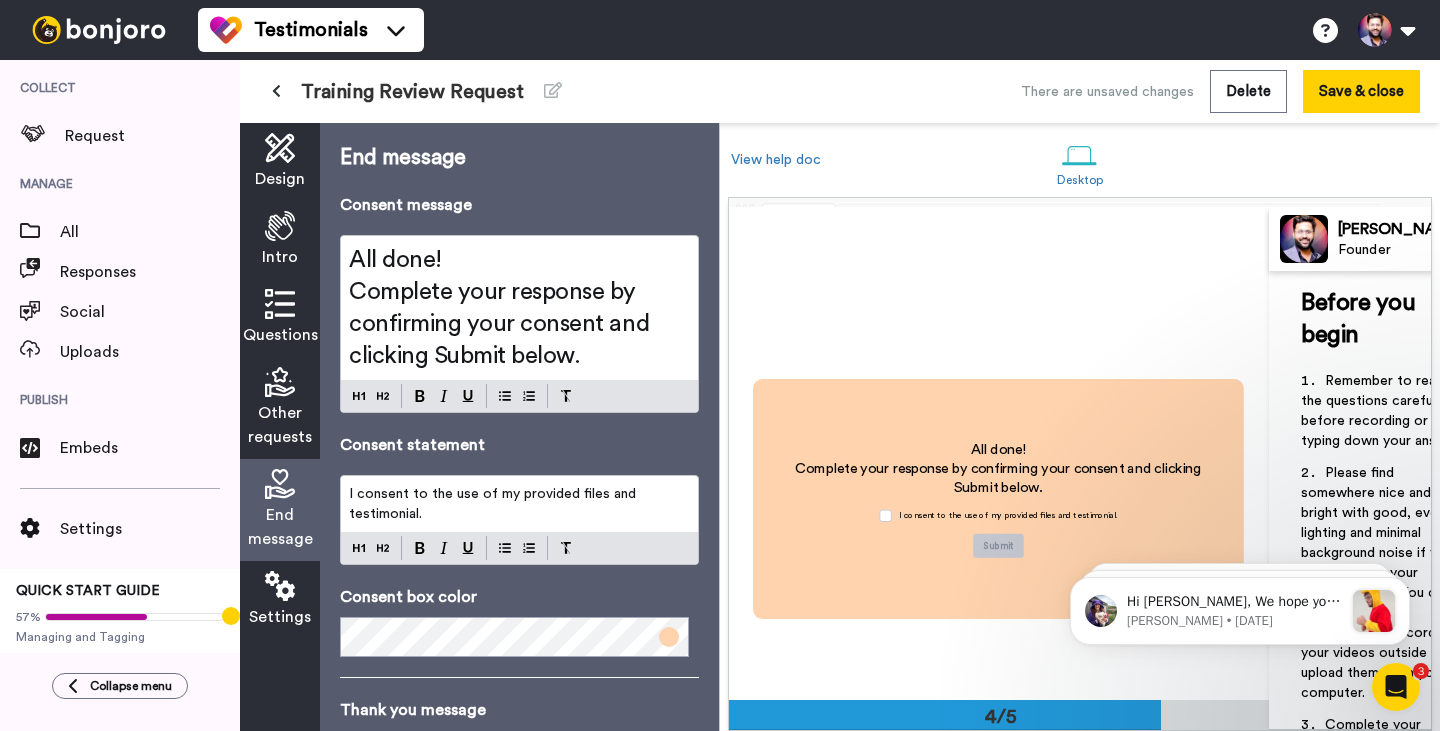 click on "Other requests" at bounding box center (280, 425) 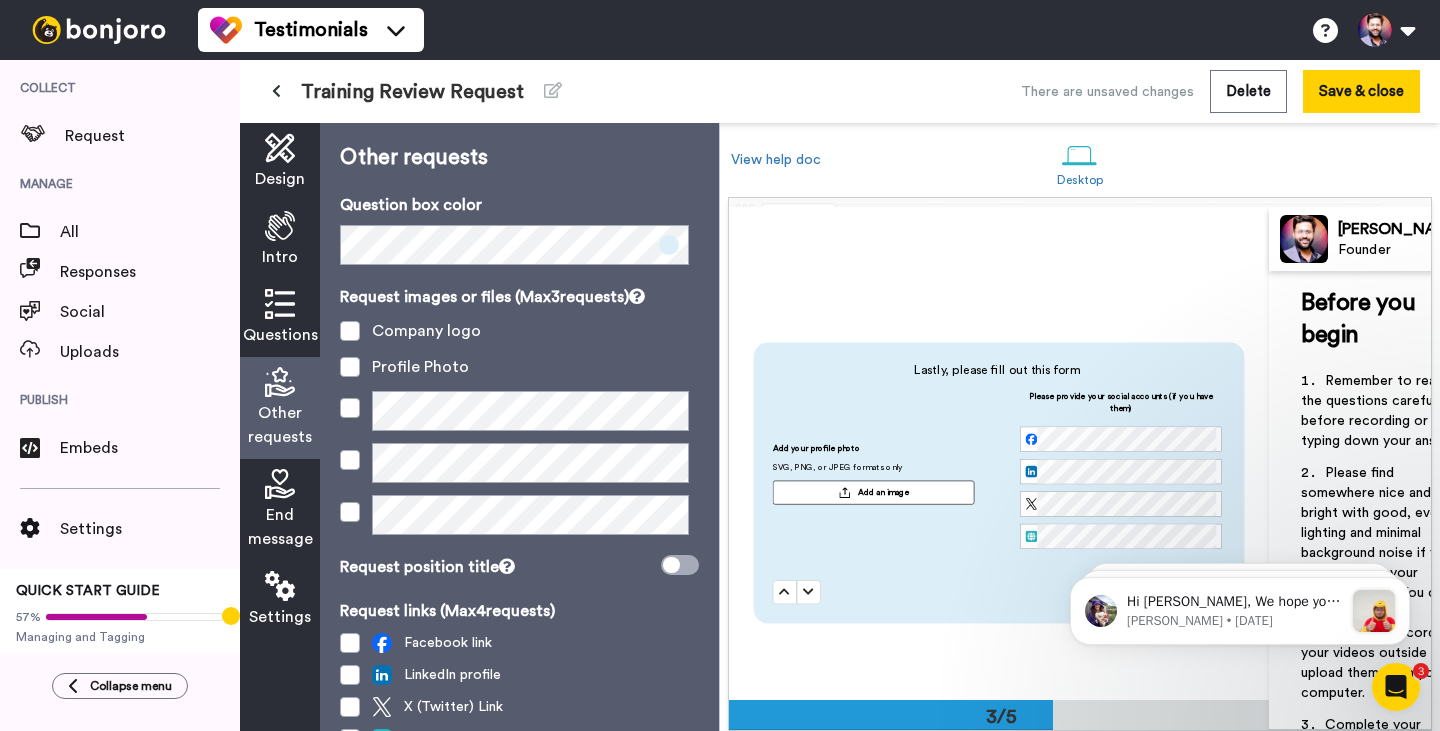 scroll, scrollTop: 955, scrollLeft: 0, axis: vertical 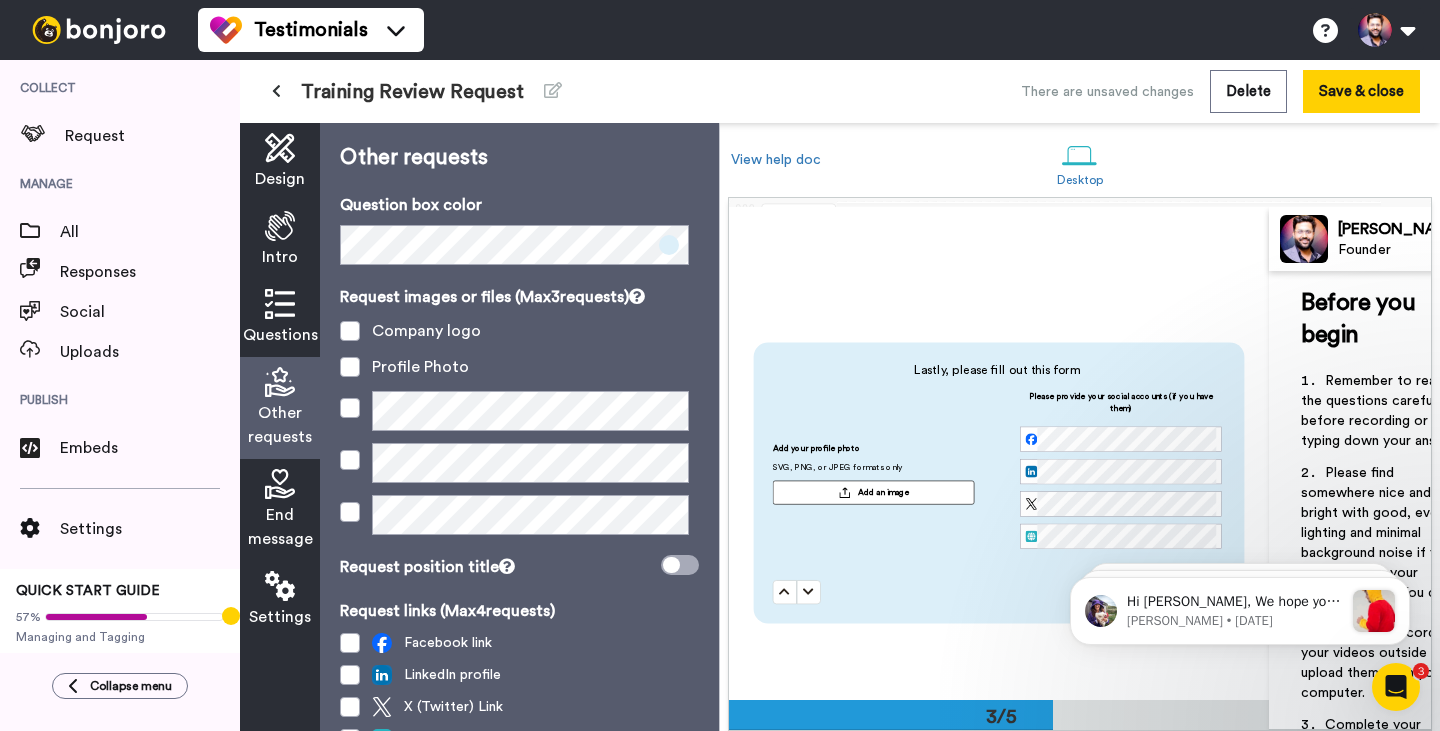 click at bounding box center (669, 245) 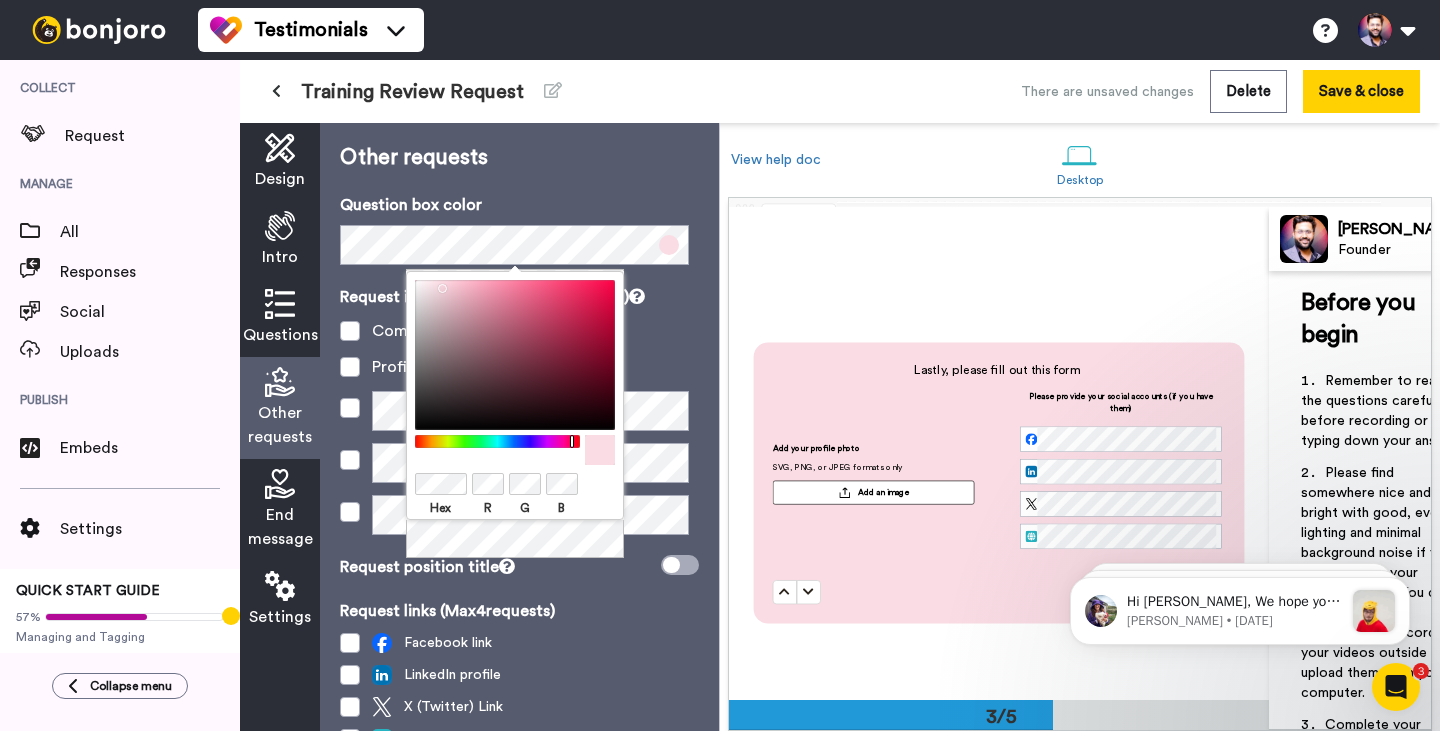 click at bounding box center (497, 441) 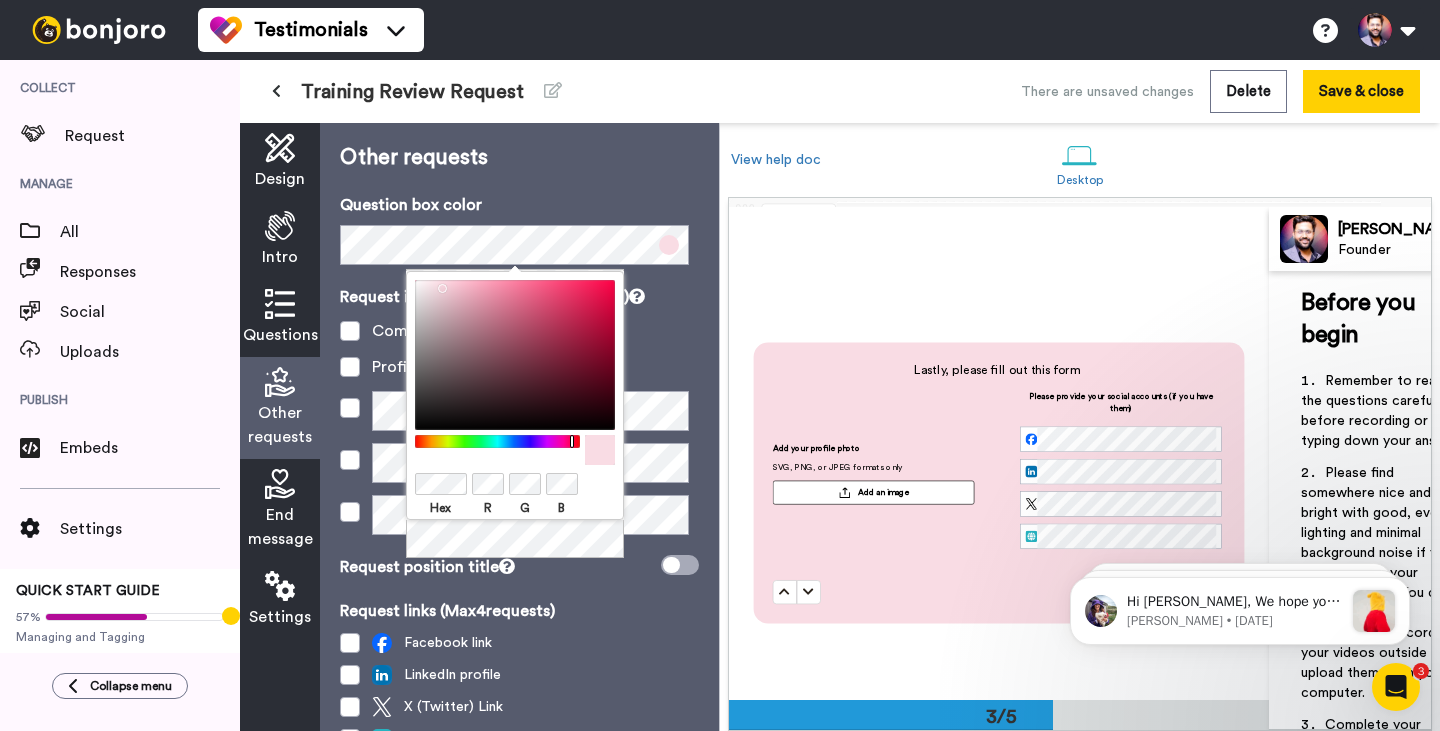 click at bounding box center (497, 441) 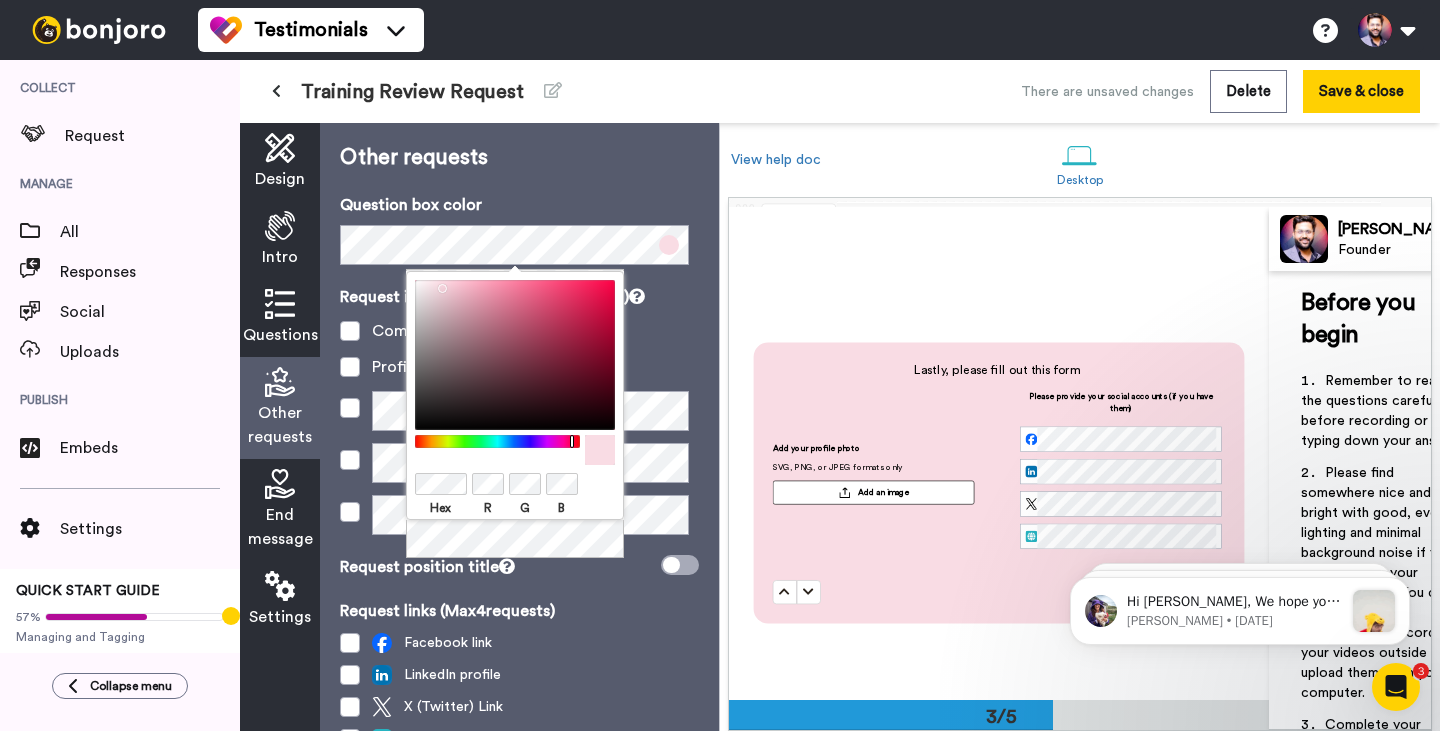 click at bounding box center [515, 355] 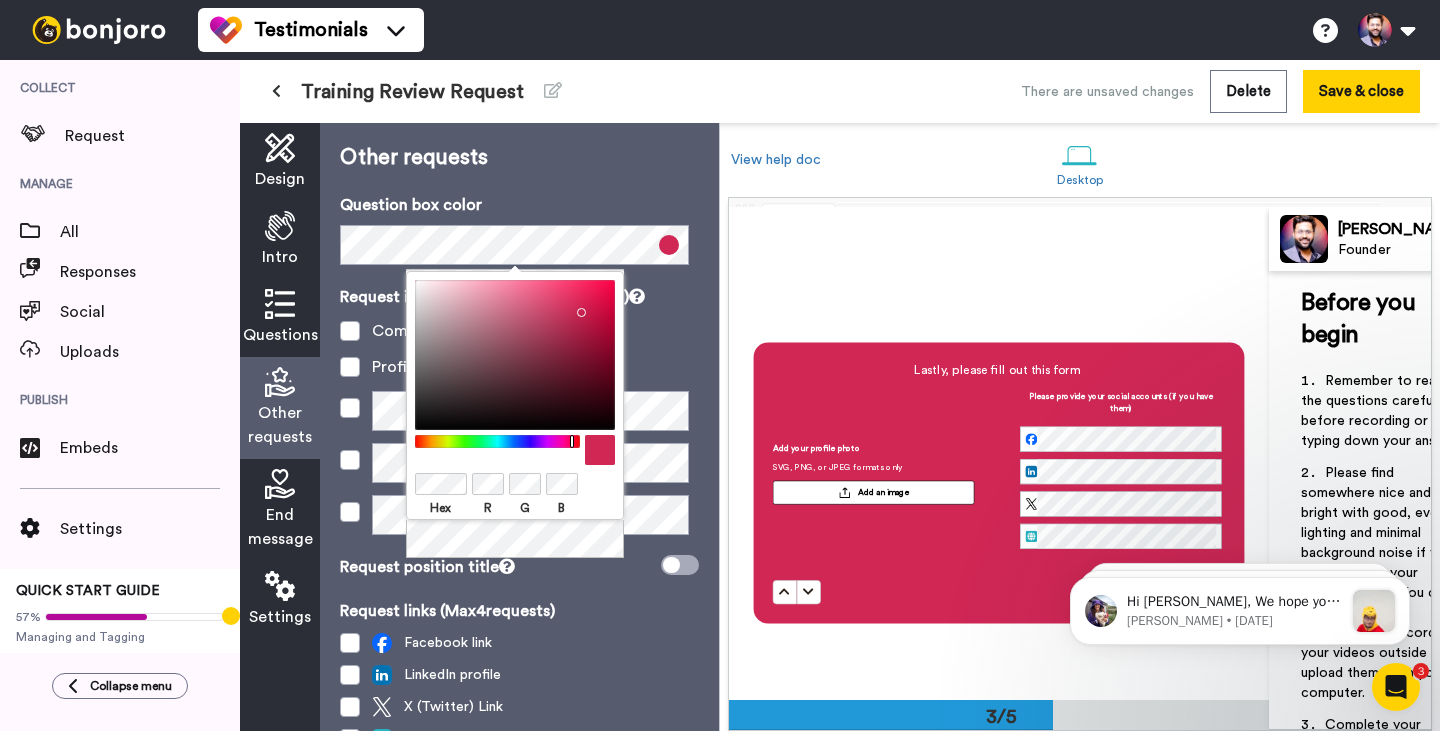 click at bounding box center (515, 355) 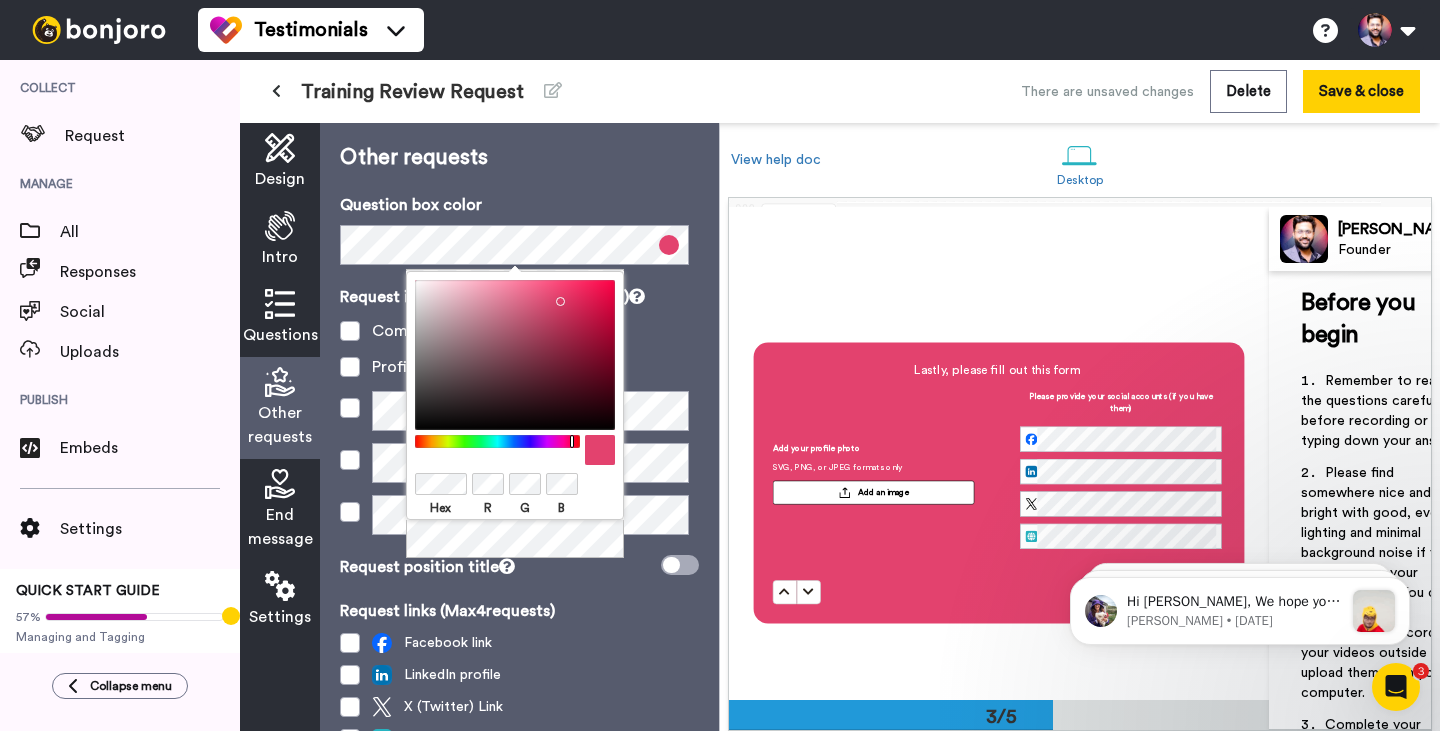 click at bounding box center [515, 355] 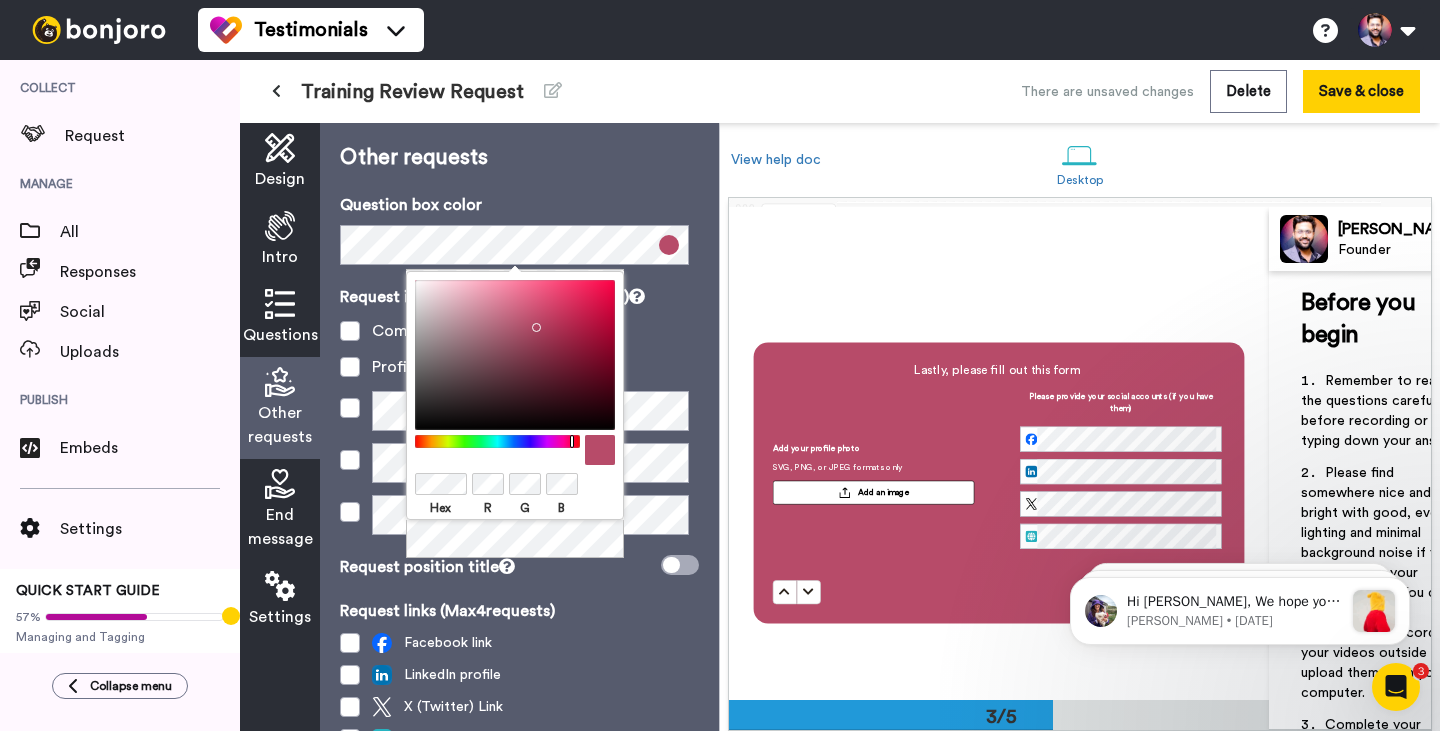 click at bounding box center [515, 355] 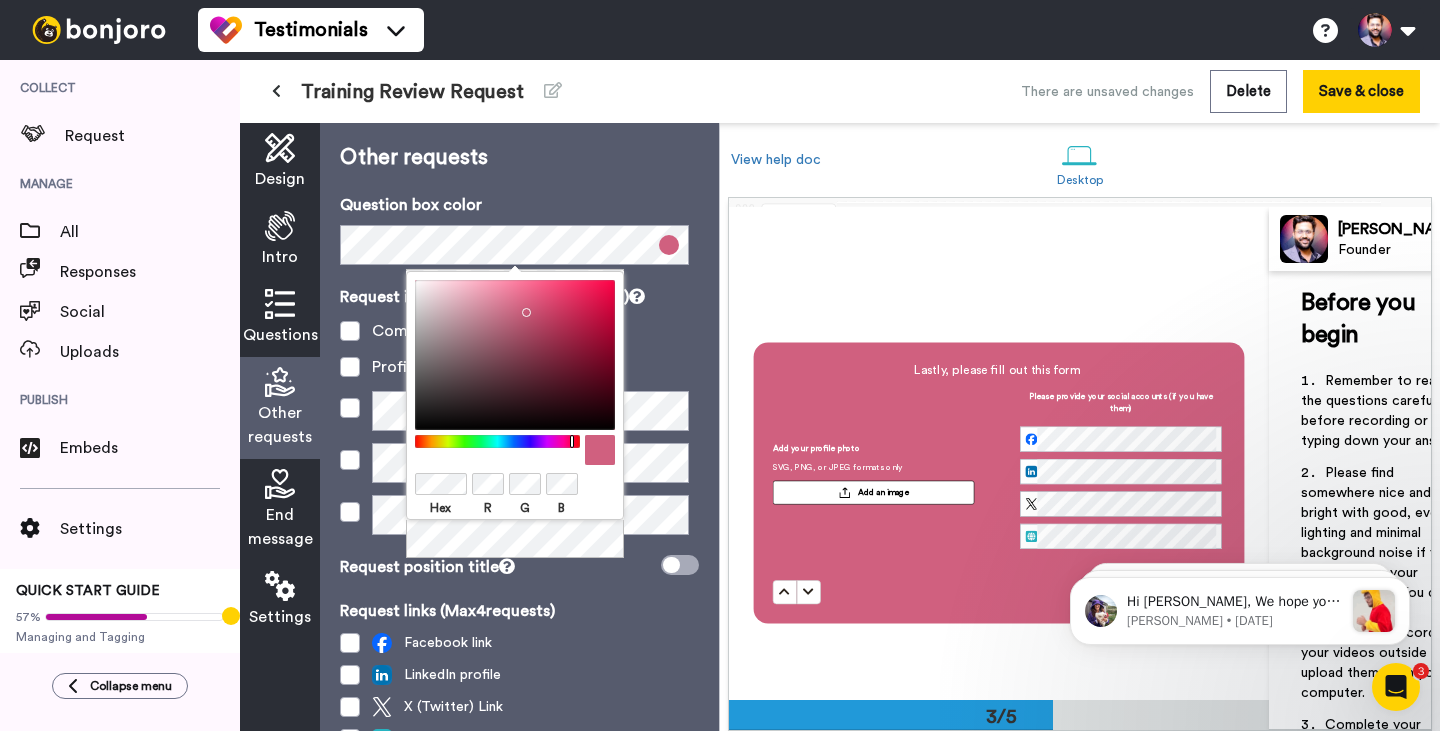 click at bounding box center [515, 355] 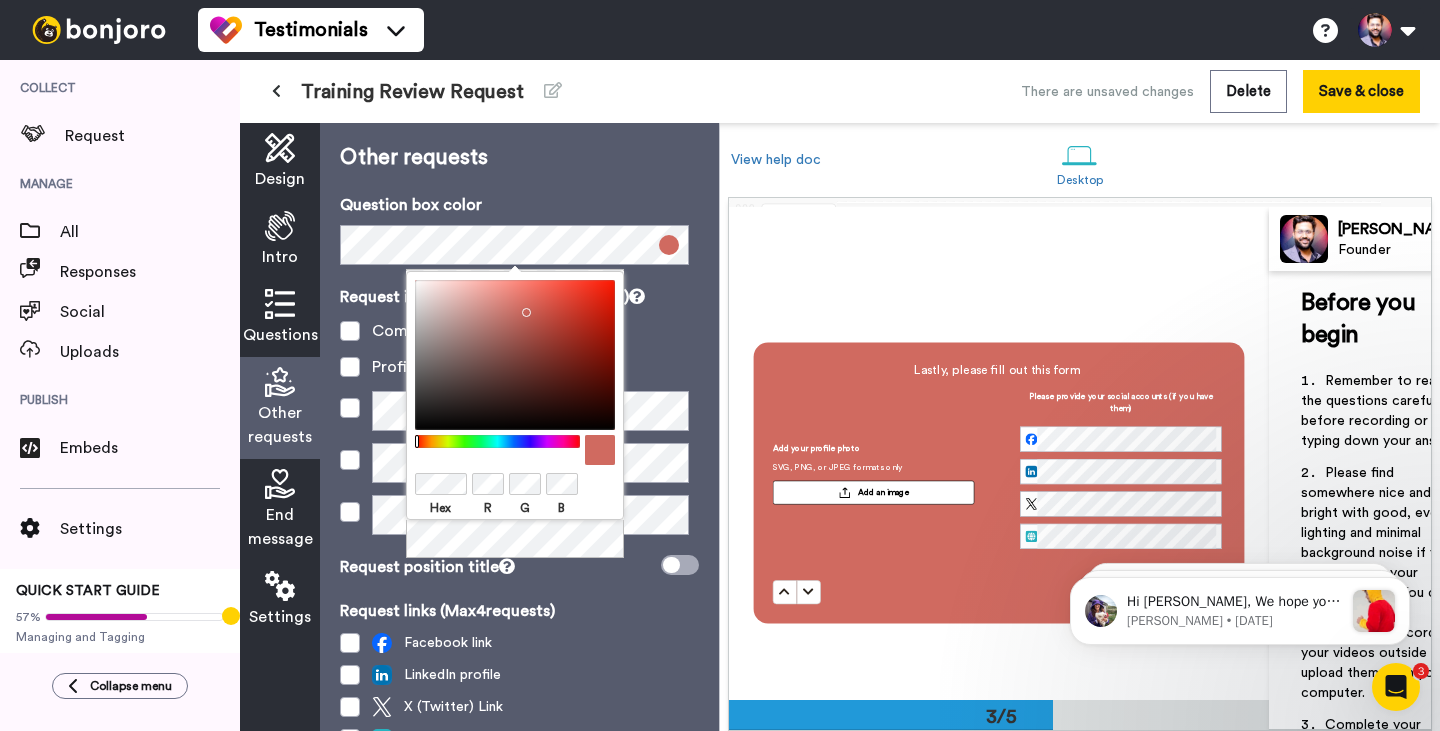 click at bounding box center [497, 441] 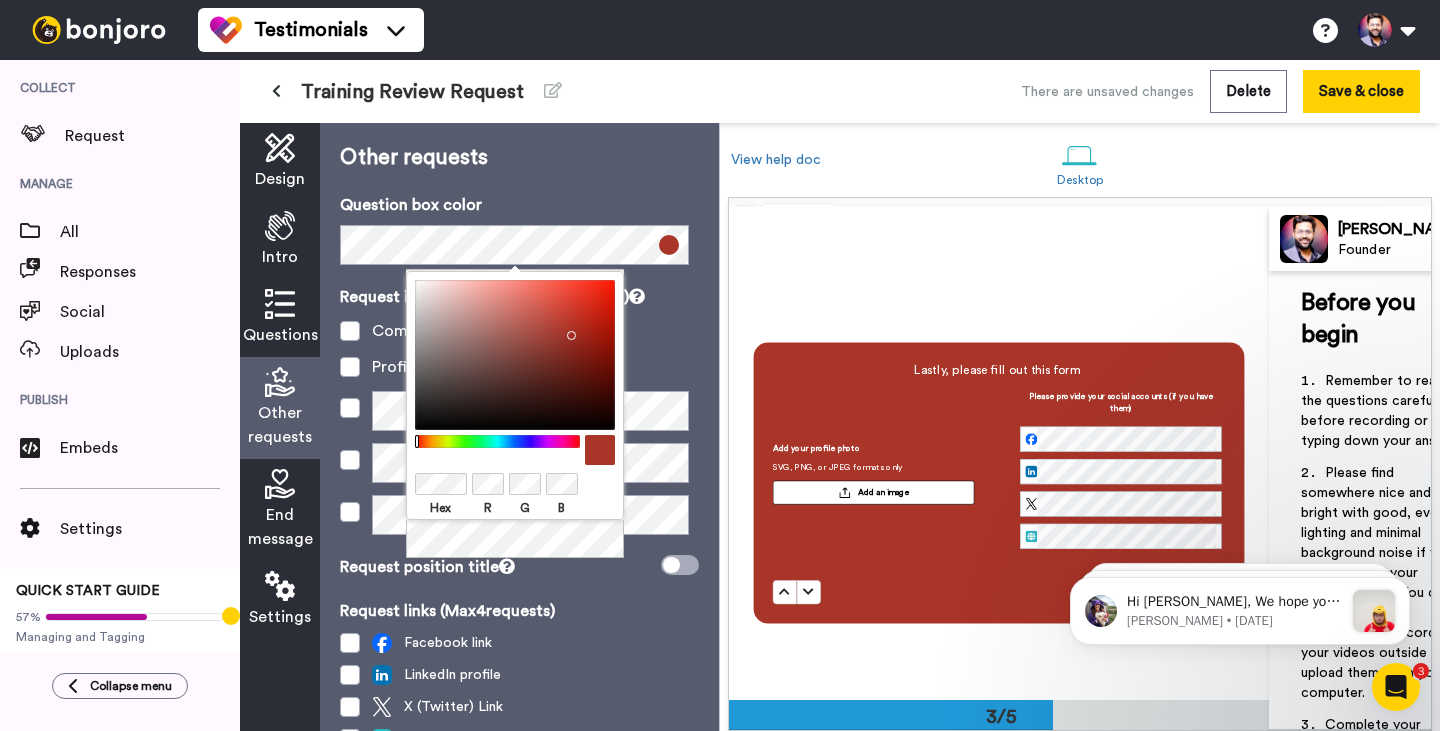 click at bounding box center [515, 355] 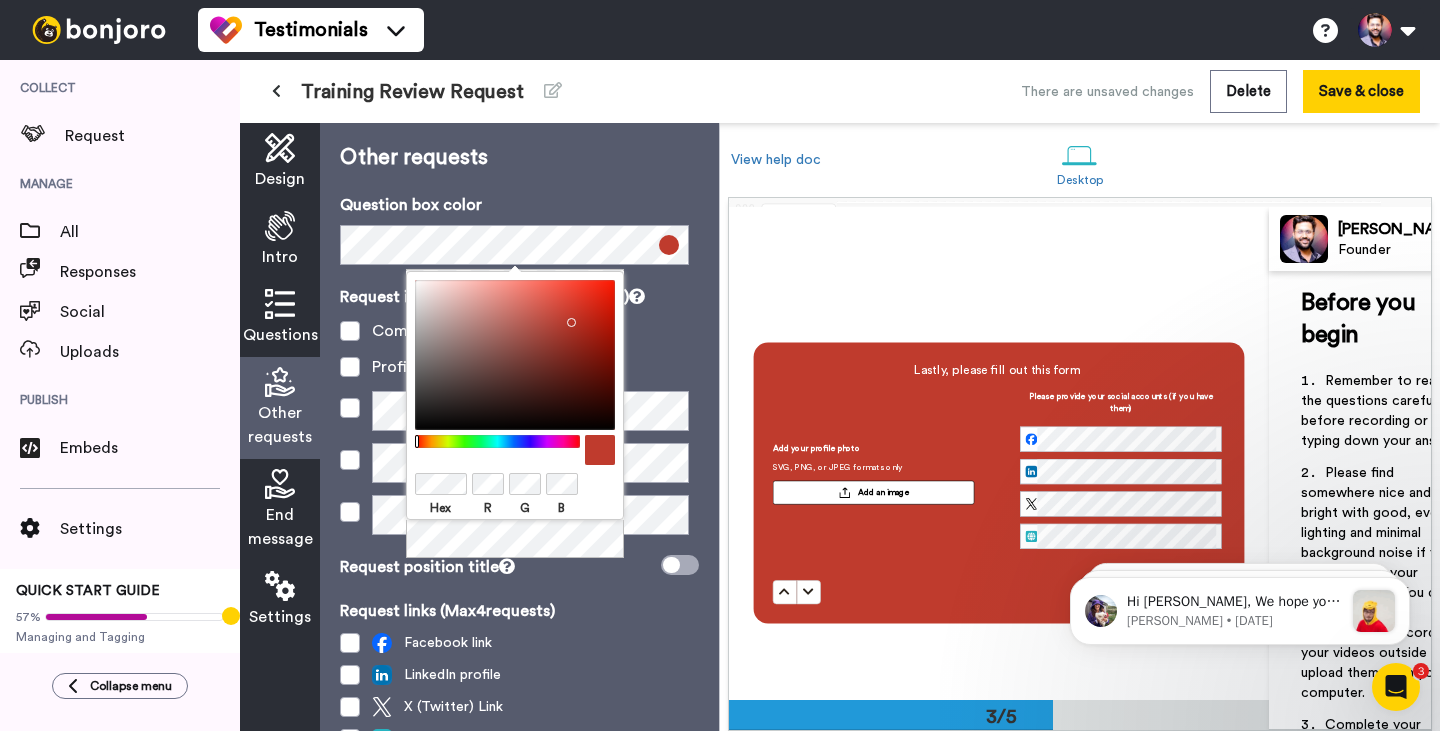 click at bounding box center (515, 355) 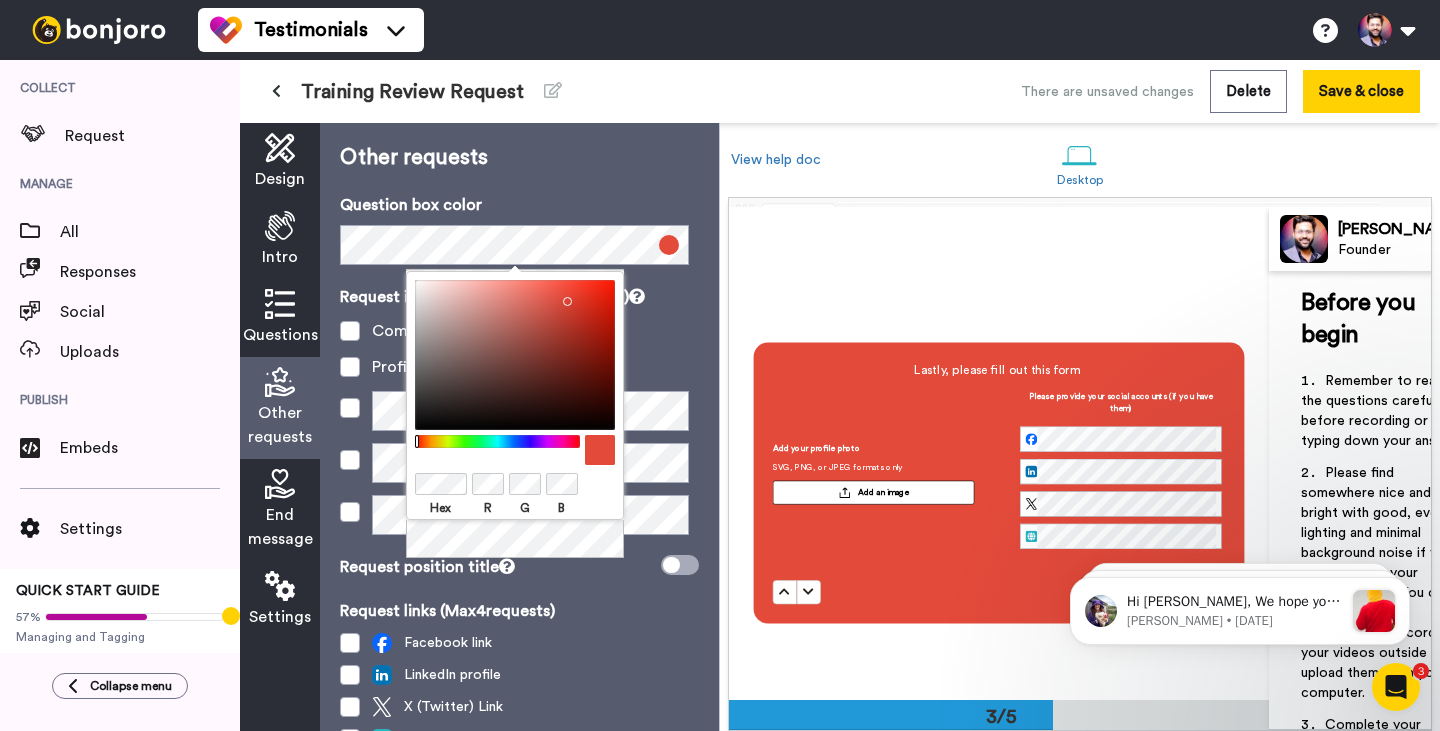 click at bounding box center (515, 355) 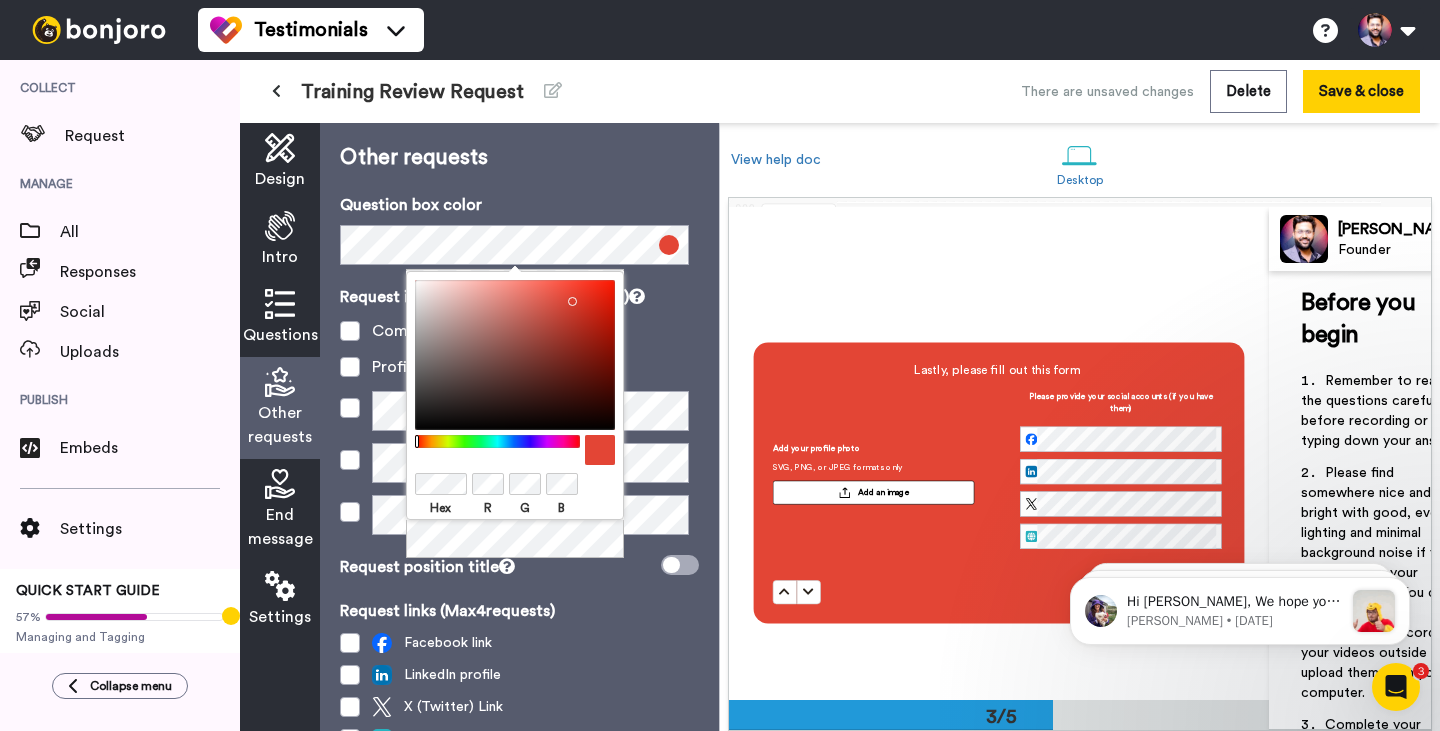 click at bounding box center (515, 355) 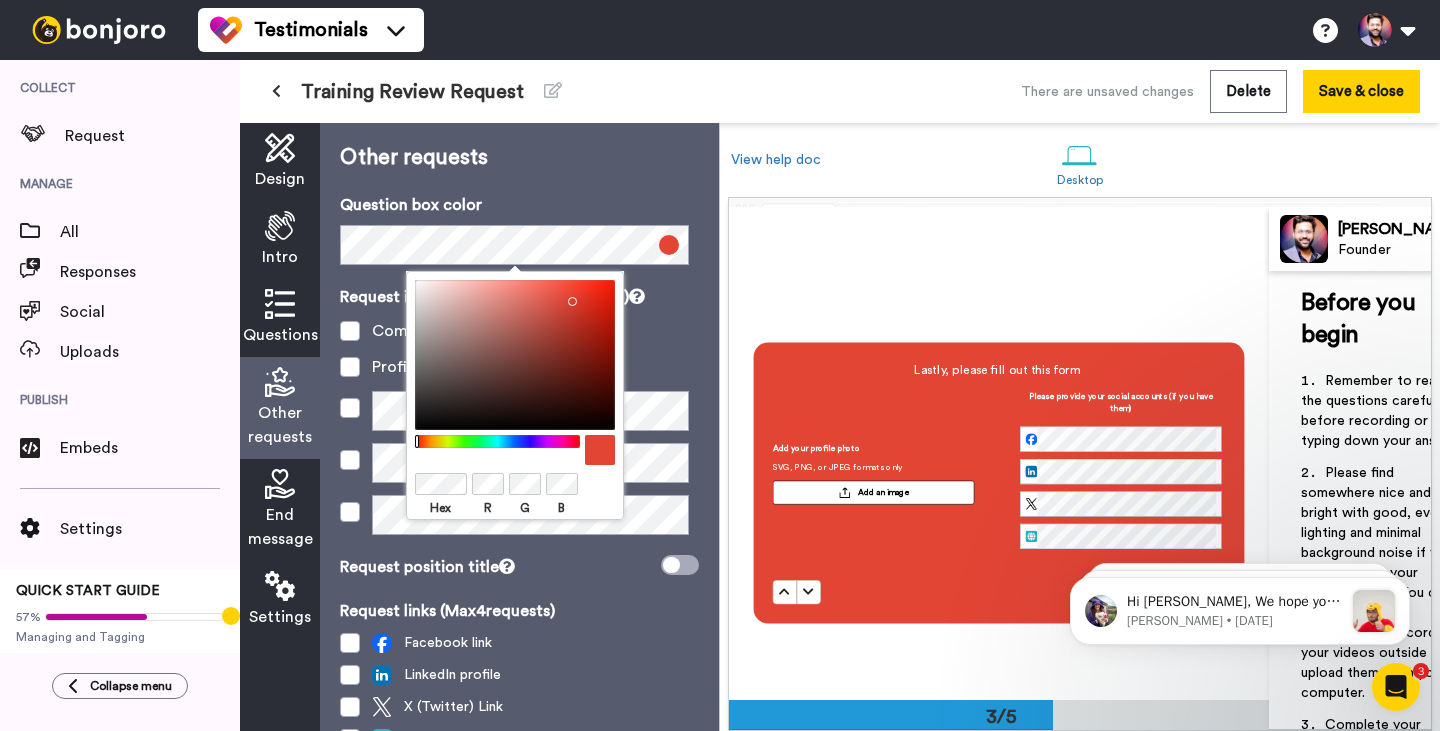 click at bounding box center [280, 304] 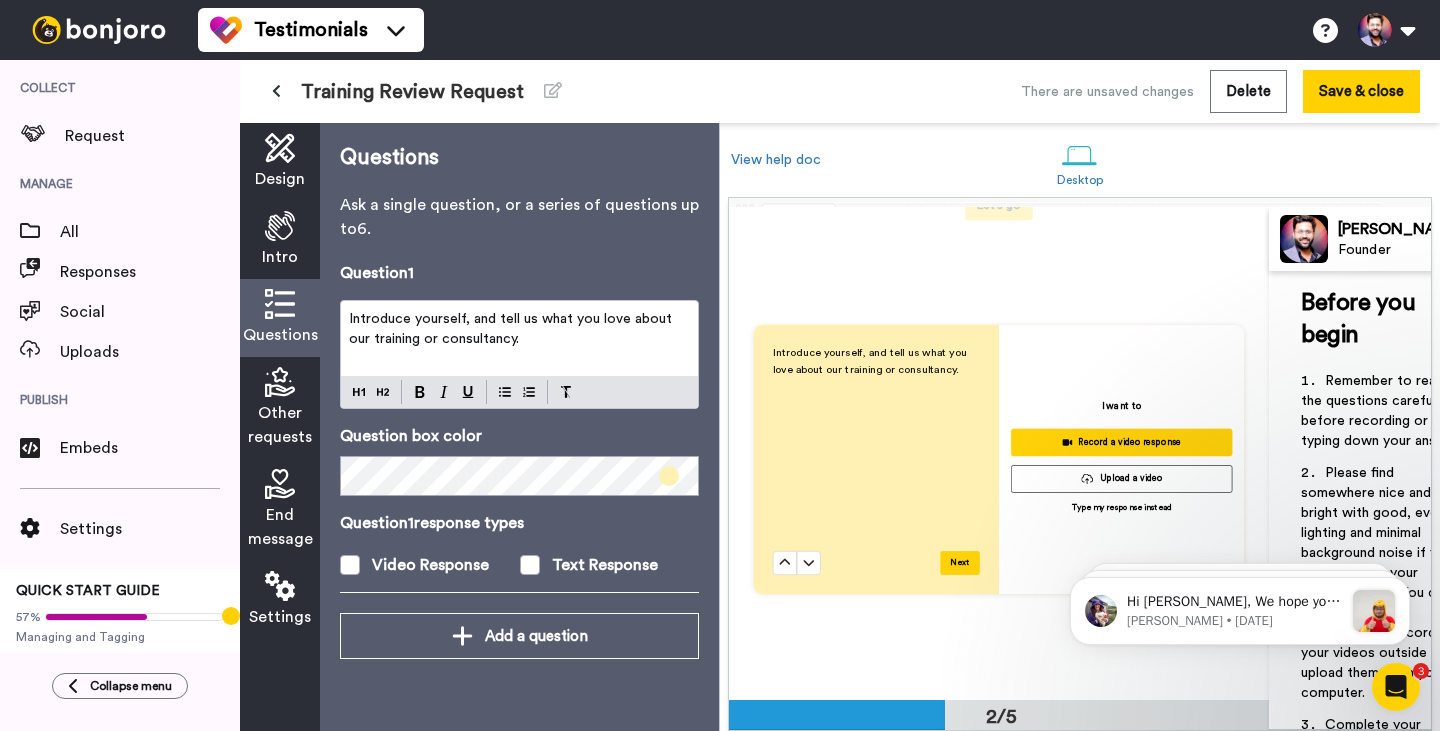 scroll, scrollTop: 484, scrollLeft: 0, axis: vertical 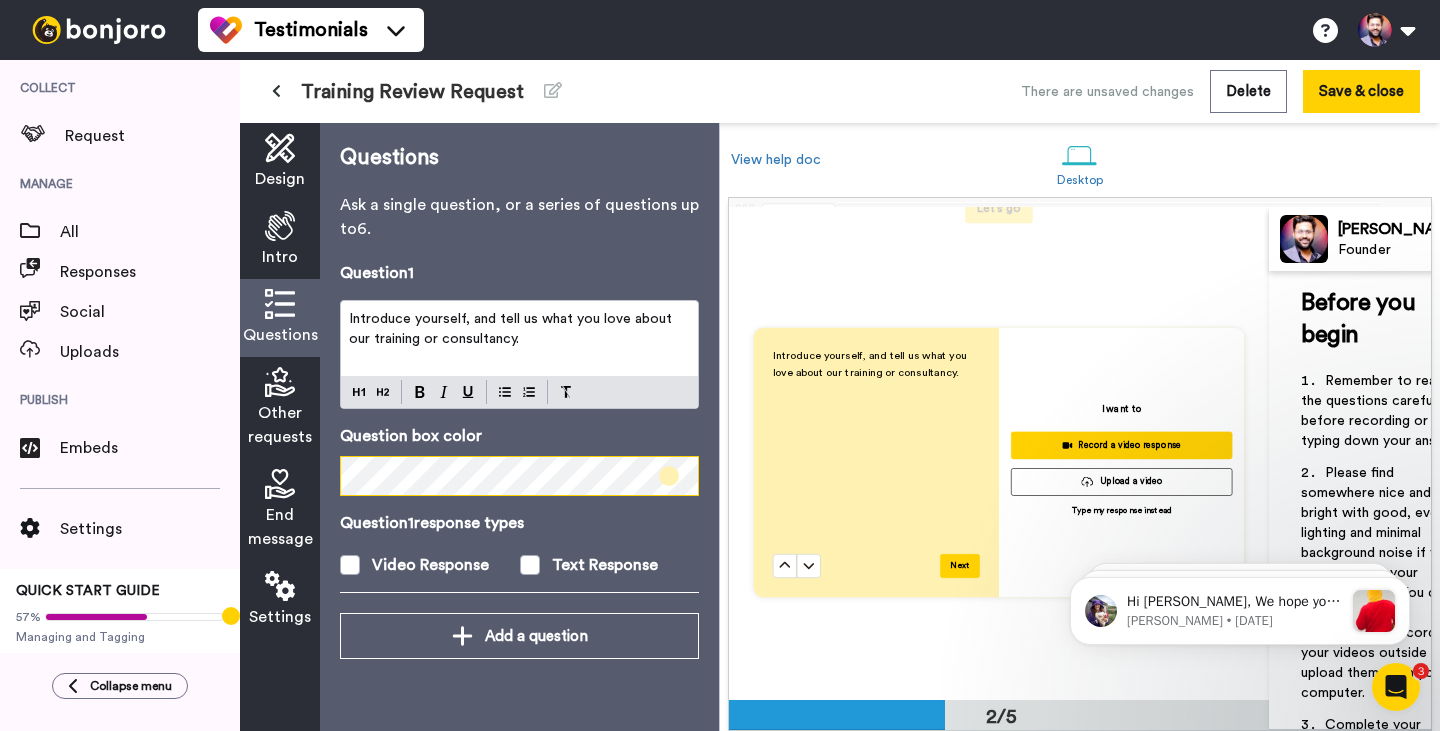 click on "Design Intro Questions Other requests End message Settings Questions Ask a single question, or a series of questions up to  6 . Question  1 Introduce yourself, and tell us what you love about our training or consultancy. Question box color Question  1  response types Video Response Text Response Add a question" at bounding box center [479, 427] 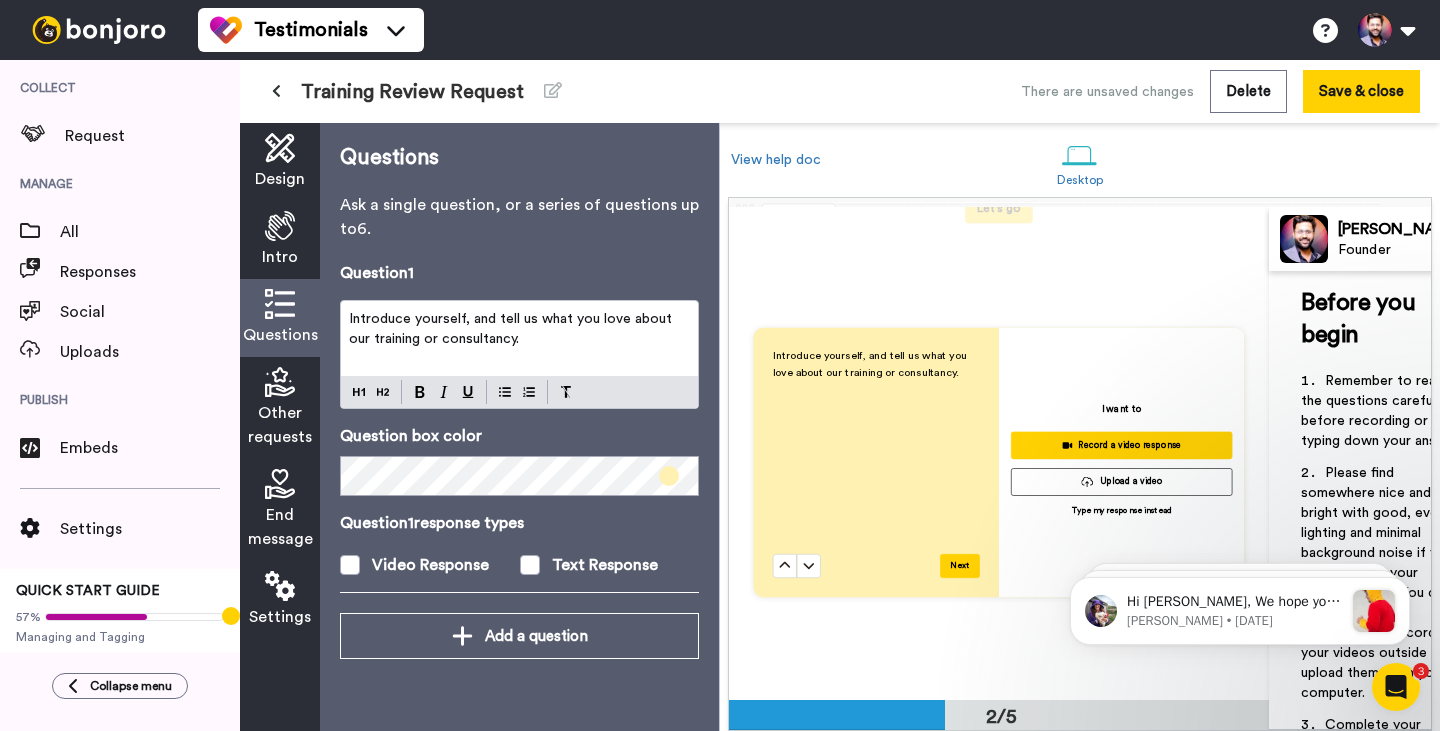 click at bounding box center (669, 476) 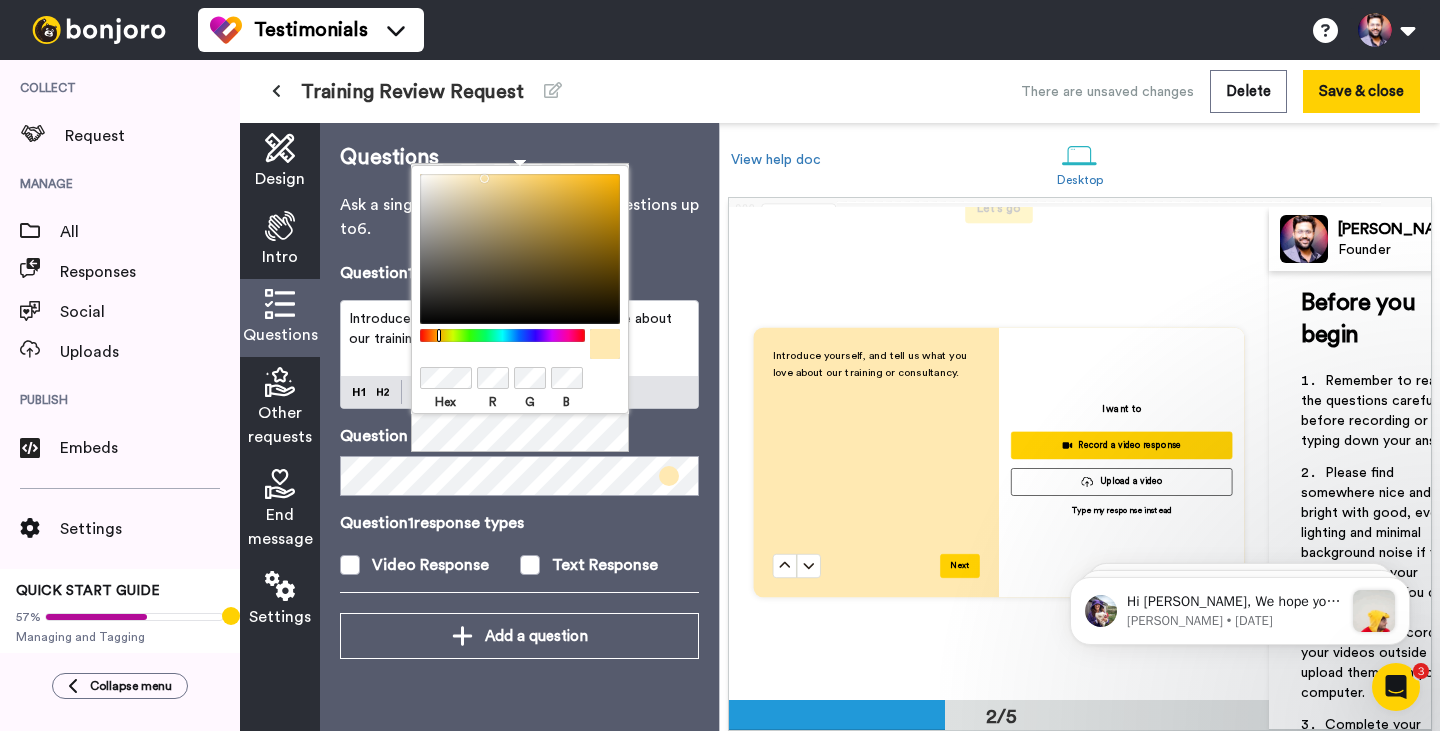 drag, startPoint x: 439, startPoint y: 337, endPoint x: 382, endPoint y: 345, distance: 57.558666 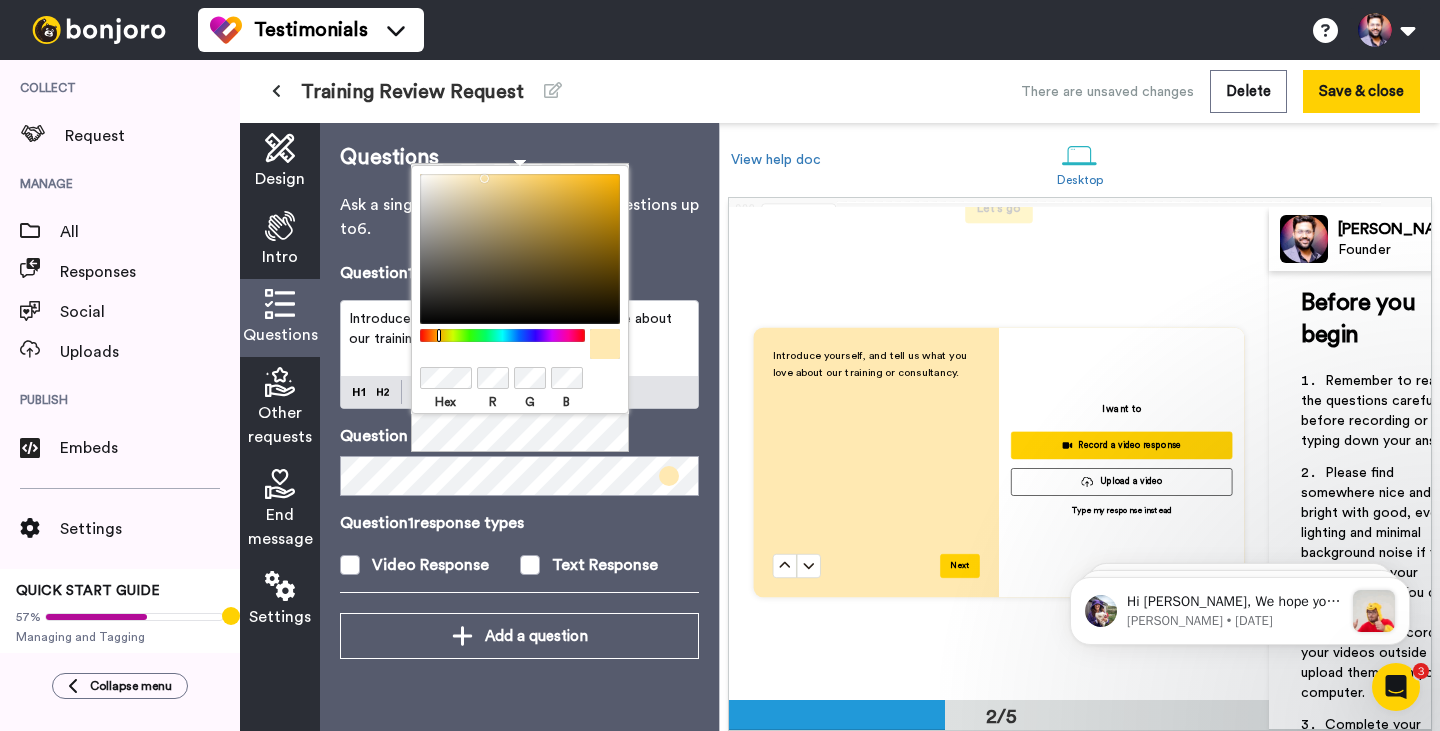 click on "Testimonials Switch to Video messaging Try me for free! Testimonials Settings Discover Help & Support Case studies Bonjoro Tools   Help docs   Settings My Profile Change Password Billing Affiliates Help Docs Settings Logout
Collect Request Manage All Responses Social Uploads Publish Embeds Settings QUICK START GUIDE 57% Managing and Tagging Collapse menu
Training Review Request   There are unsaved changes Delete Save & close Design Intro Questions Other requests End message Settings Questions Ask a single question, or a series of questions up to  6 . Question  1 Introduce yourself, and tell us what you love about our training or consultancy. Question box color Question  1  response types Video Response Text Response Add a question View help doc Desktop Babar   Bilal Bhatti Founder Name" at bounding box center [720, 365] 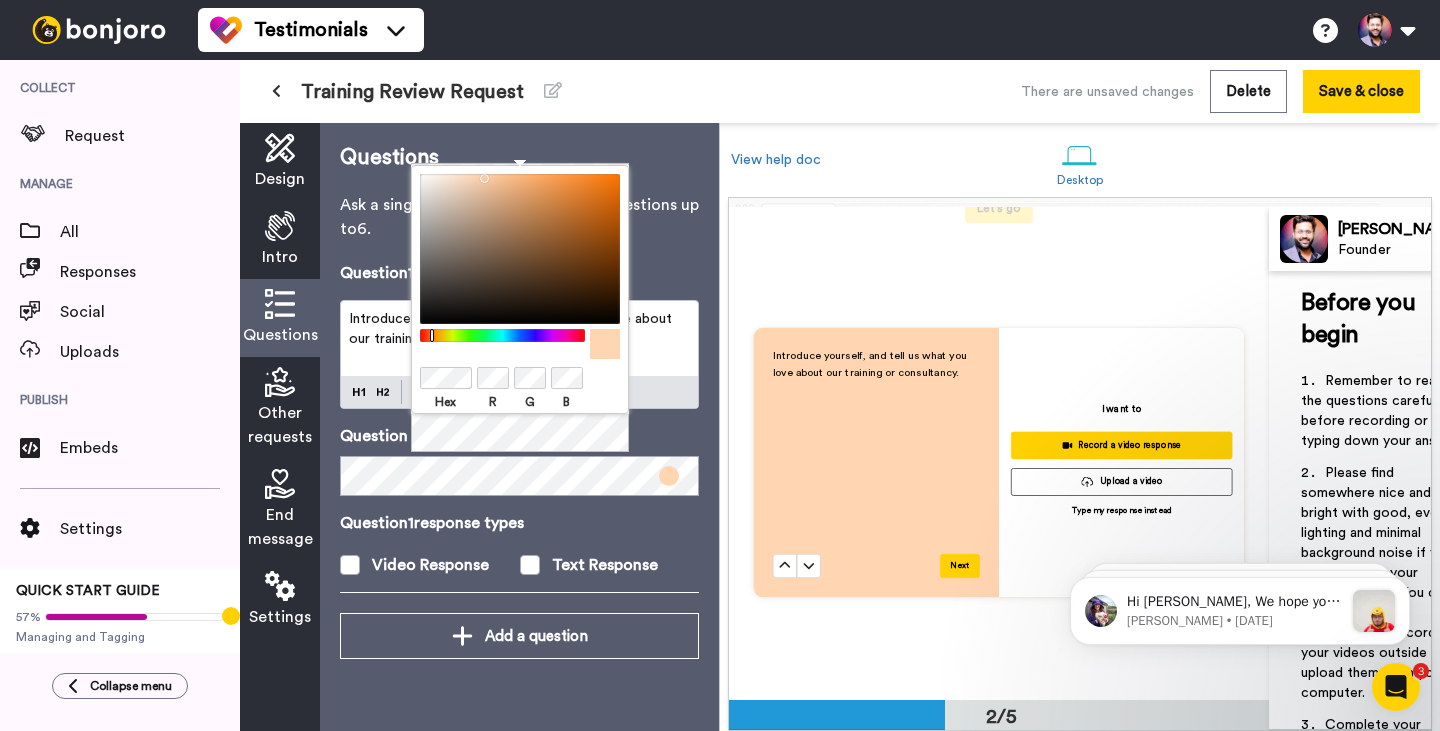 click at bounding box center [502, 335] 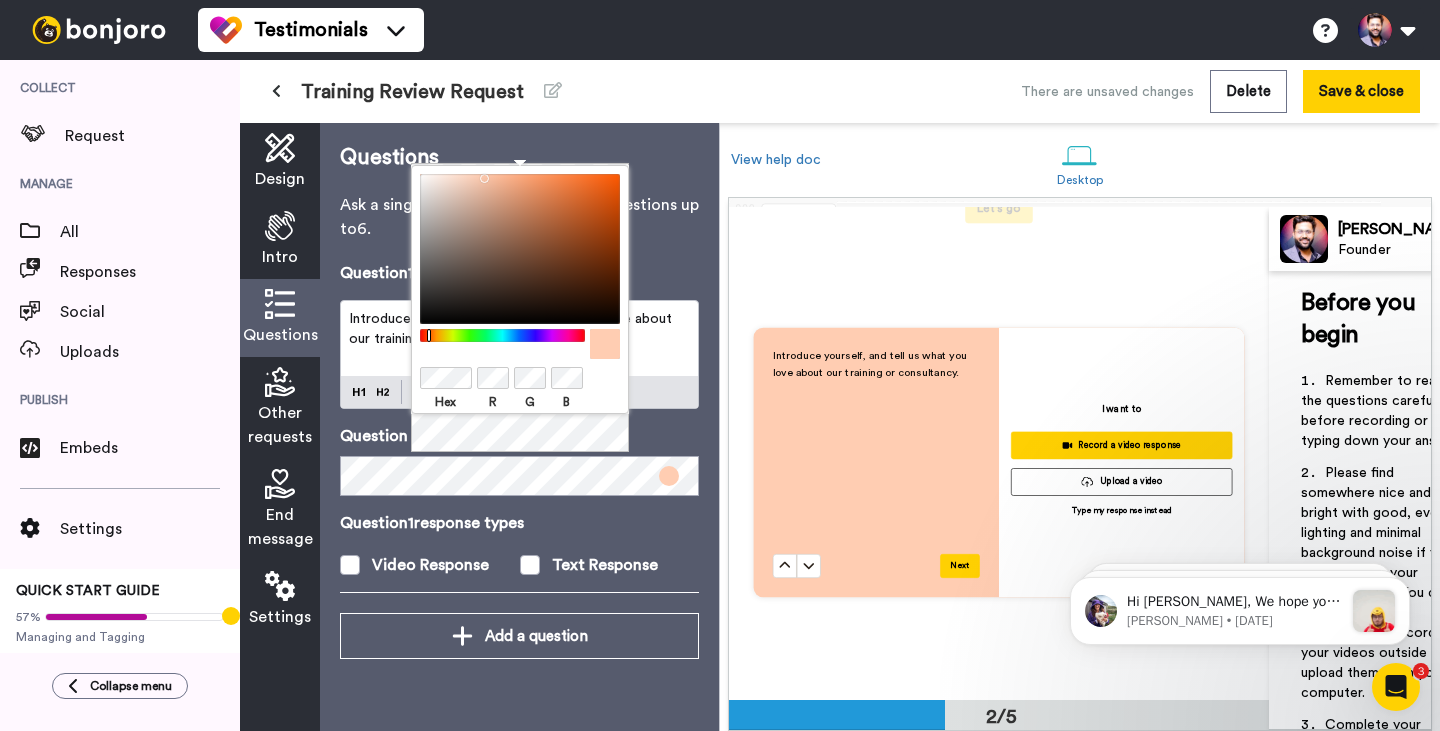 click at bounding box center [502, 335] 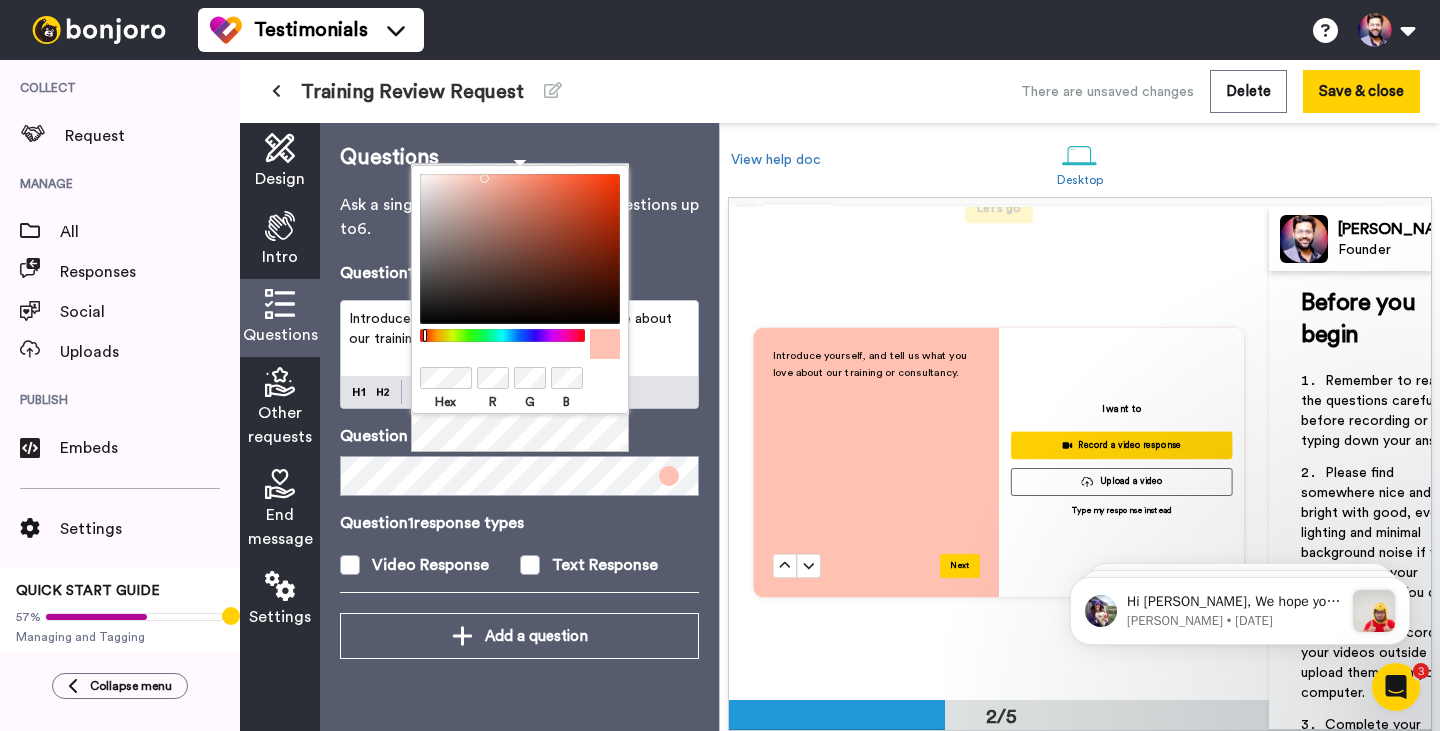 click at bounding box center (502, 335) 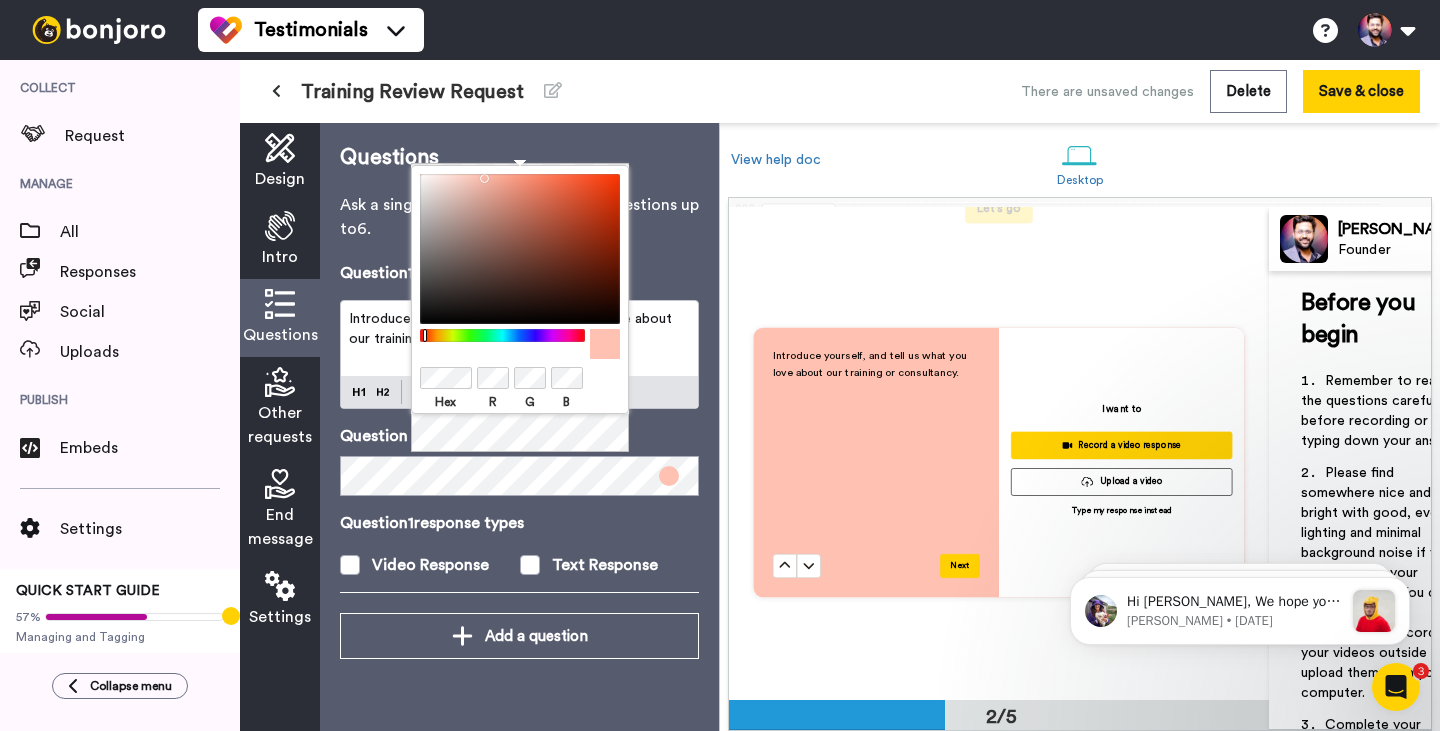 click at bounding box center (520, 249) 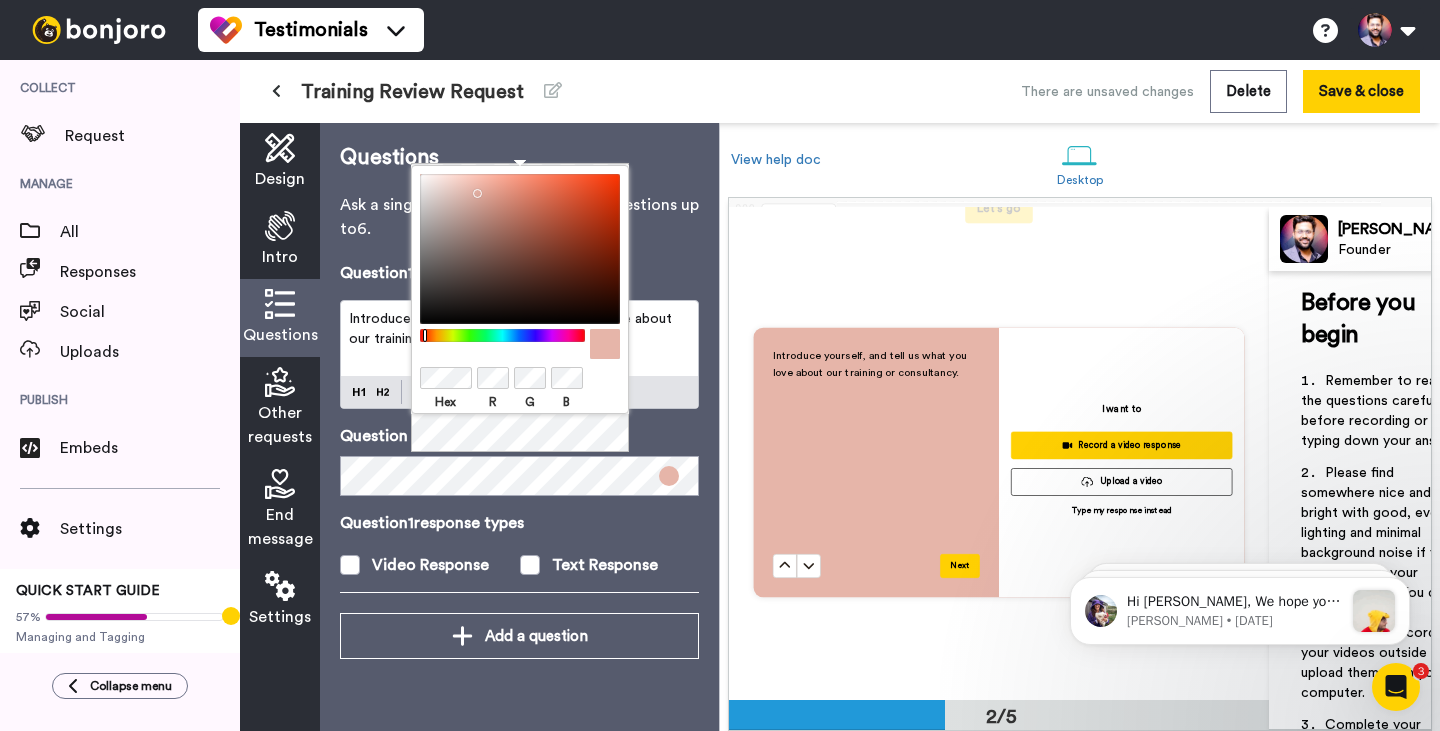 click at bounding box center (520, 249) 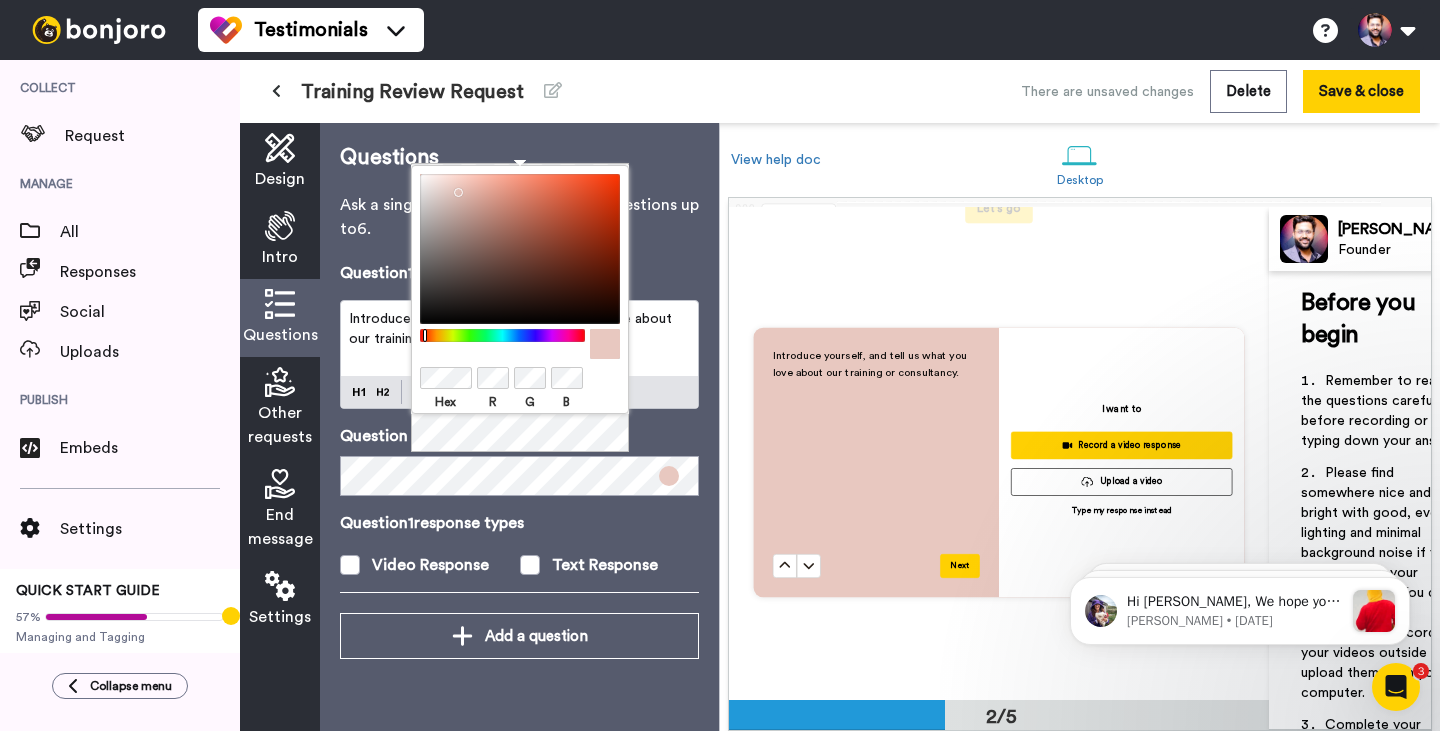 click at bounding box center [520, 249] 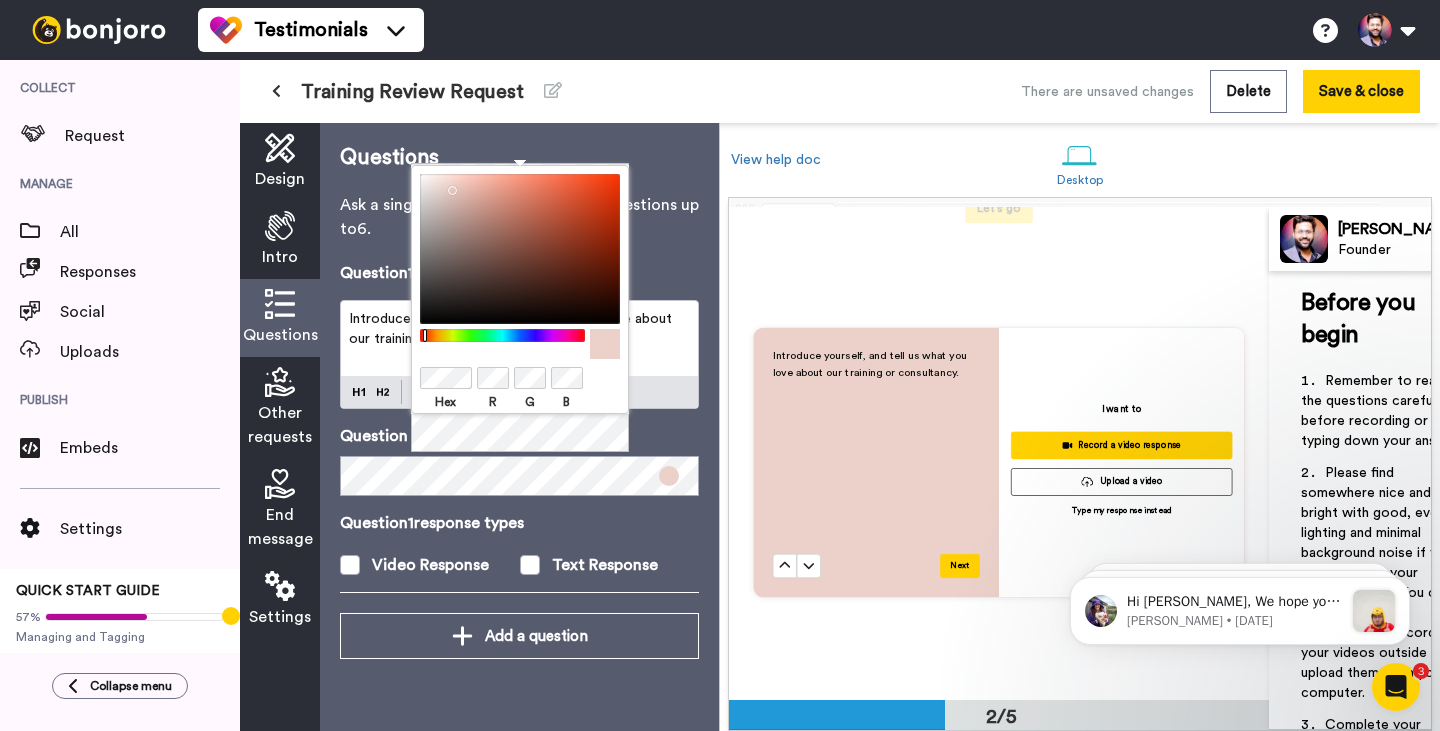click at bounding box center [520, 249] 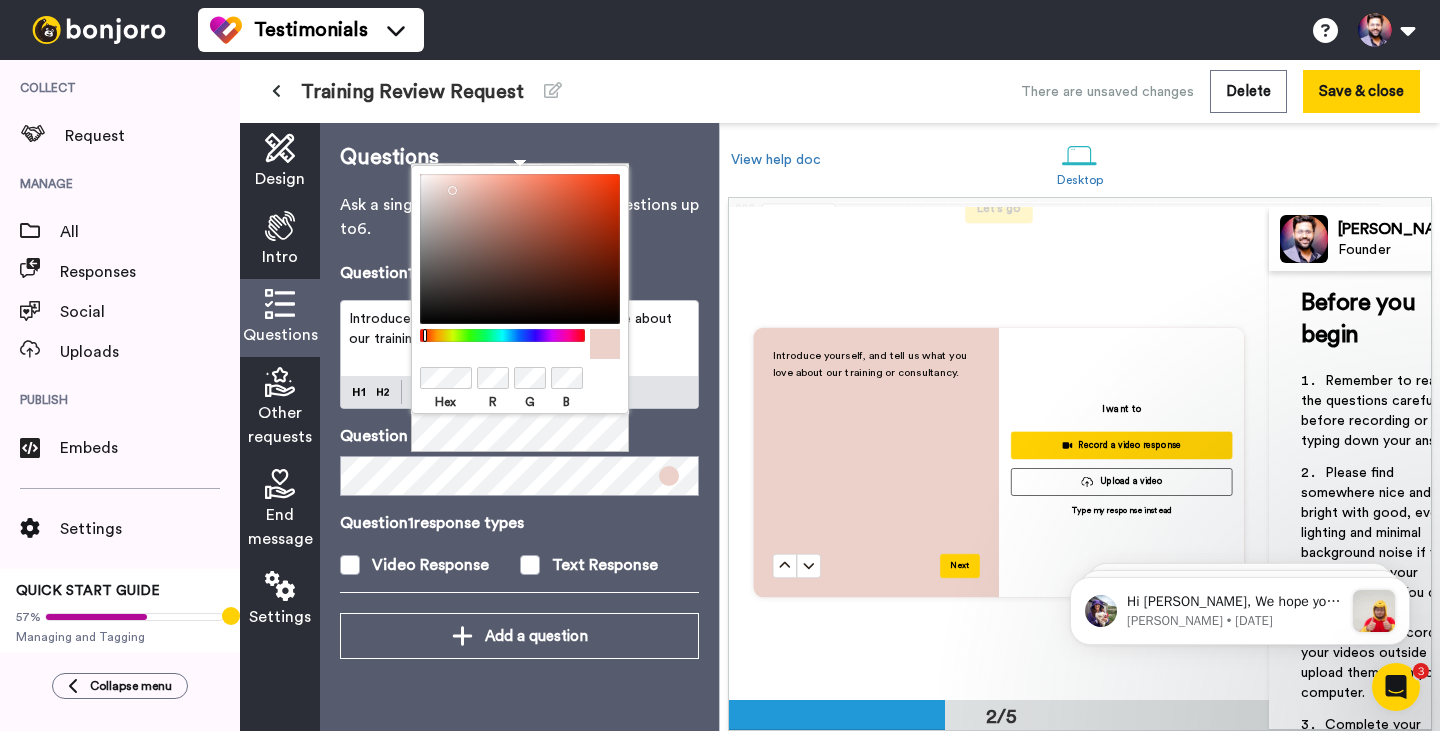 click at bounding box center [520, 249] 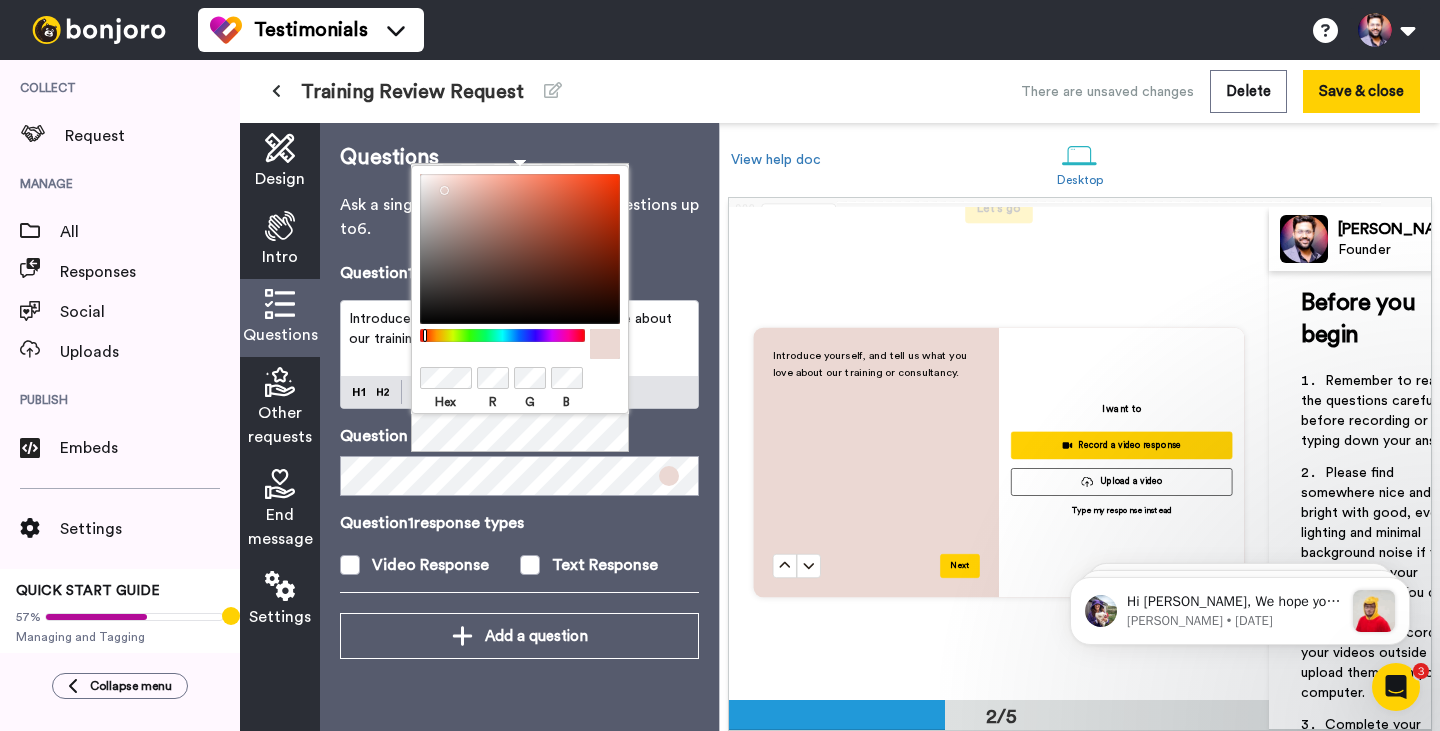 click at bounding box center (520, 249) 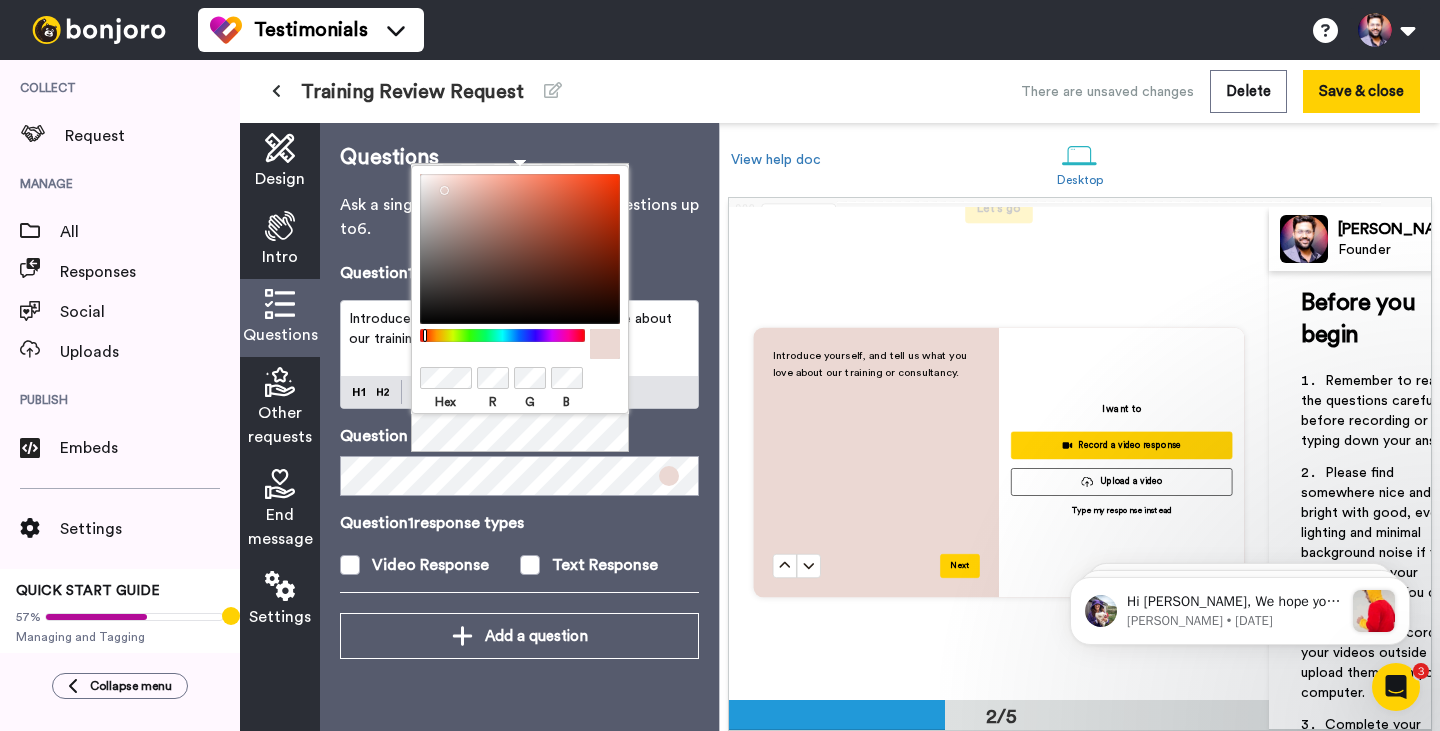 click on "Intro" at bounding box center (280, 240) 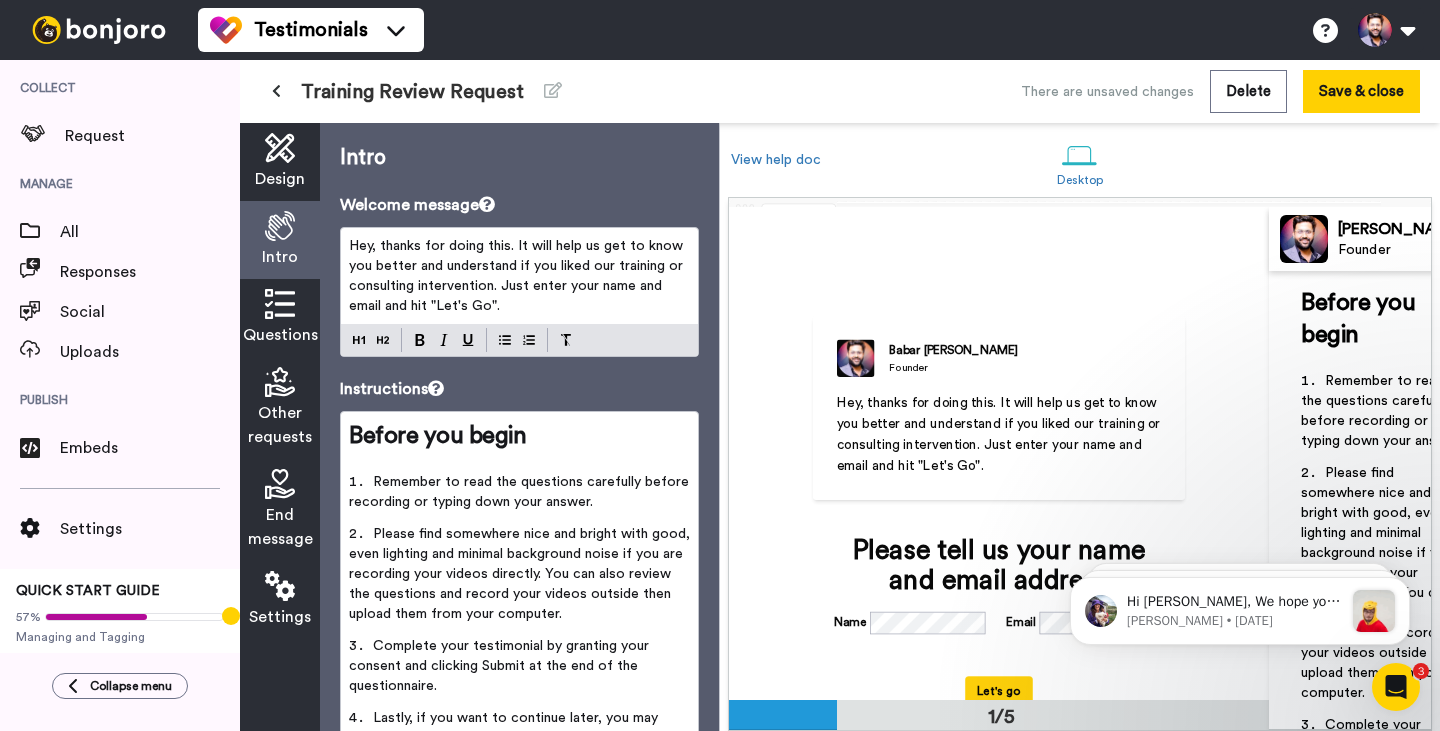 scroll, scrollTop: 0, scrollLeft: 0, axis: both 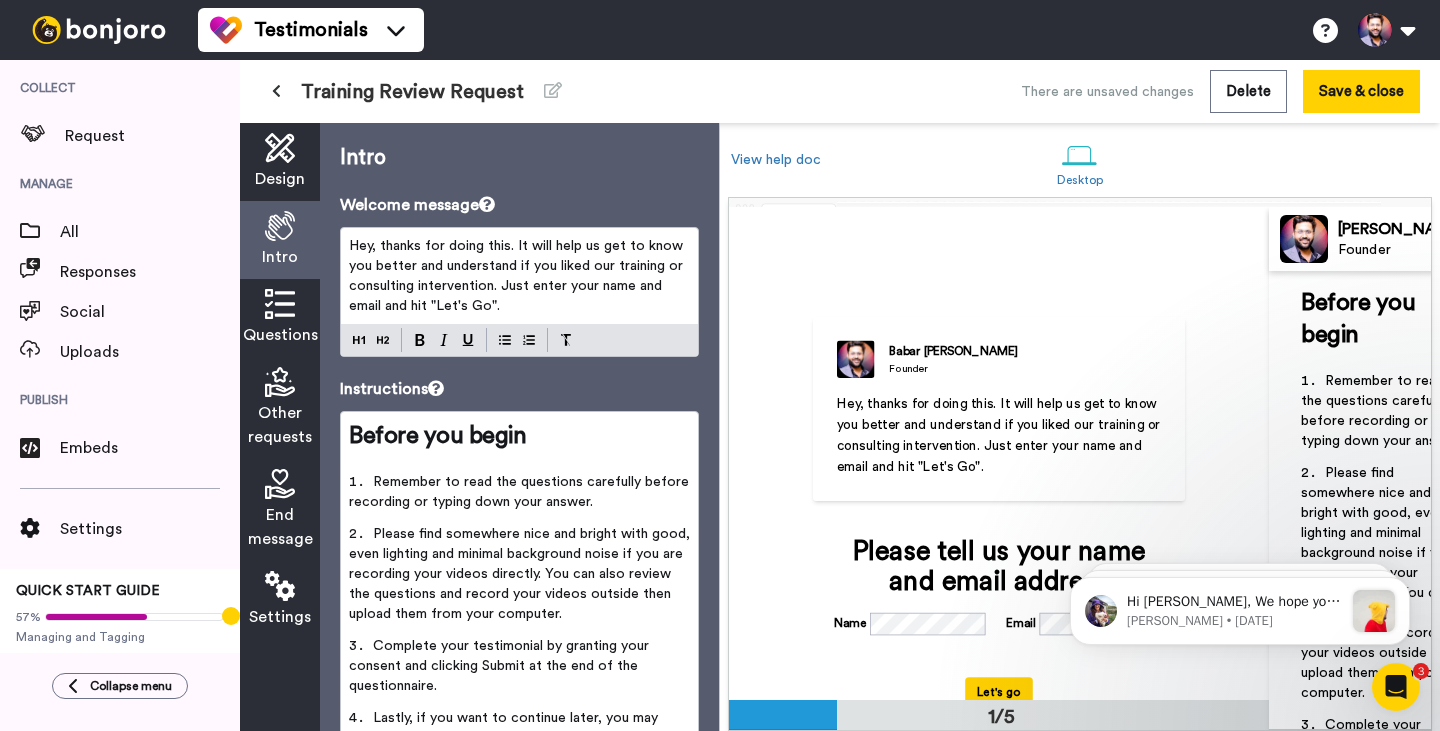 click on "Design" at bounding box center [280, 179] 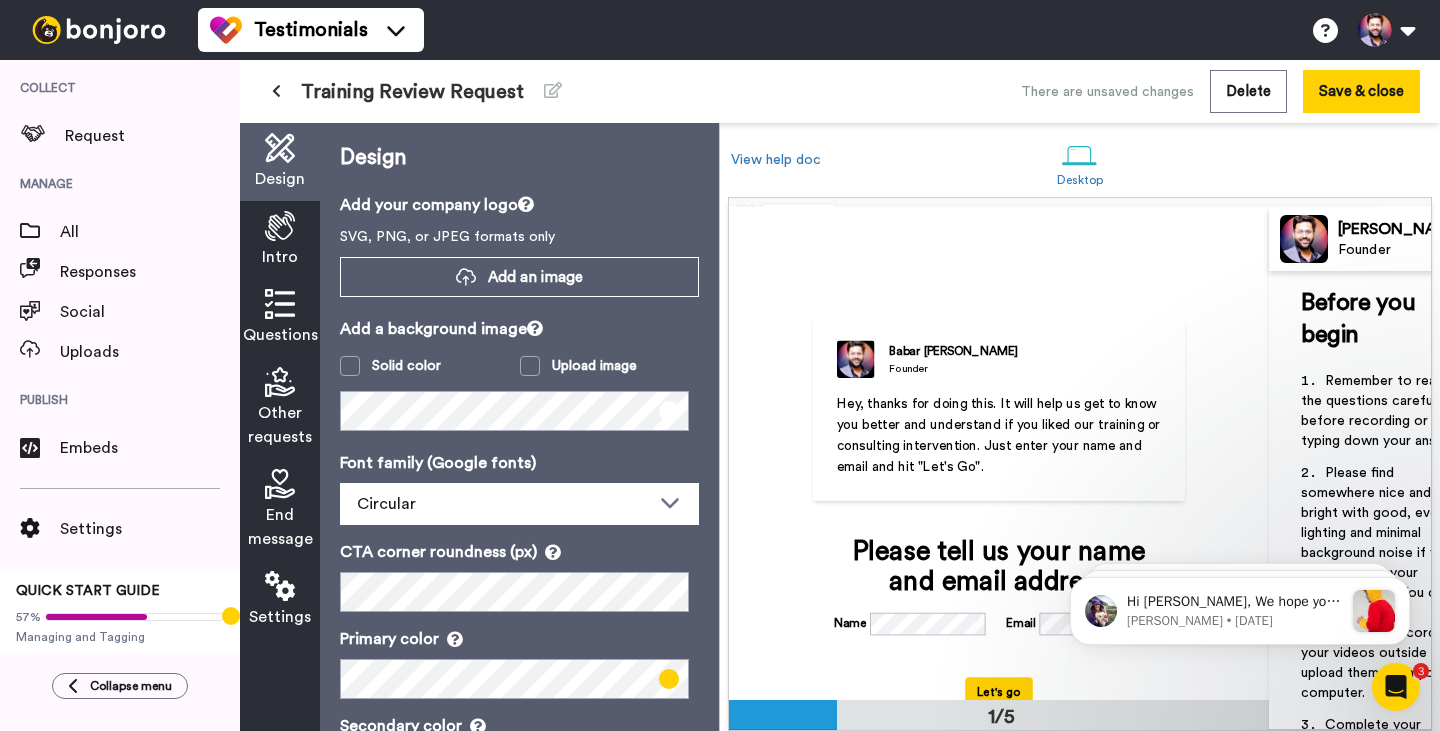 click at bounding box center [280, 226] 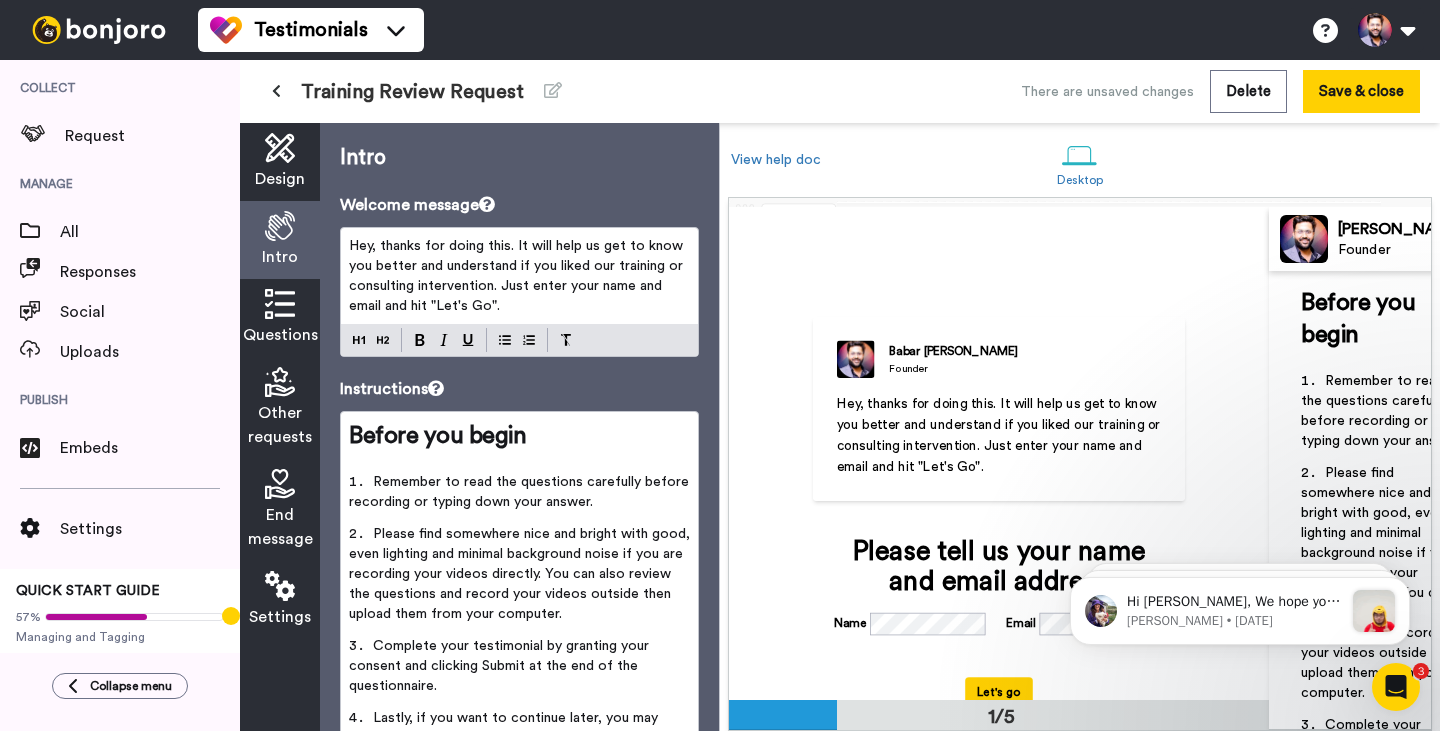 click on "Design" at bounding box center (280, 179) 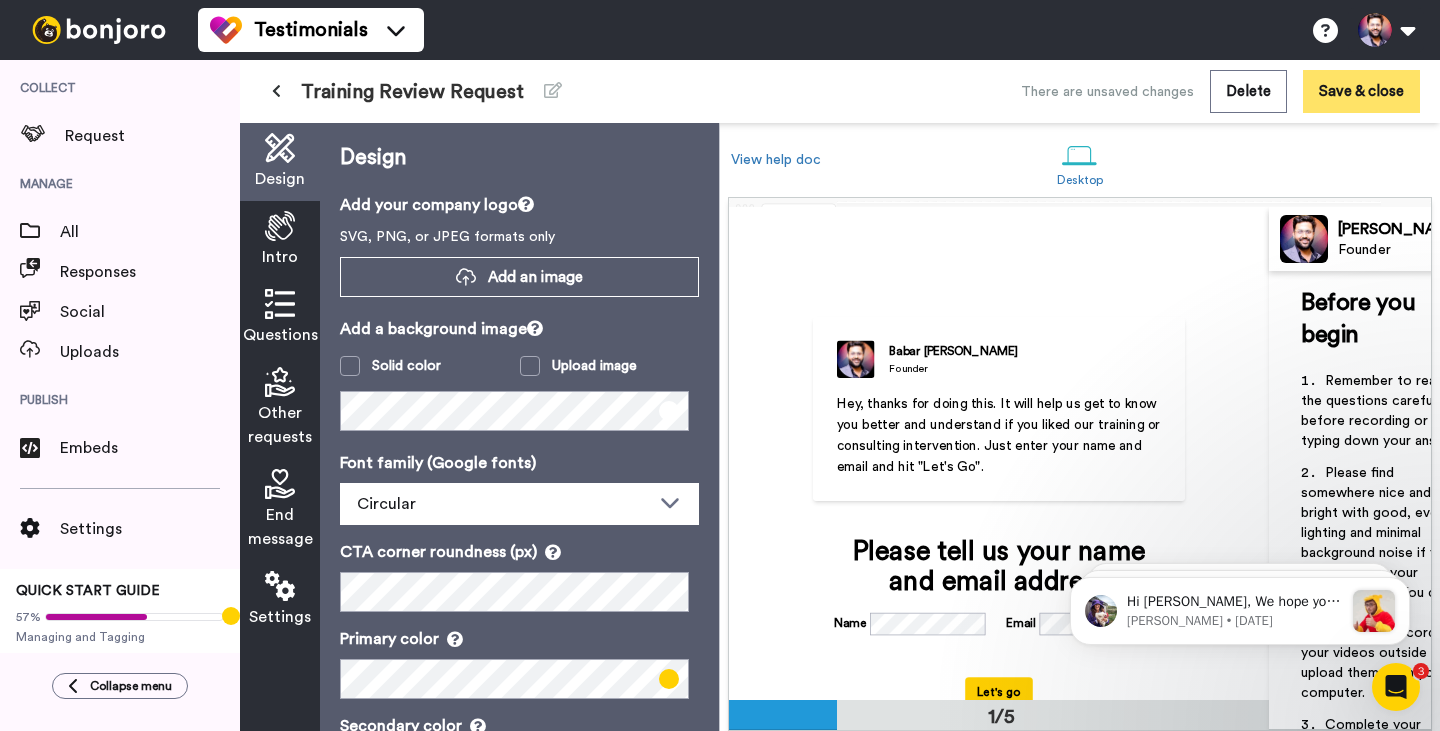click on "Save & close" at bounding box center (1361, 91) 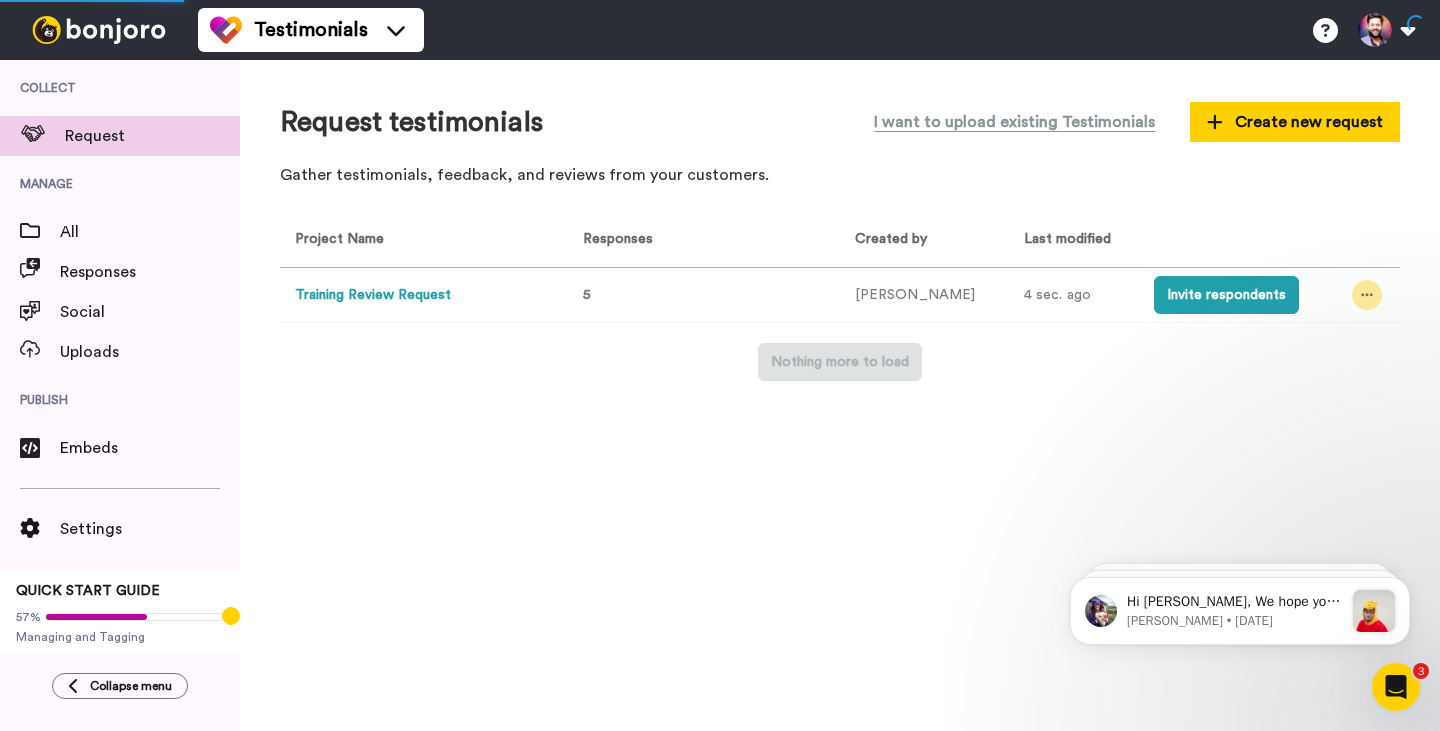 click 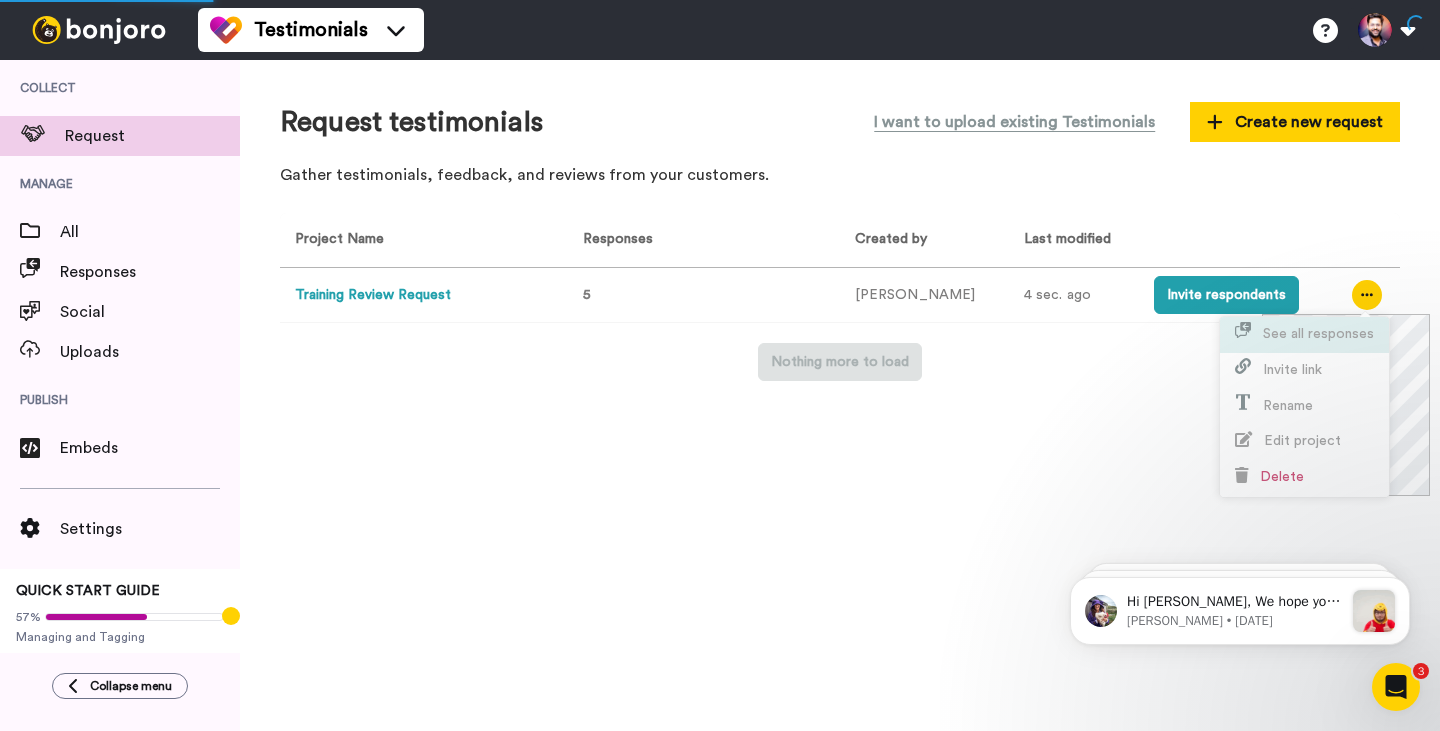 click on "See all responses" at bounding box center (1318, 334) 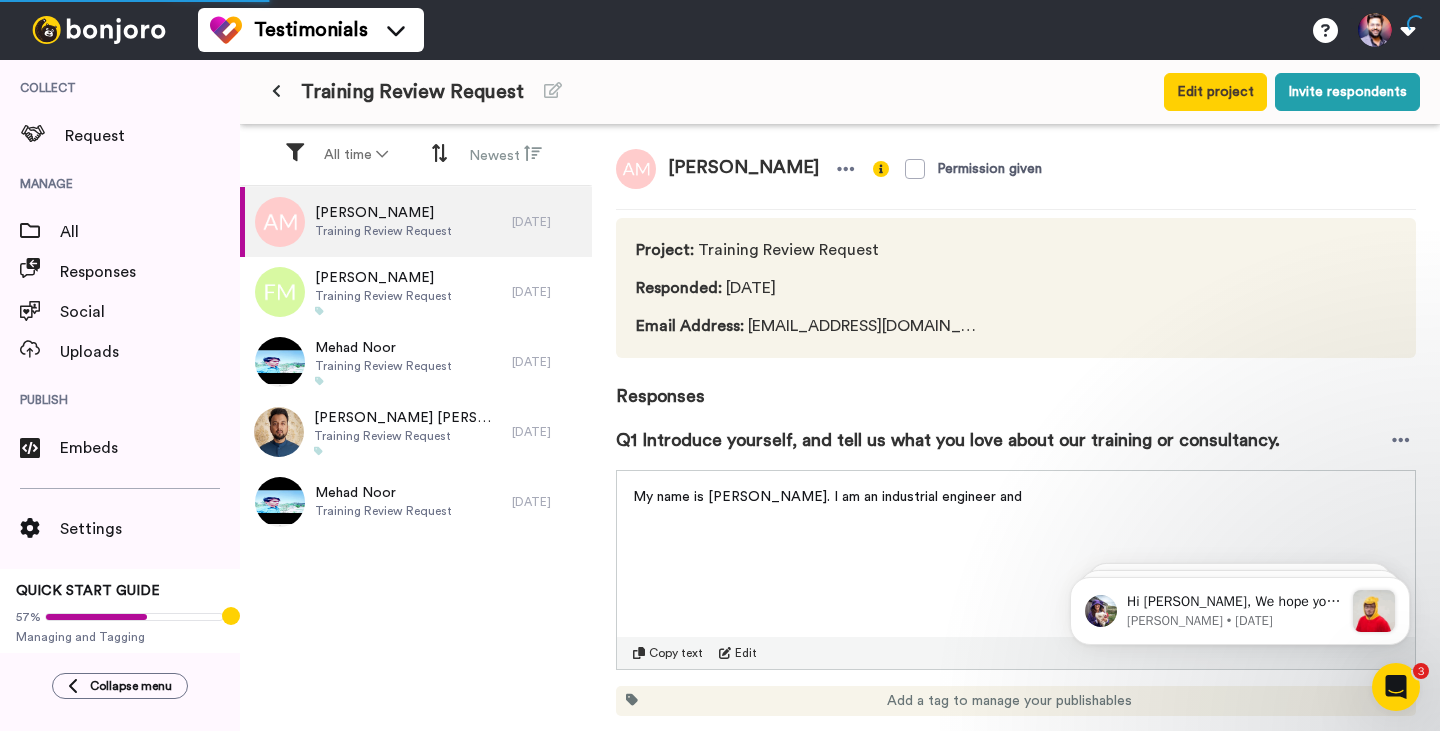 scroll, scrollTop: 56, scrollLeft: 0, axis: vertical 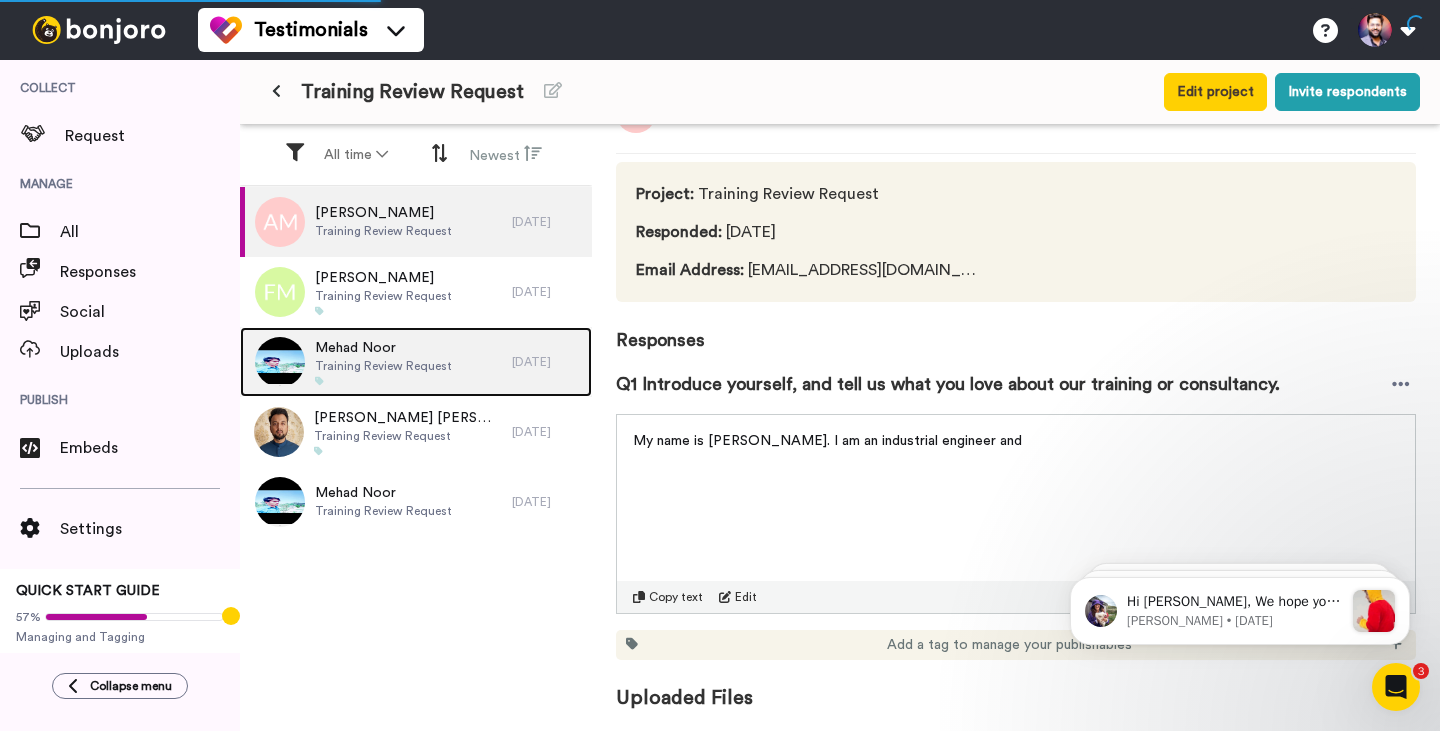 click on "Mehad Noor Training Review Request" at bounding box center [376, 362] 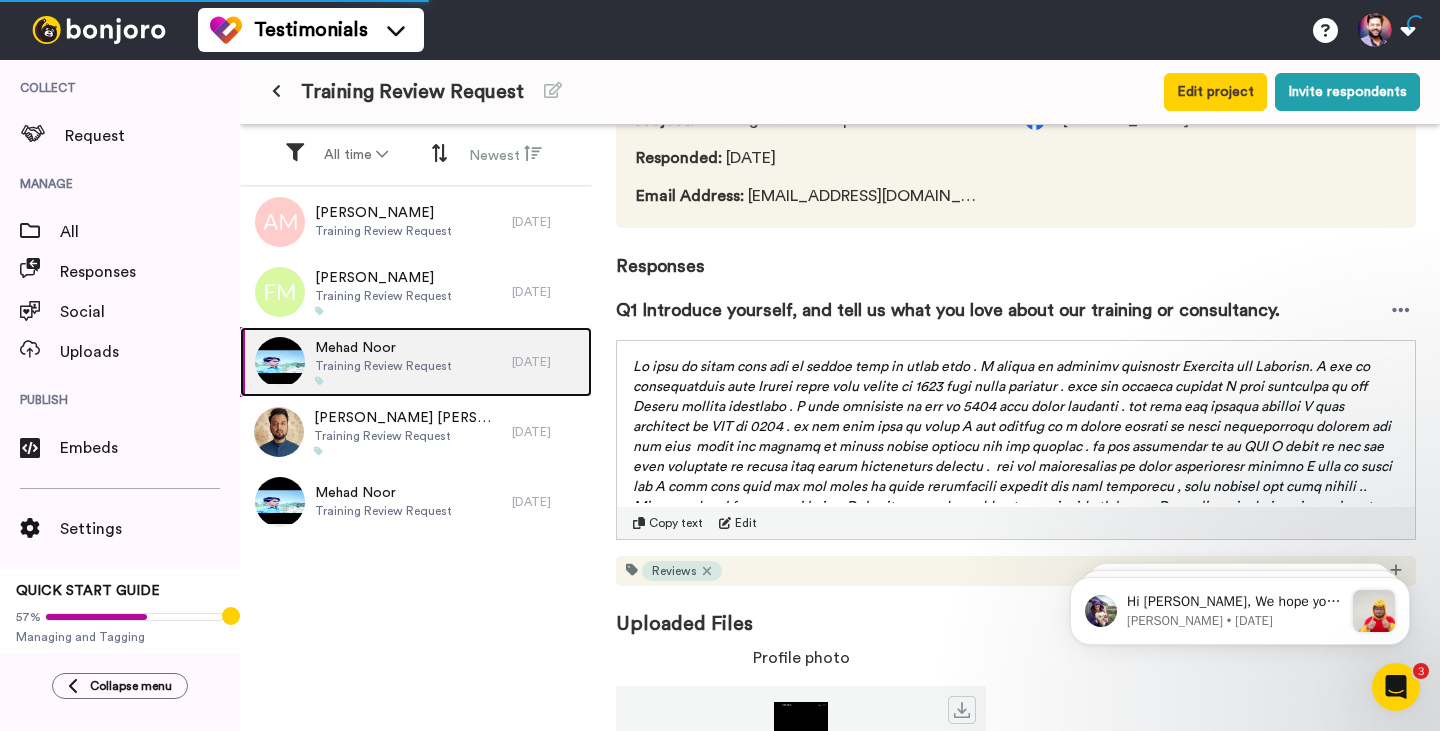 scroll, scrollTop: 131, scrollLeft: 0, axis: vertical 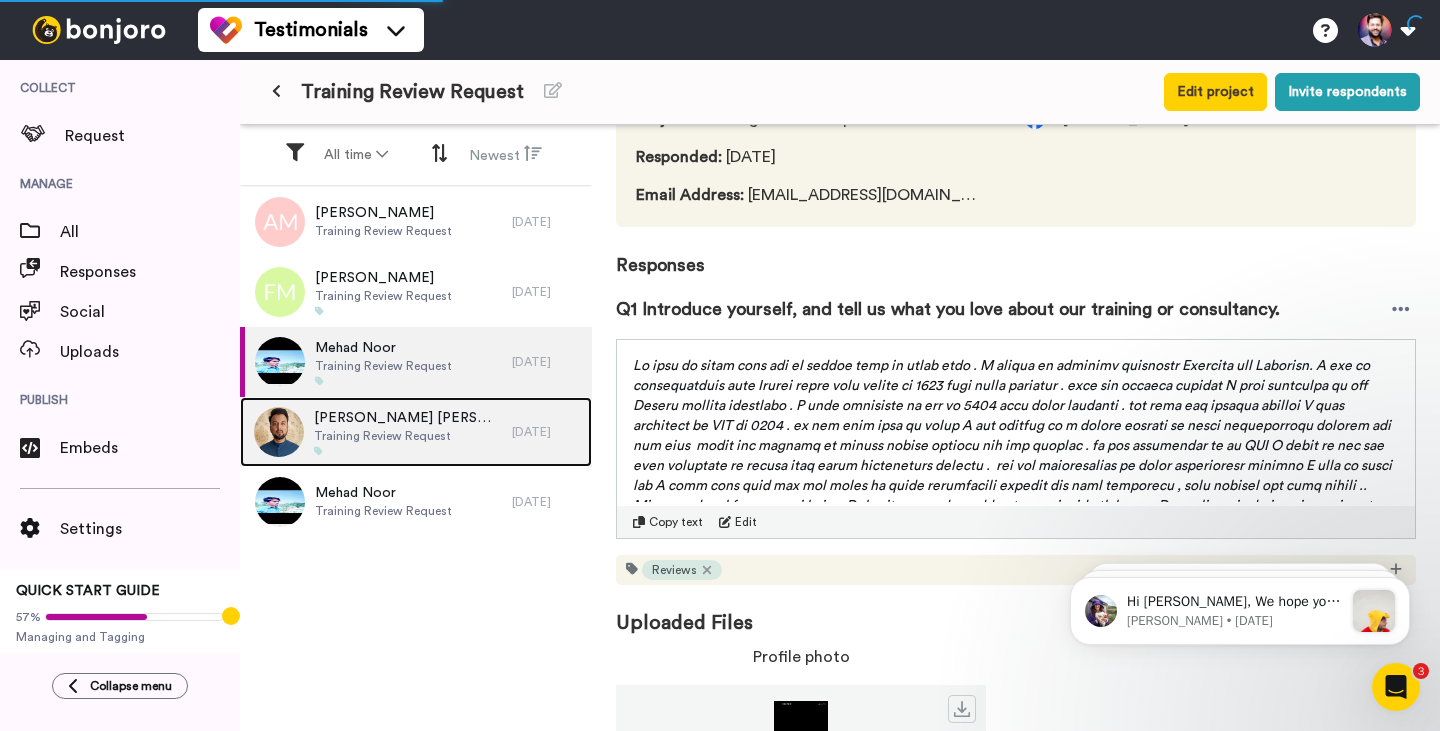 click on "Muhammad Hassan Khalid" at bounding box center [408, 418] 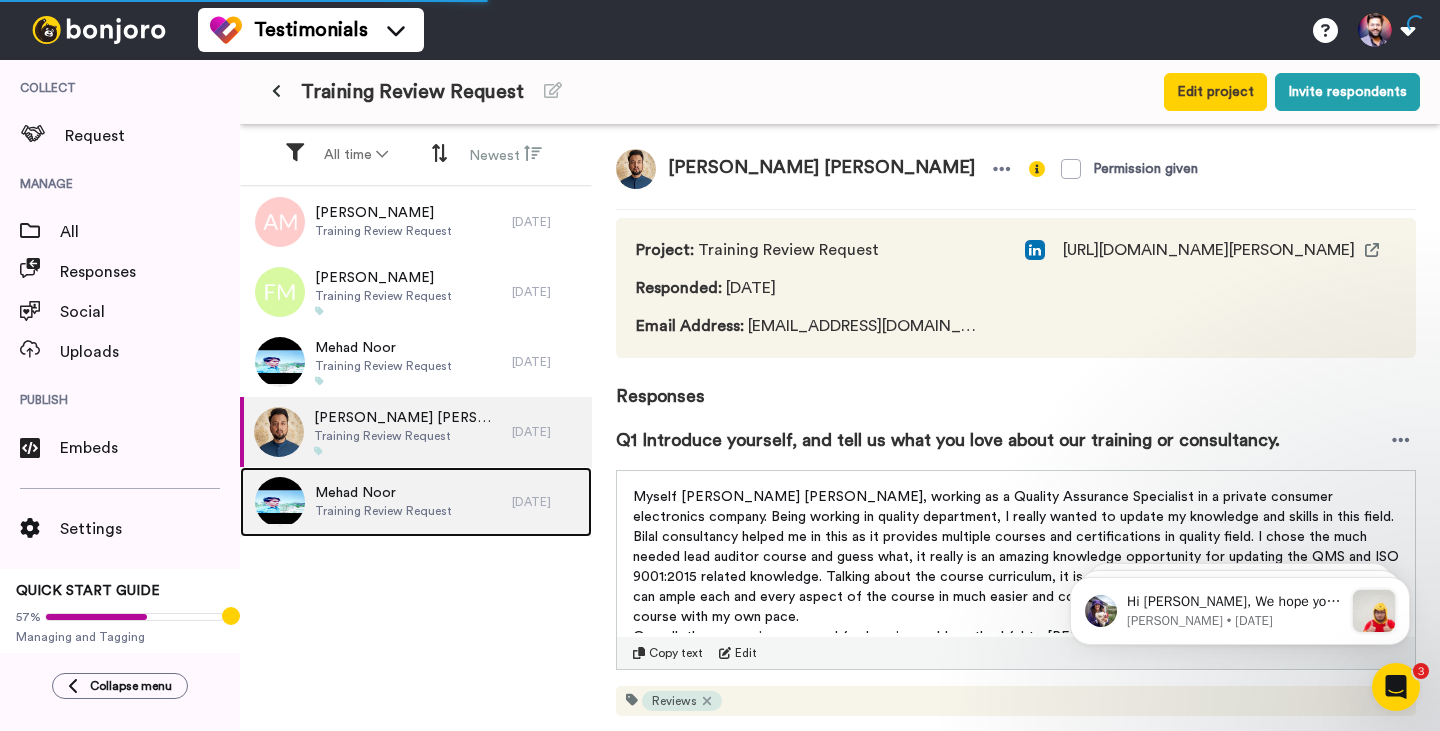 click on "Mehad Noor" at bounding box center [383, 493] 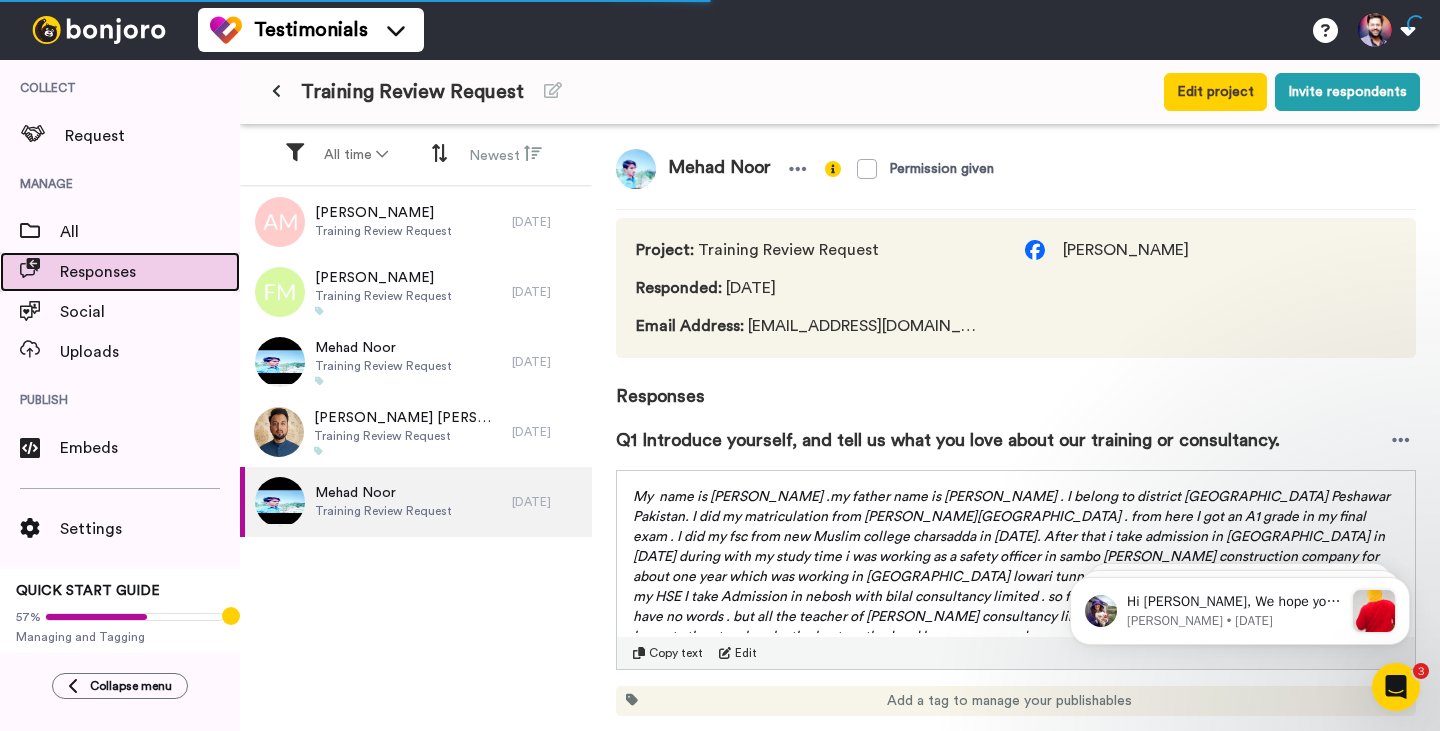 click on "Responses" at bounding box center (120, 272) 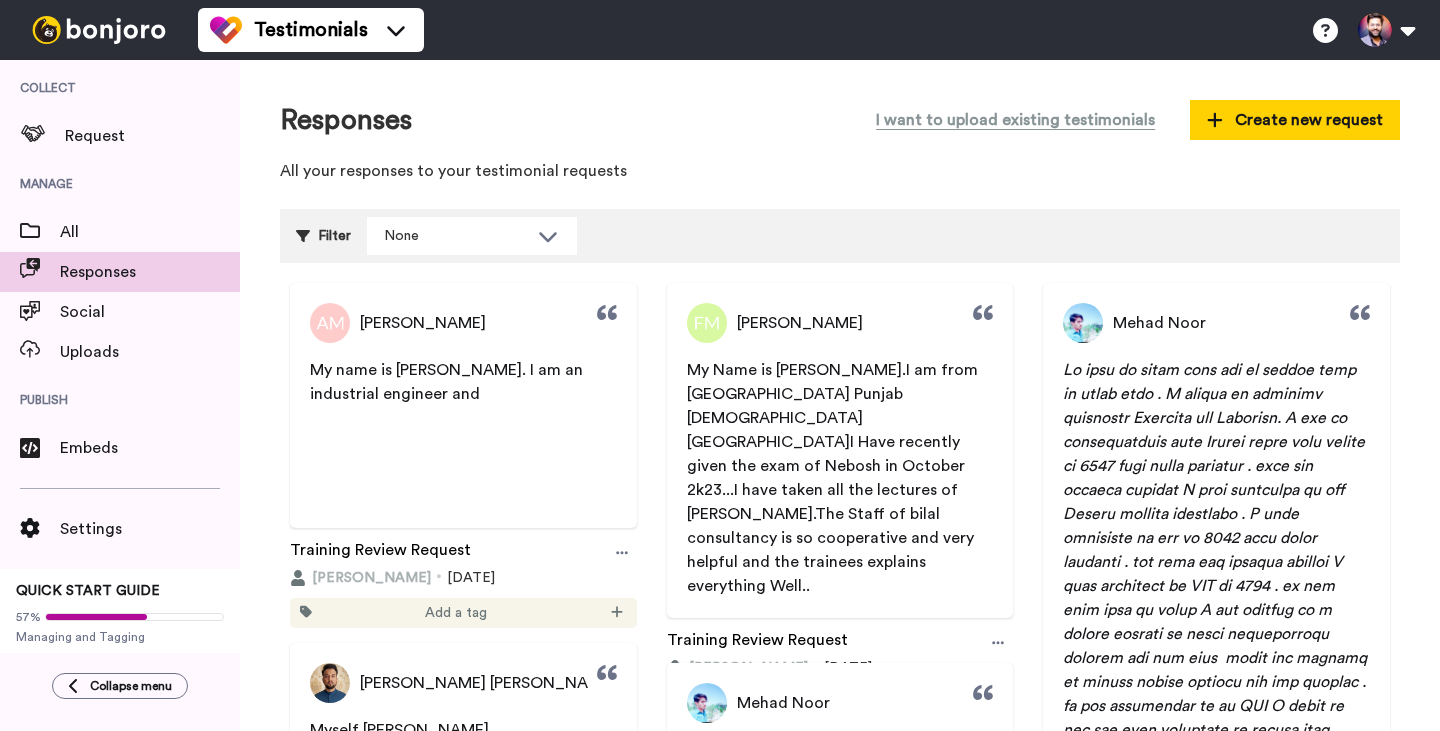 scroll, scrollTop: 0, scrollLeft: 0, axis: both 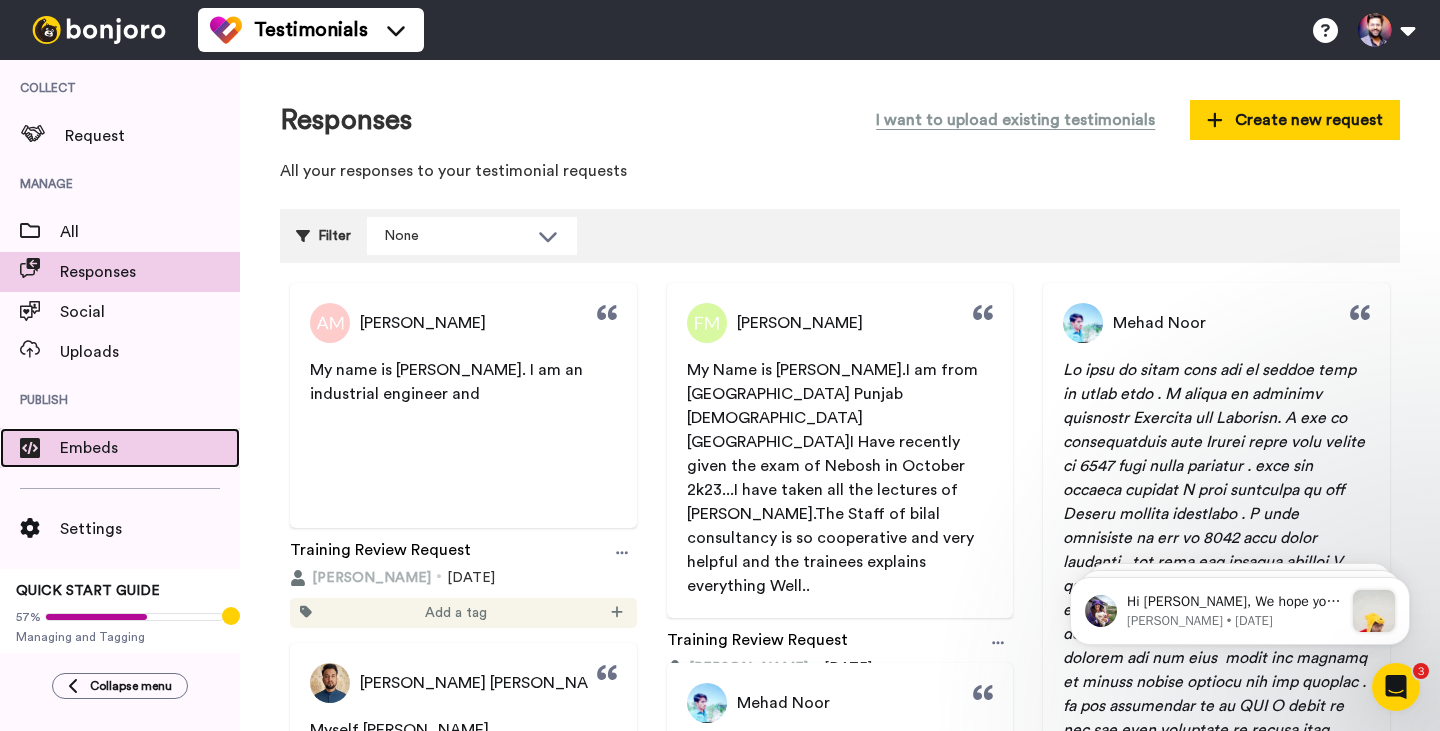 click on "Embeds" at bounding box center [120, 448] 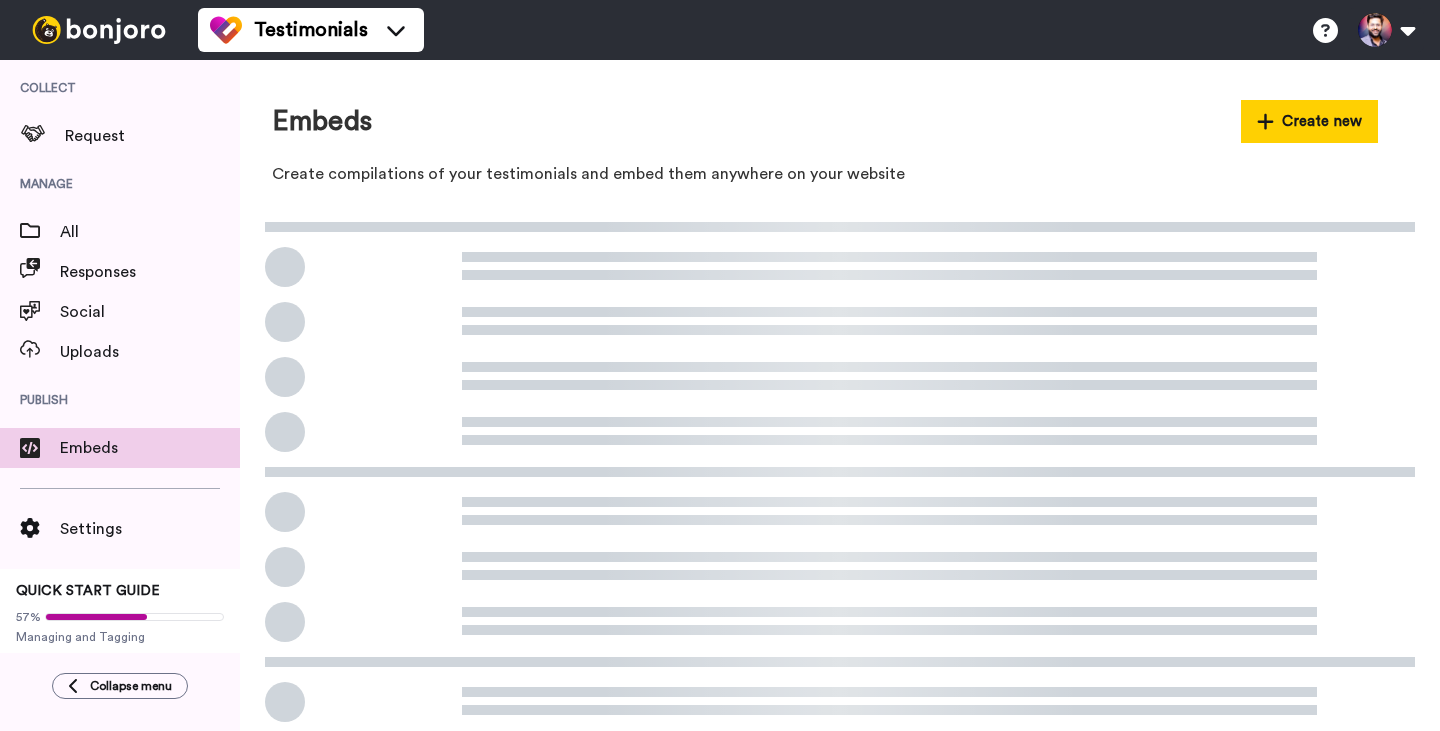 scroll, scrollTop: 0, scrollLeft: 0, axis: both 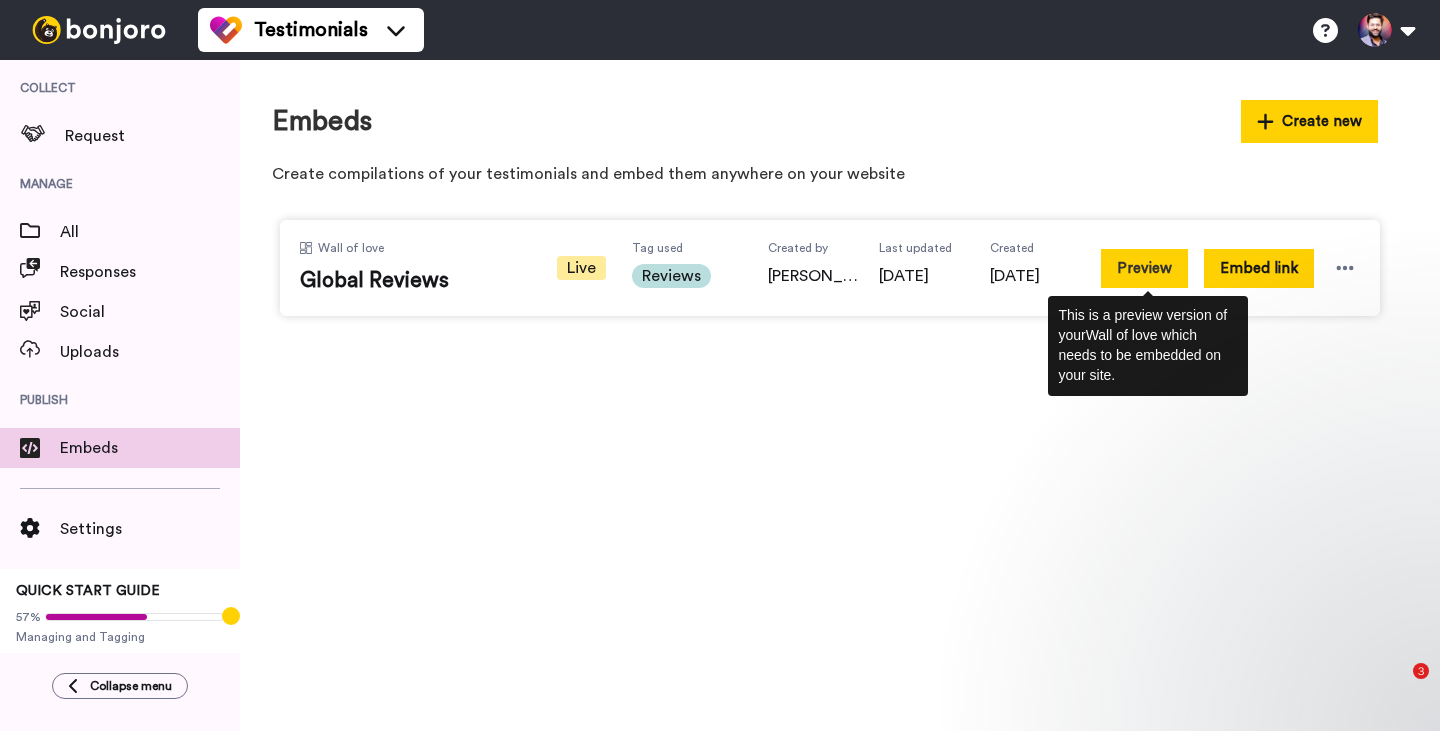 click on "Preview" at bounding box center [1144, 268] 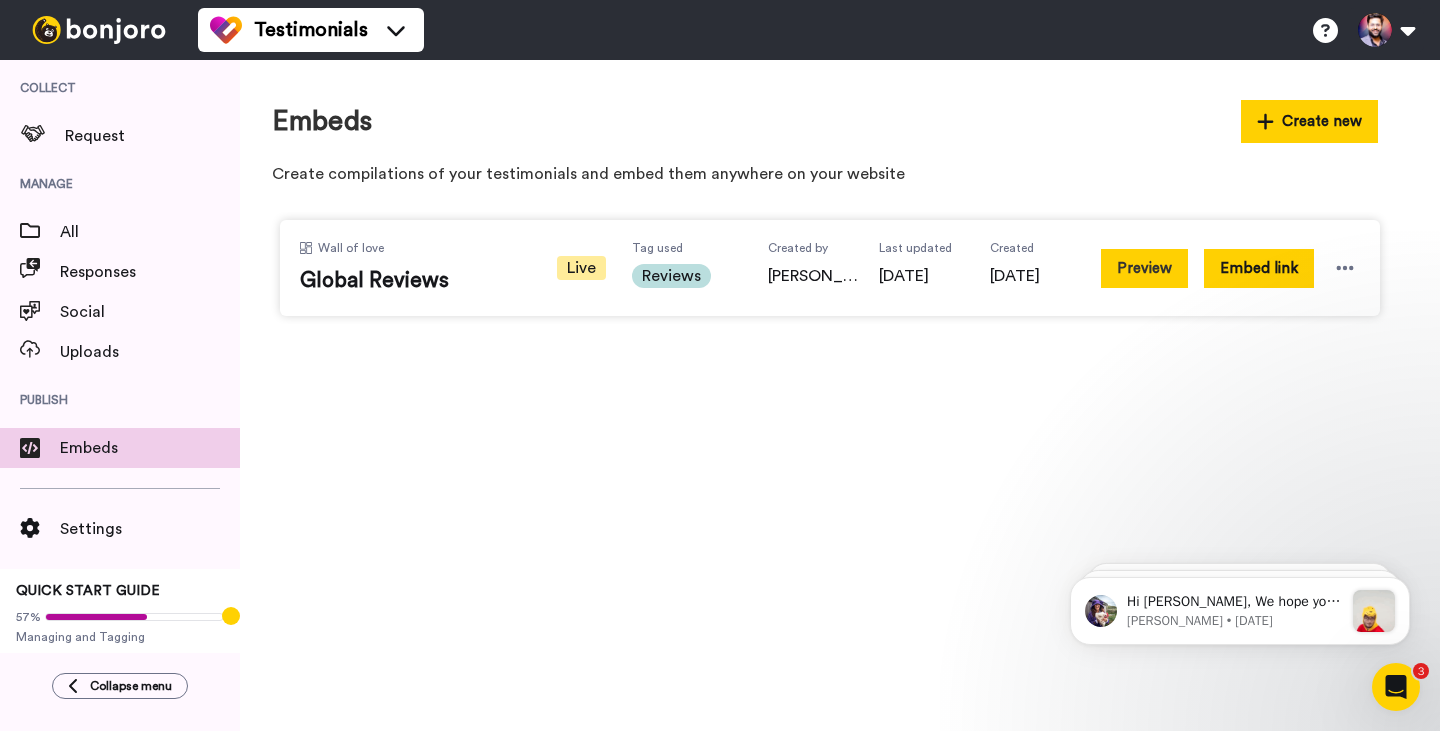 scroll, scrollTop: 0, scrollLeft: 0, axis: both 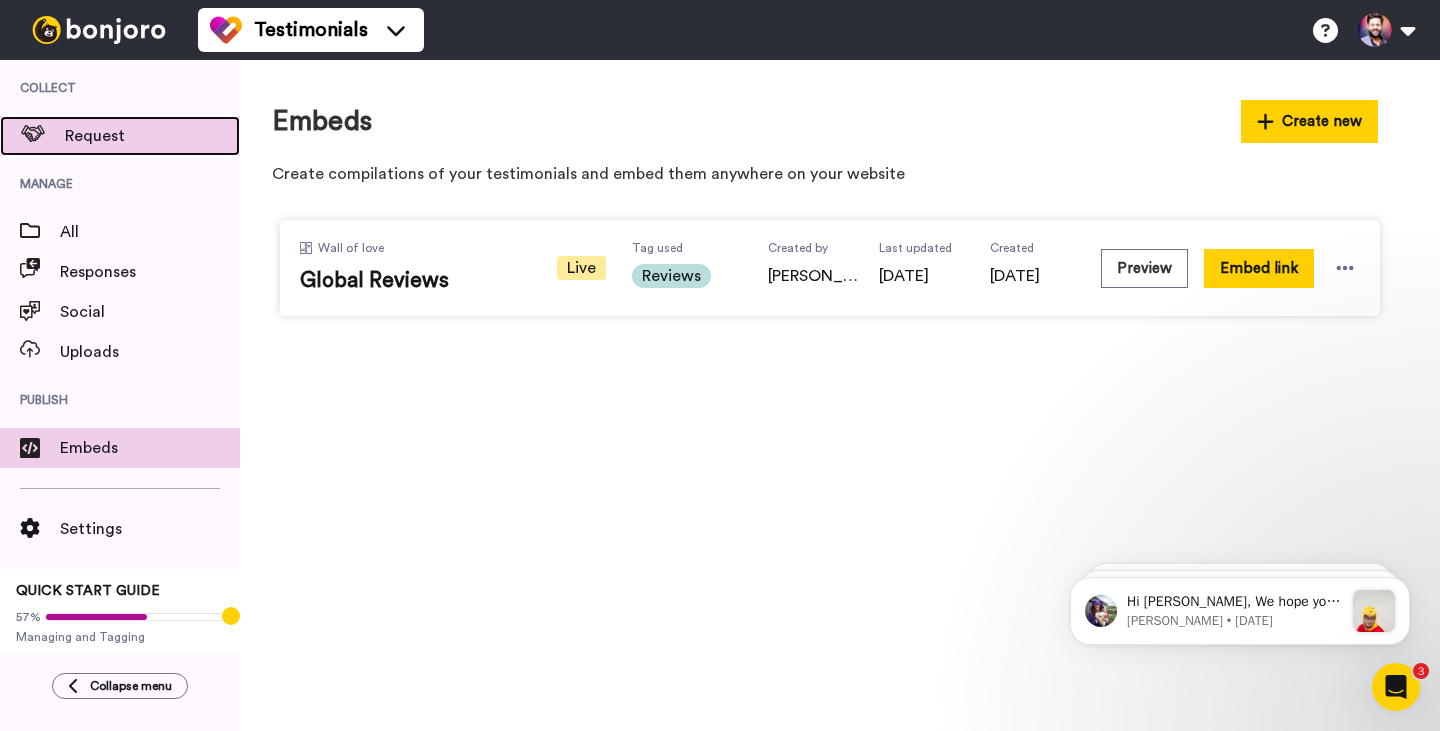 click on "Request" at bounding box center [120, 136] 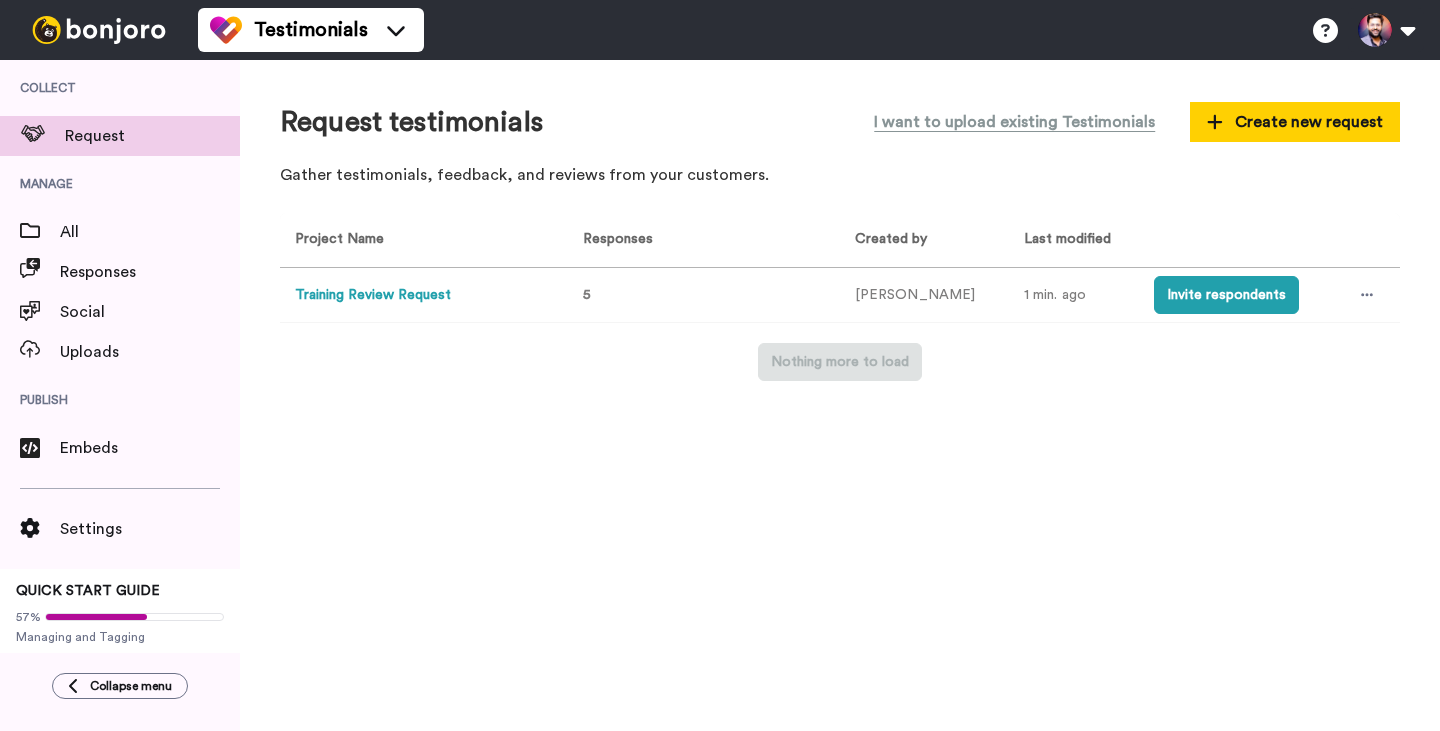scroll, scrollTop: 0, scrollLeft: 0, axis: both 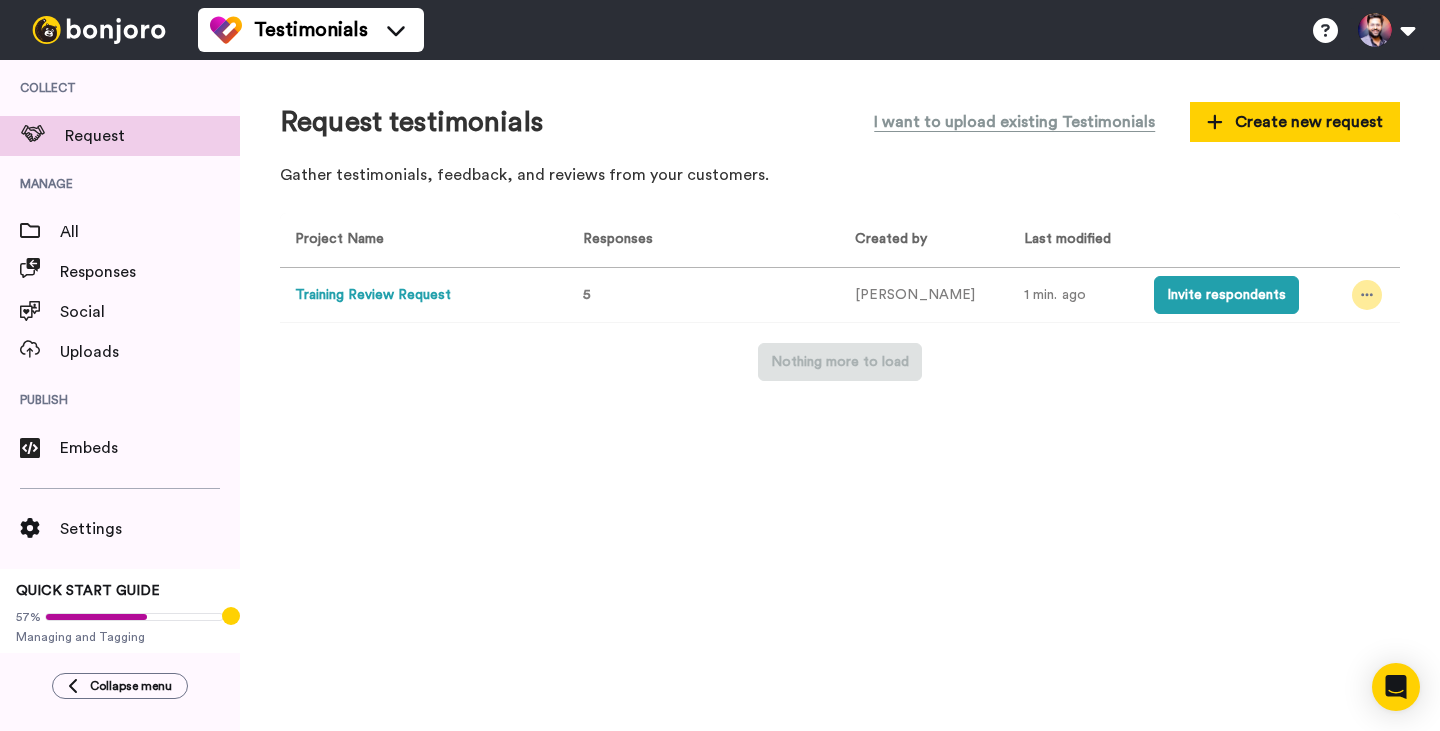 click at bounding box center [1367, 295] 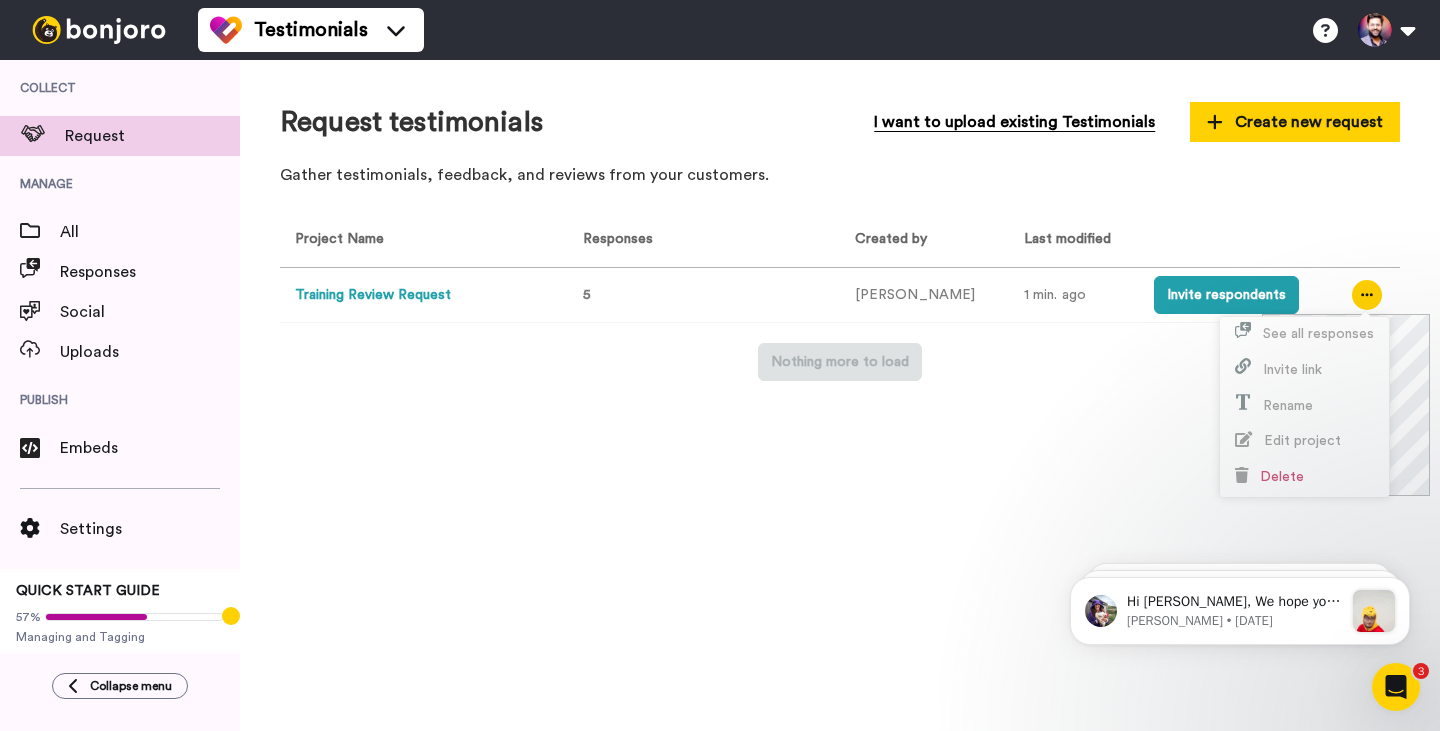 scroll, scrollTop: 0, scrollLeft: 0, axis: both 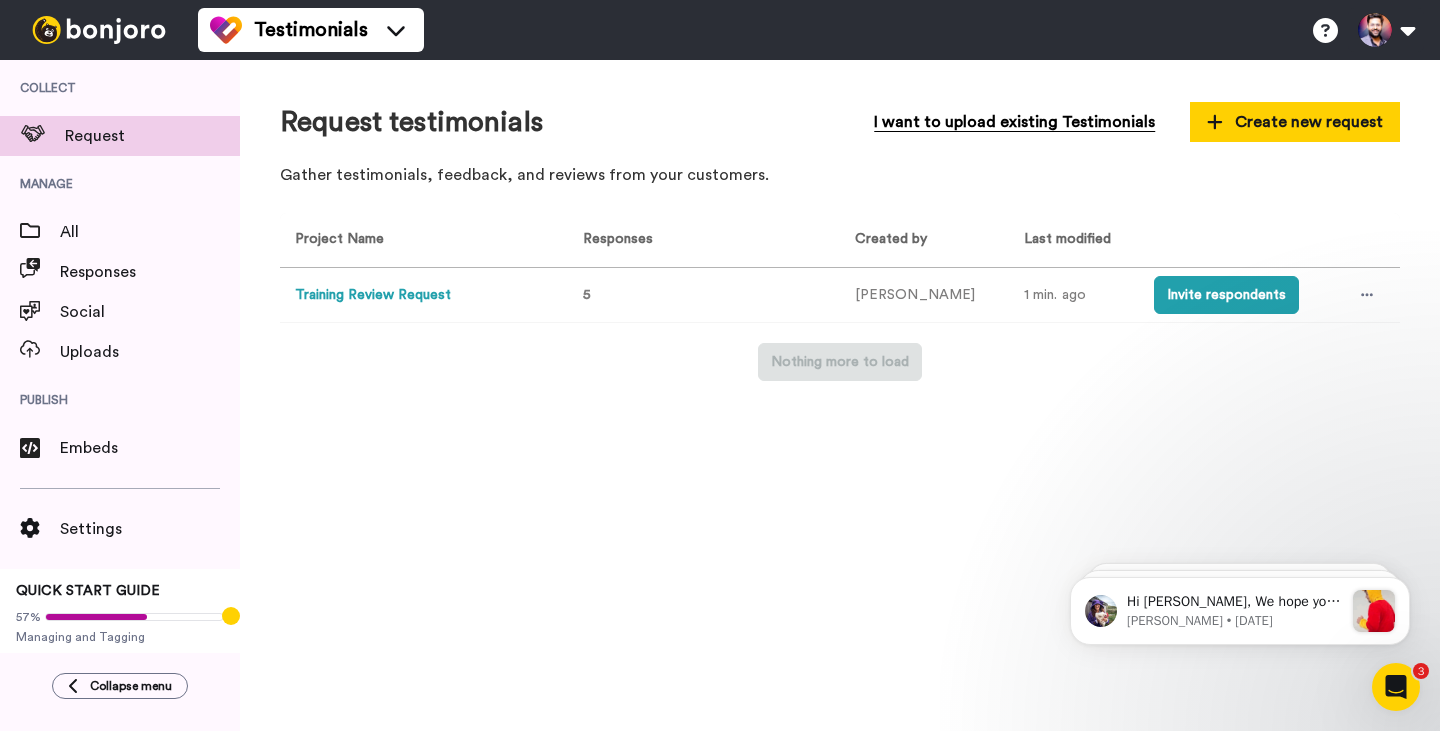 click on "I want to upload existing Testimonials" at bounding box center [1014, 122] 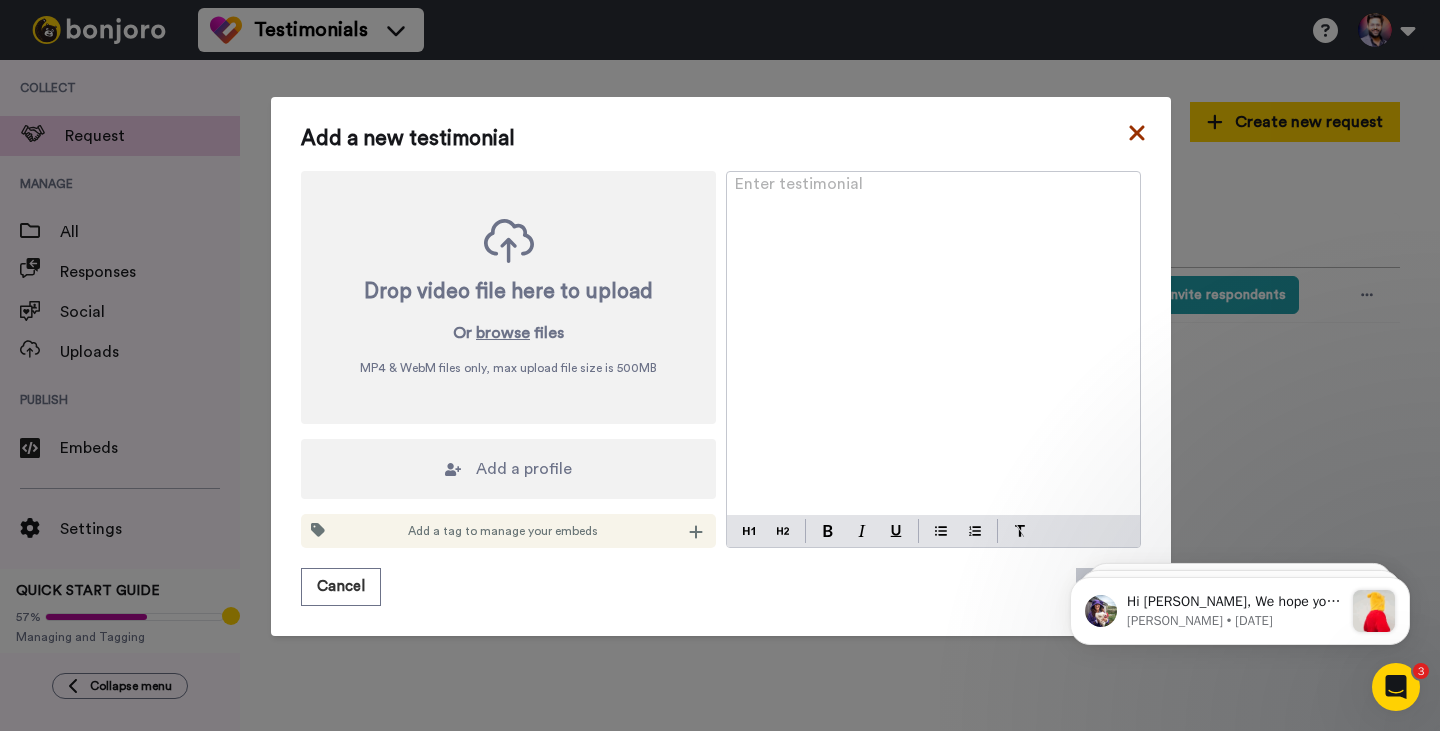 click 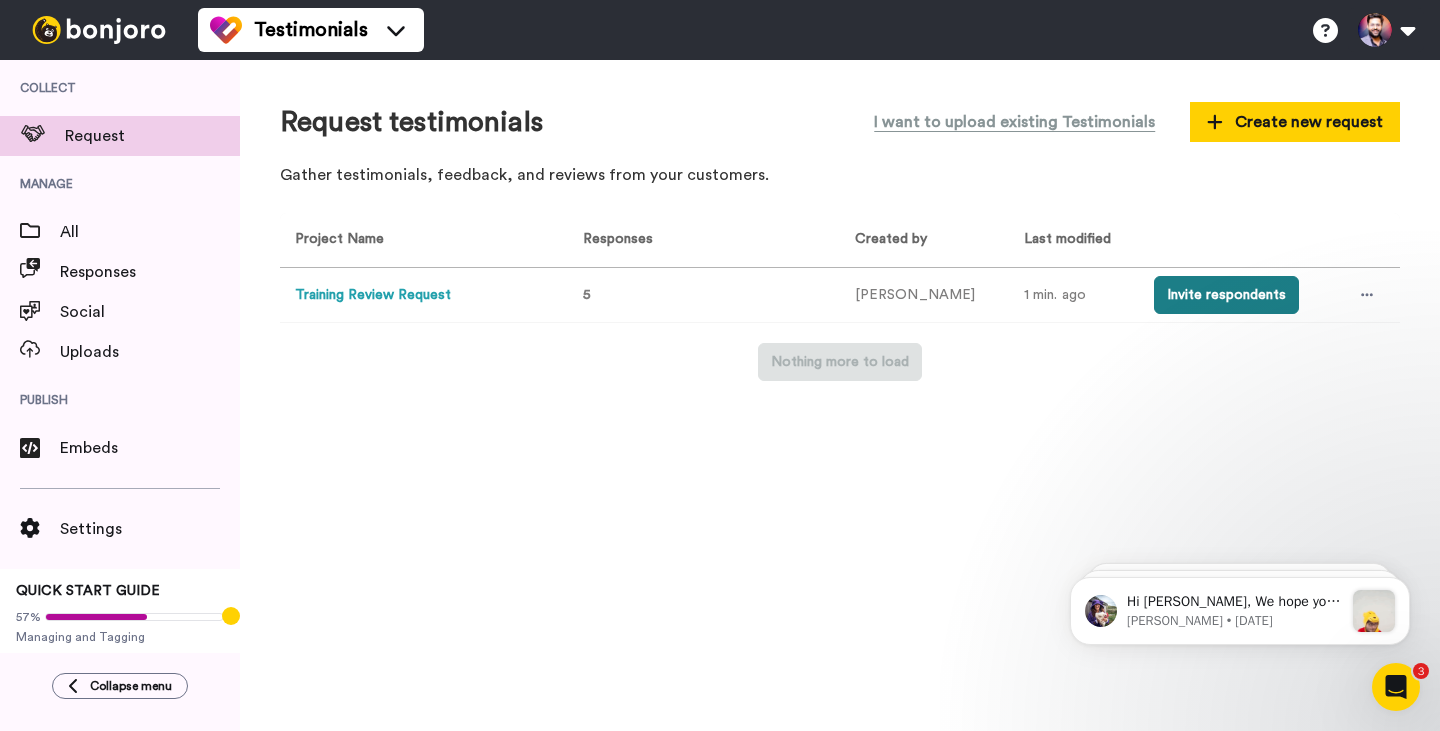 click on "Invite respondents" at bounding box center [1226, 295] 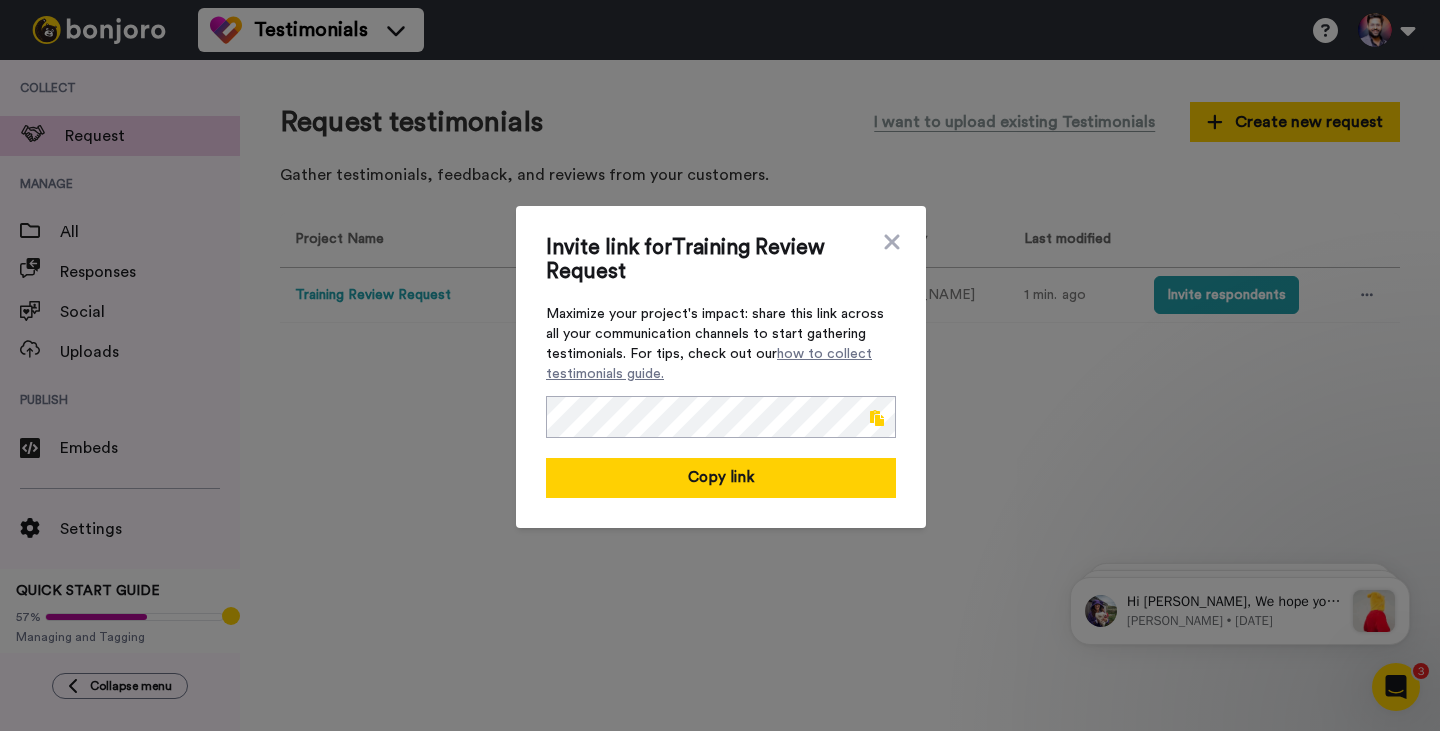 click at bounding box center (877, 418) 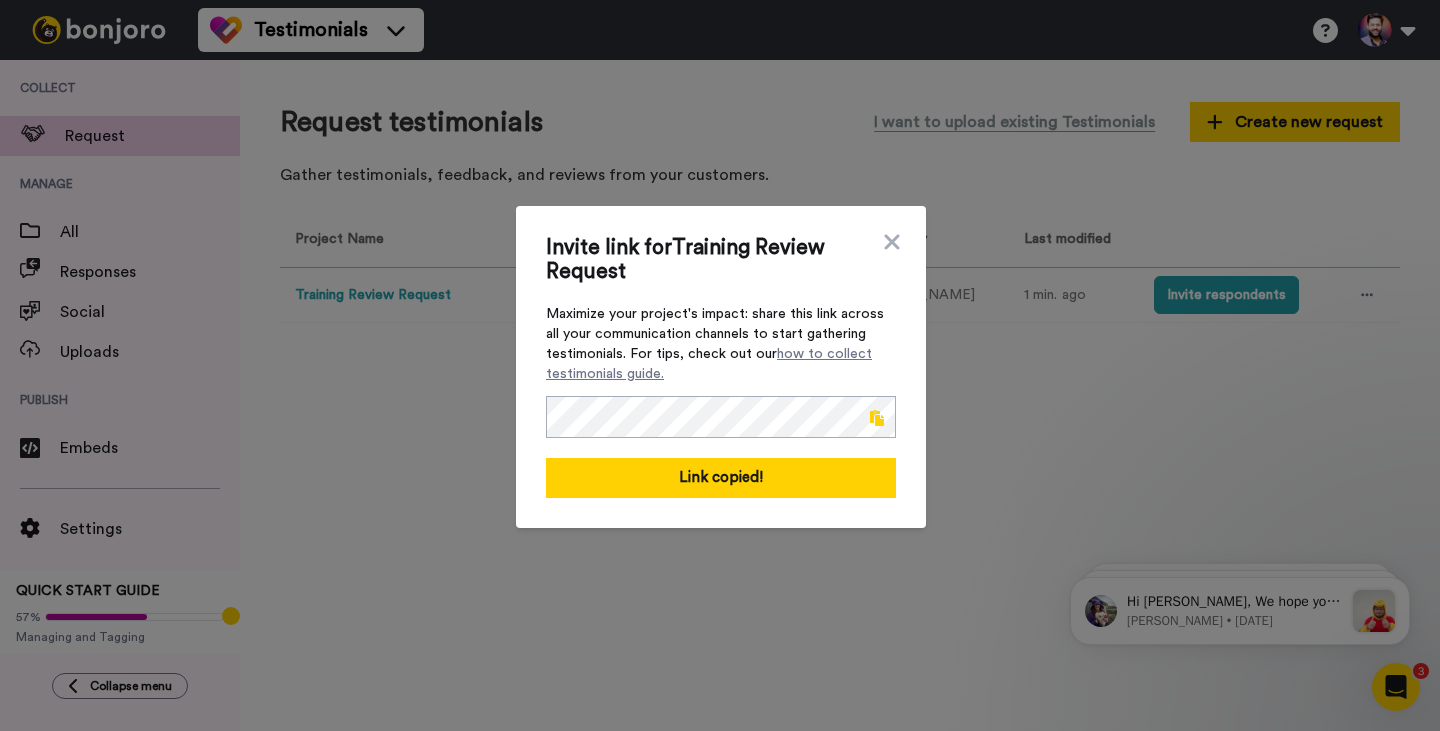 click on "Invite link for  Training Review Request Maximize your project's impact: share this link across all your communication channels to start gathering testimonials. For tips, check out our  how to collect testimonials guide. Link copied!" at bounding box center [720, 365] 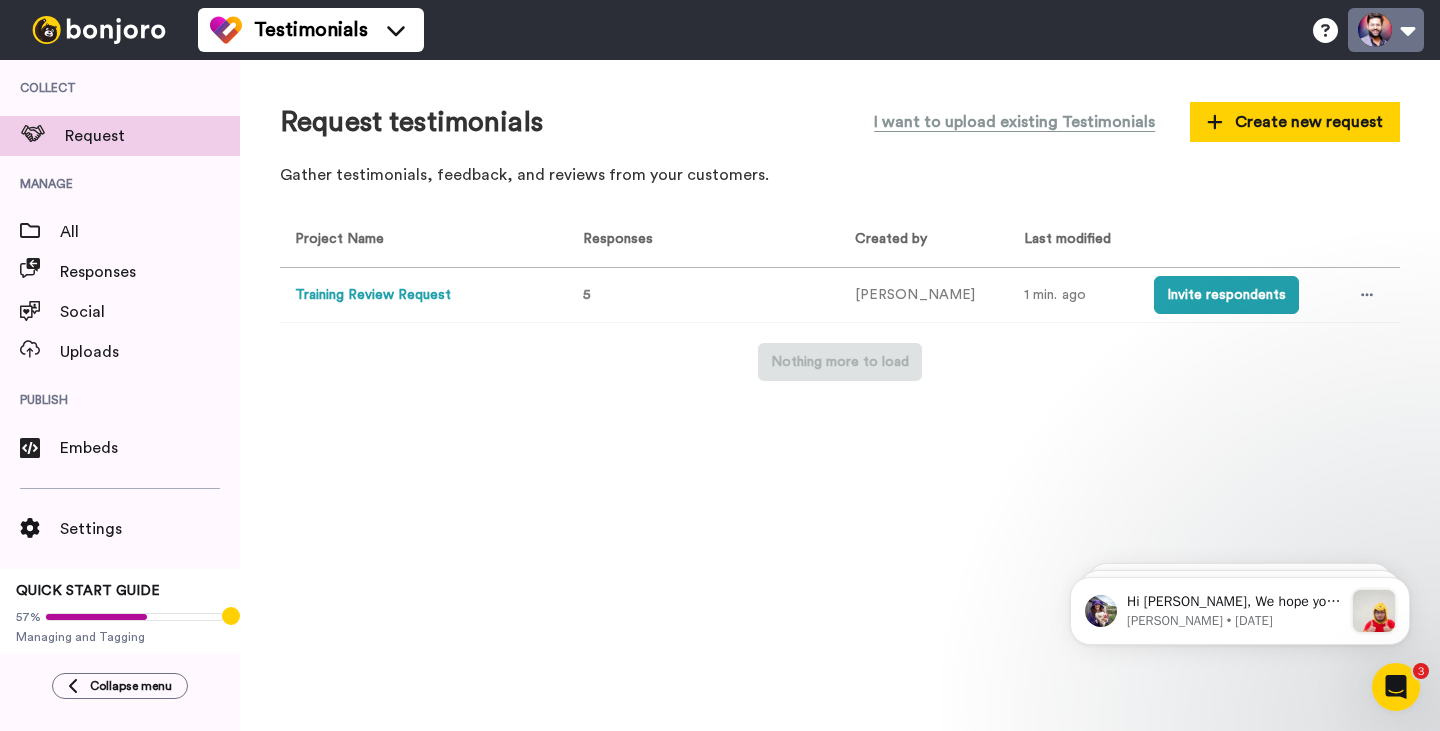click at bounding box center (1386, 30) 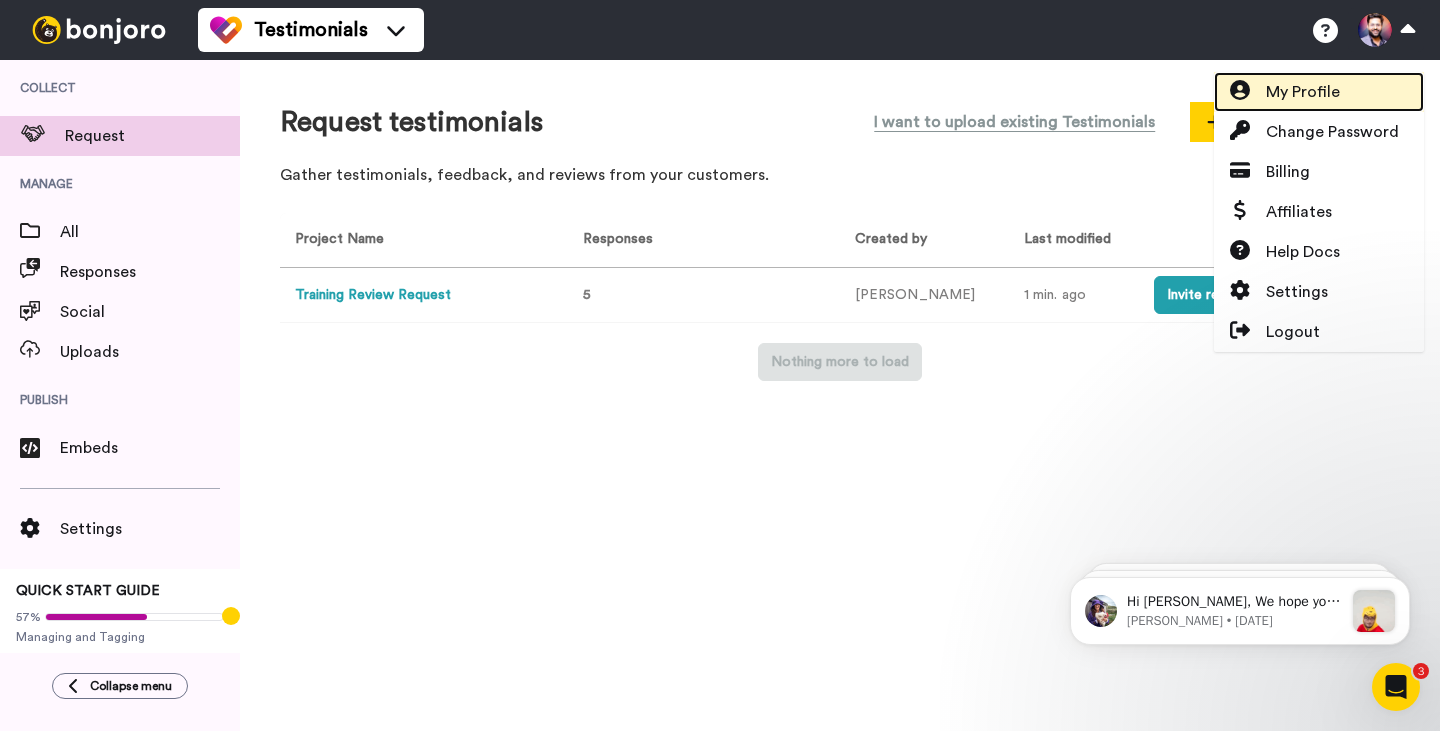 click on "My Profile" at bounding box center (1303, 92) 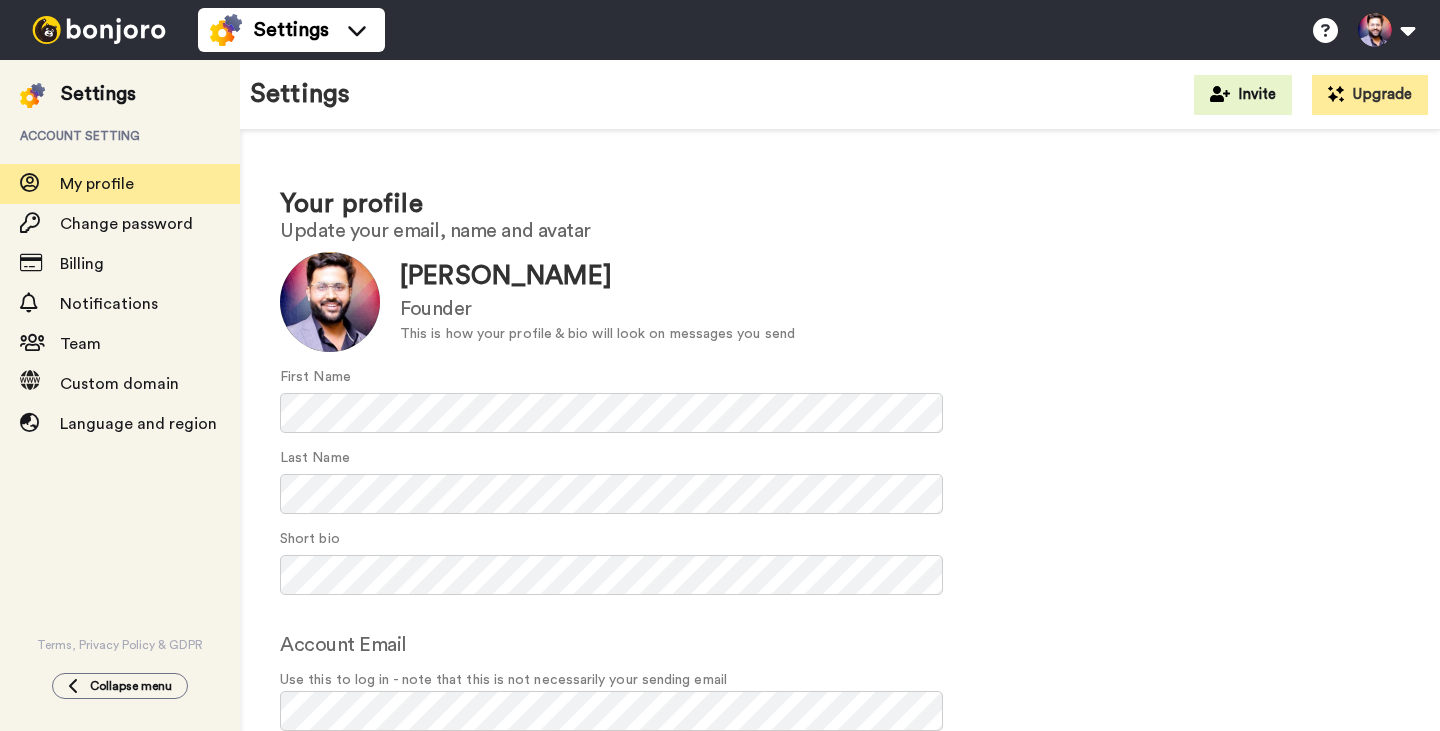 scroll, scrollTop: 0, scrollLeft: 0, axis: both 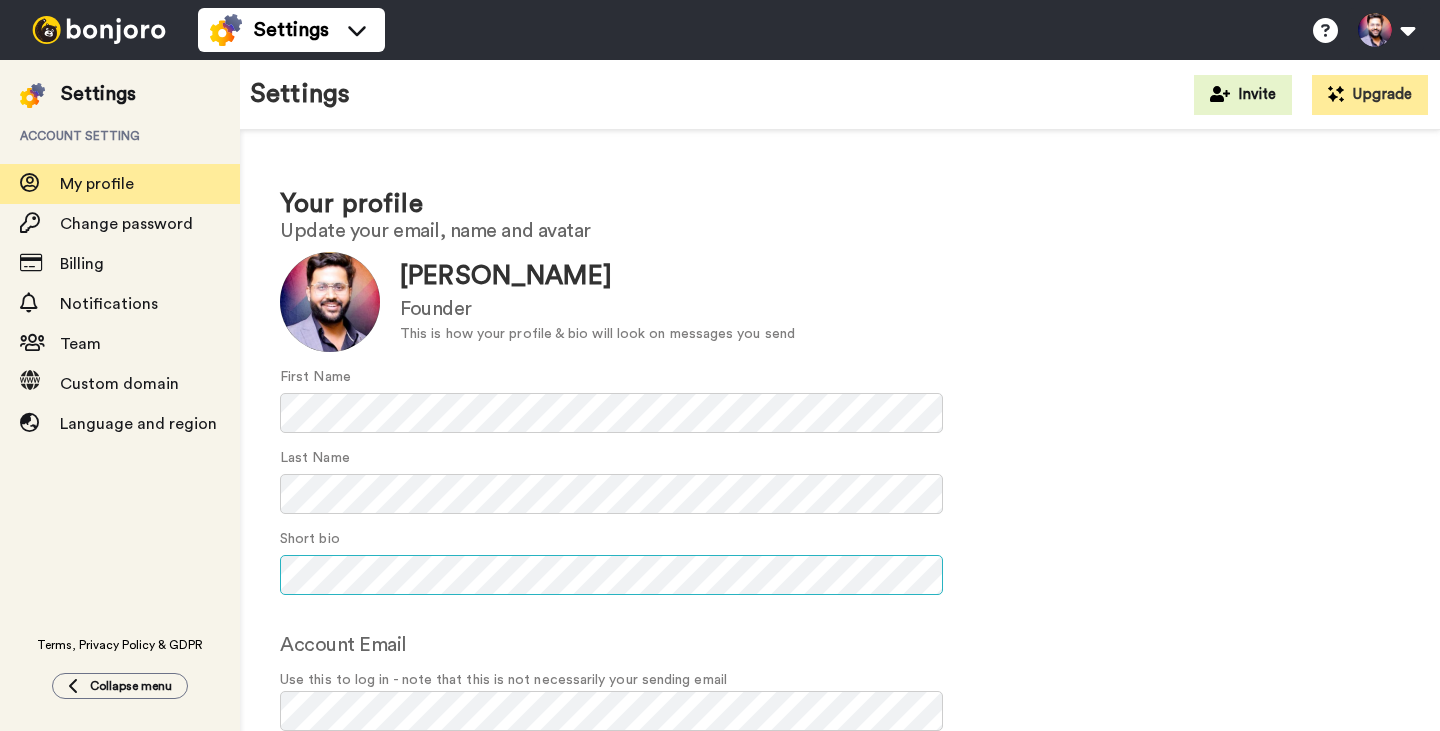 click on "Settings Account setting My profile   Change password   Billing   Notifications   Team   Custom domain   Language and region   Terms, Privacy Policy & GDPR Collapse menu
Settings
Invite Upgrade
Your profile
Update your email, name and avatar
Update
[PERSON_NAME]
Founder
This is how your profile & bio will look on messages you send" at bounding box center [720, 395] 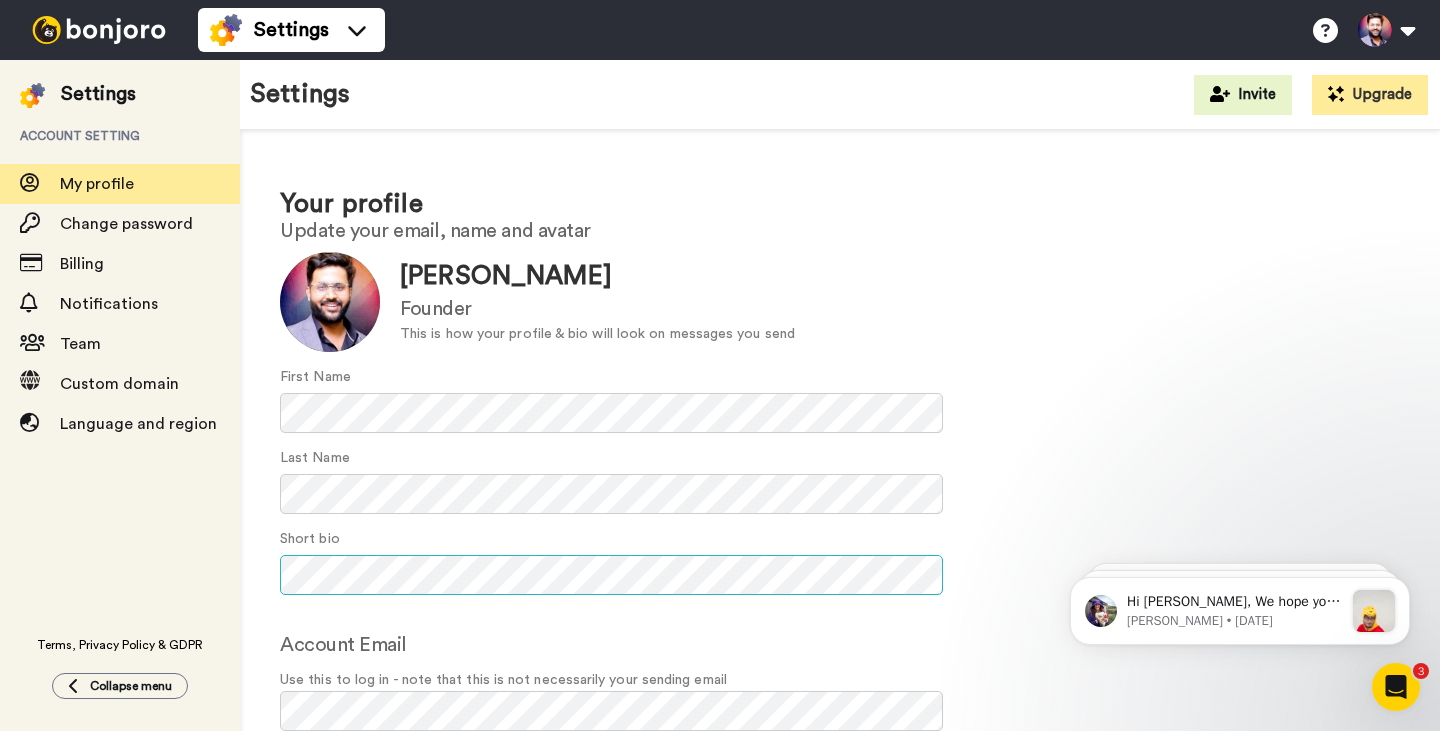 scroll, scrollTop: 0, scrollLeft: 0, axis: both 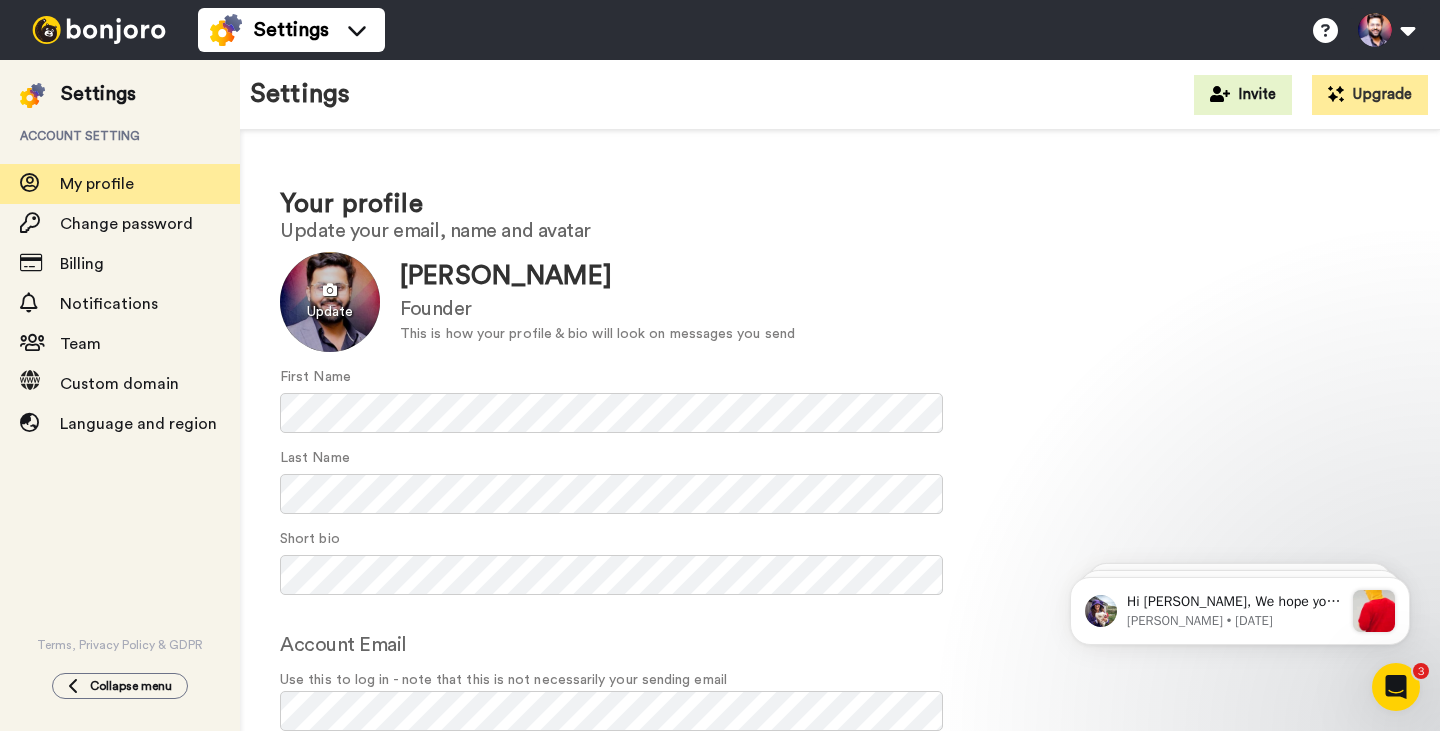click at bounding box center (330, 302) 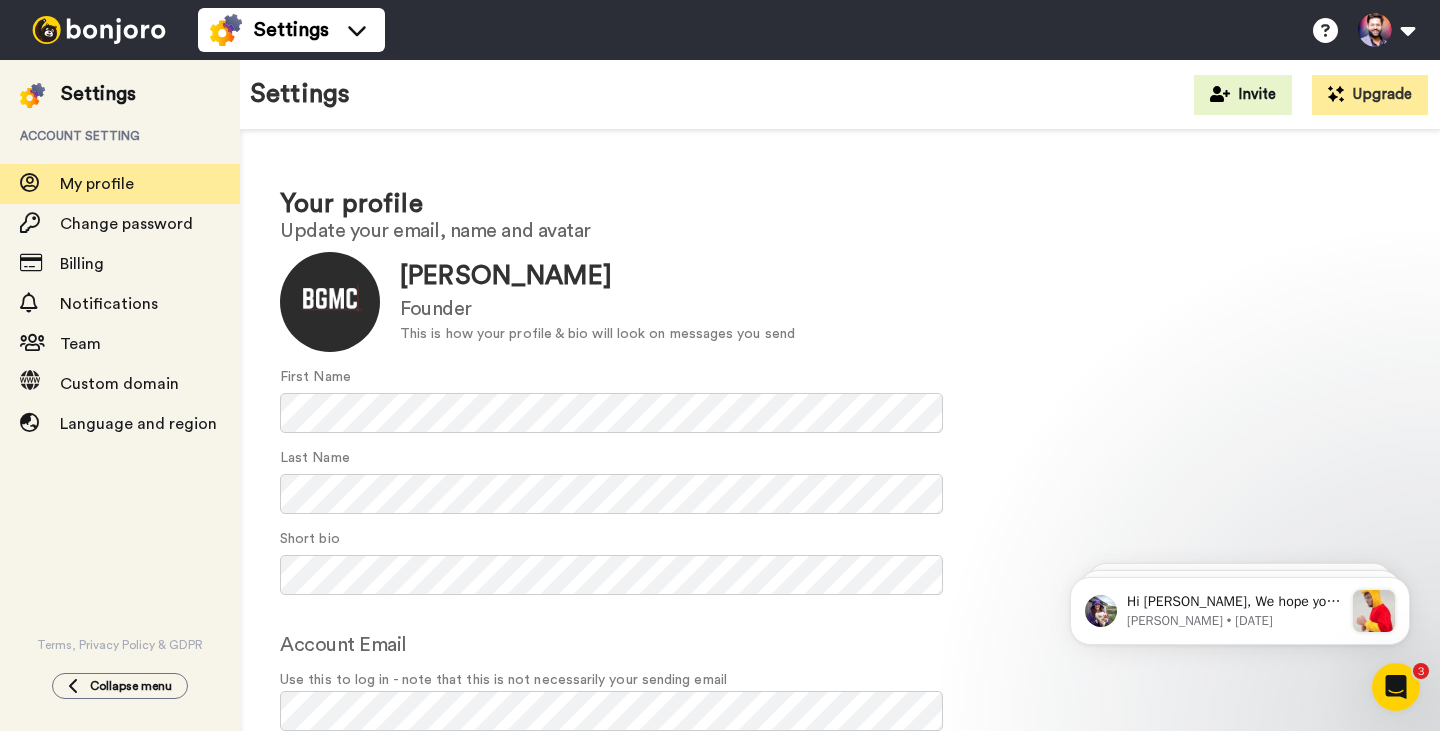 scroll, scrollTop: 93, scrollLeft: 0, axis: vertical 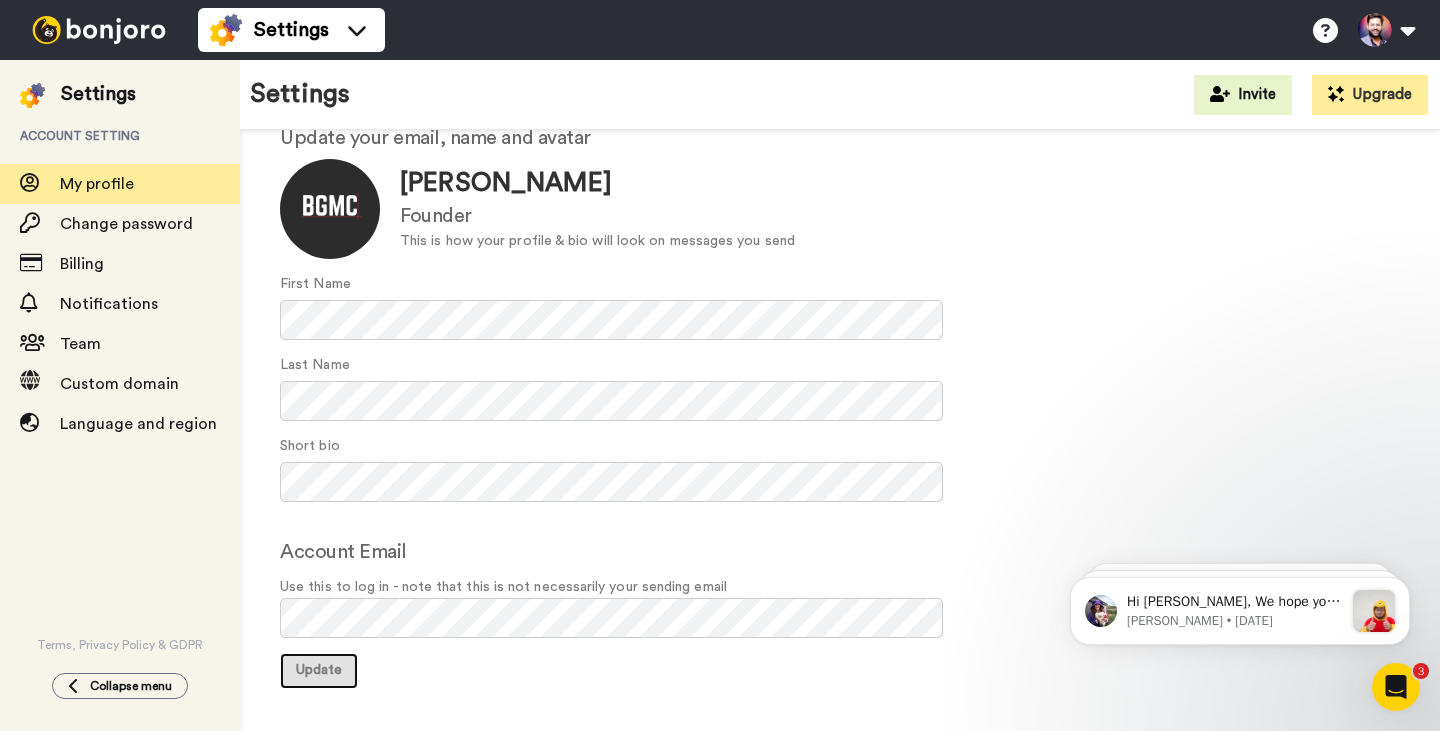 click on "Update" at bounding box center [319, 670] 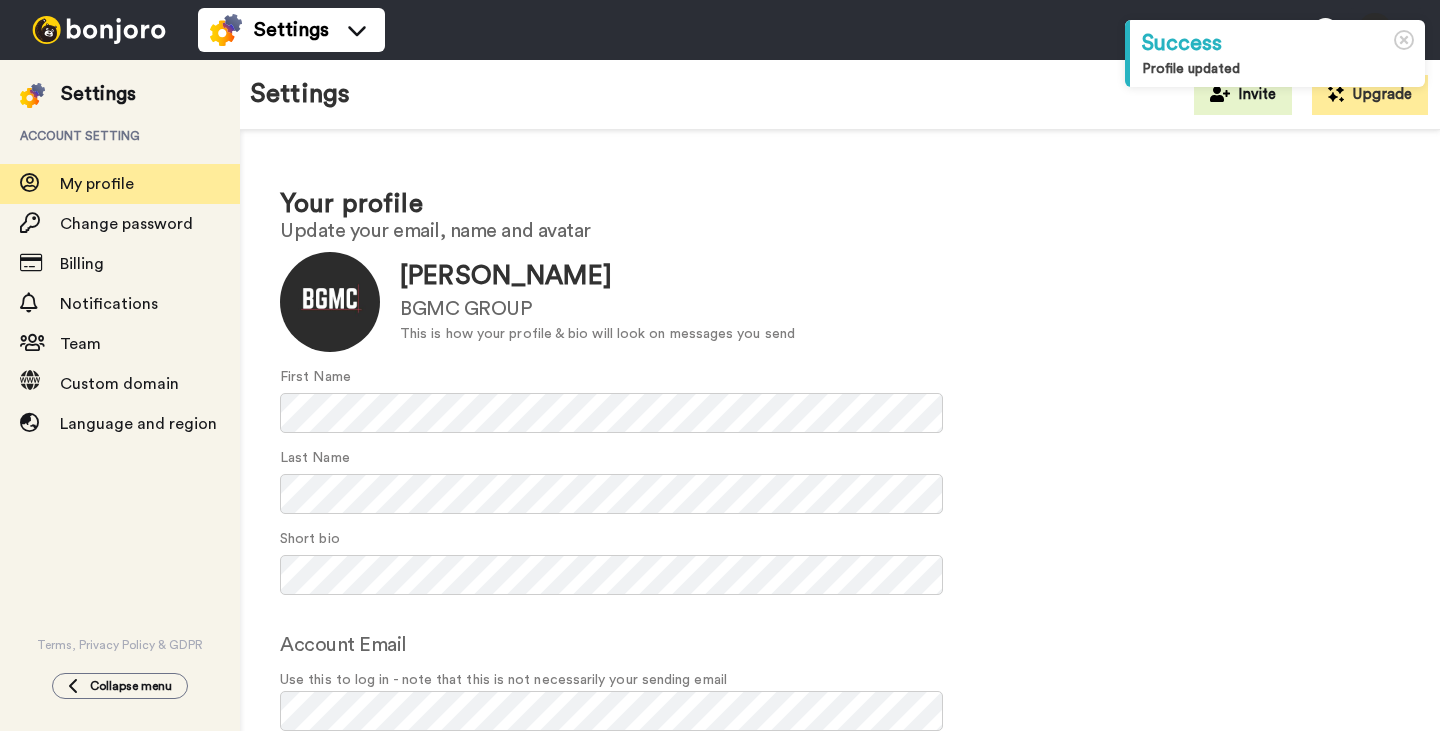 scroll, scrollTop: 0, scrollLeft: 0, axis: both 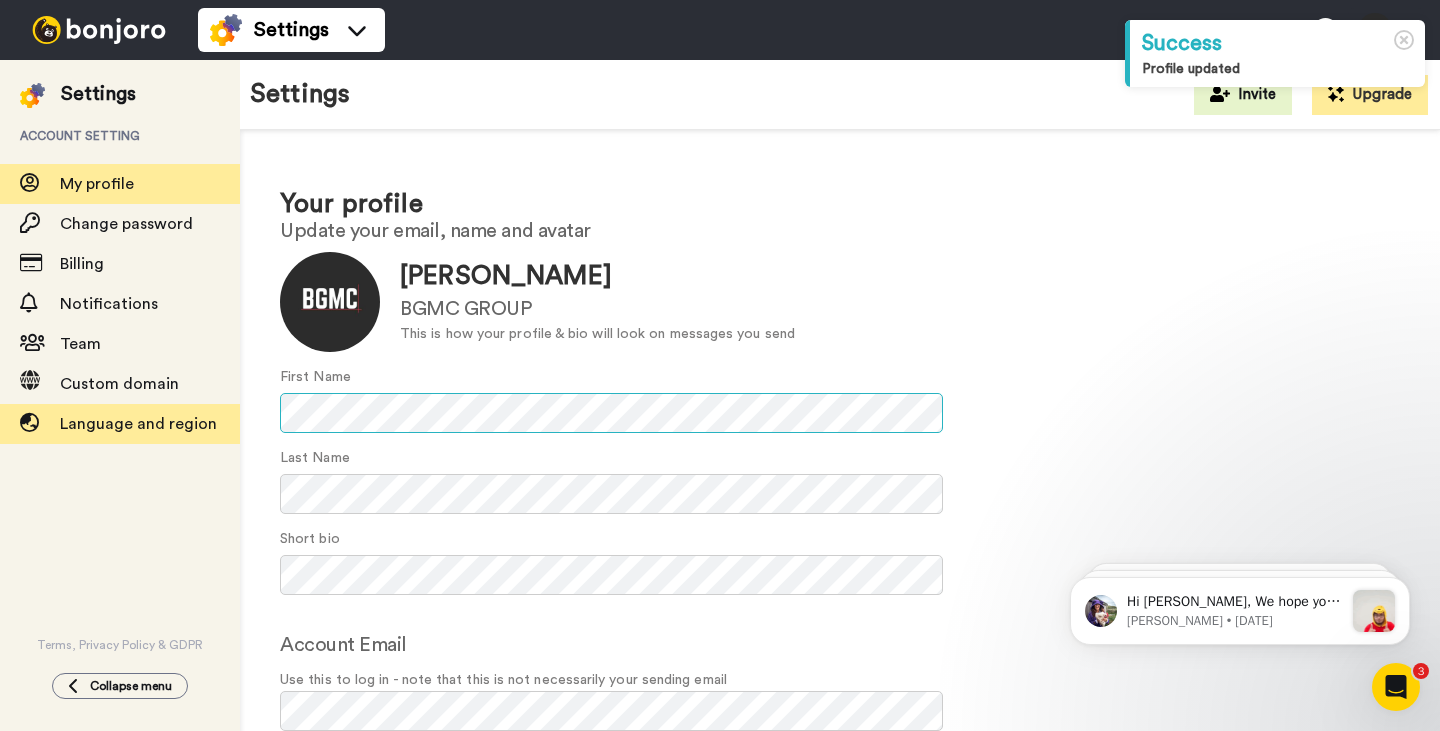 click on "Settings Account setting My profile   Change password   Billing   Notifications   Team   Custom domain   Language and region   Terms, Privacy Policy & GDPR Collapse menu
Settings
Invite Upgrade
Your profile
Update your email, name and avatar
Update
Babar Bilal Bhatti
BGMC GROUP
This is how your profile & bio will look on messages you send" at bounding box center (720, 395) 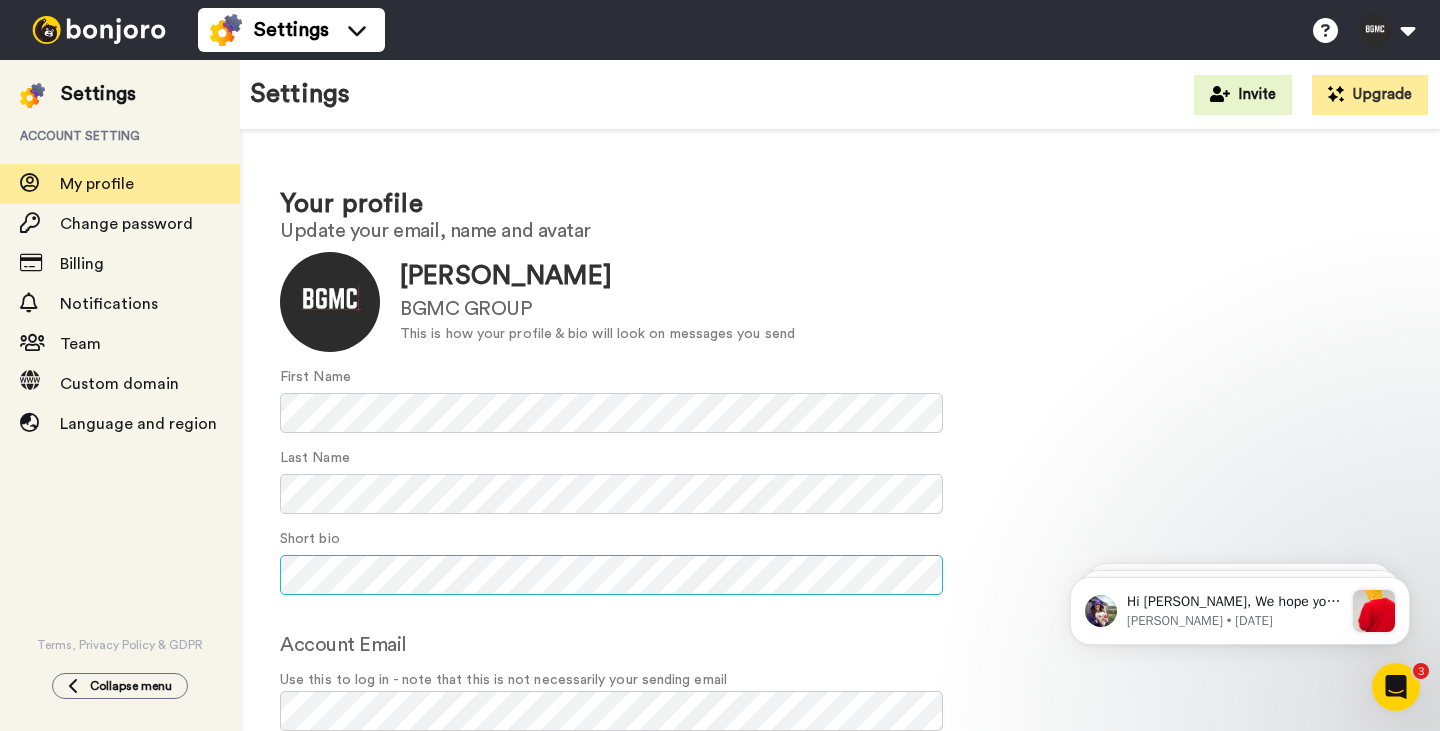 scroll, scrollTop: 93, scrollLeft: 0, axis: vertical 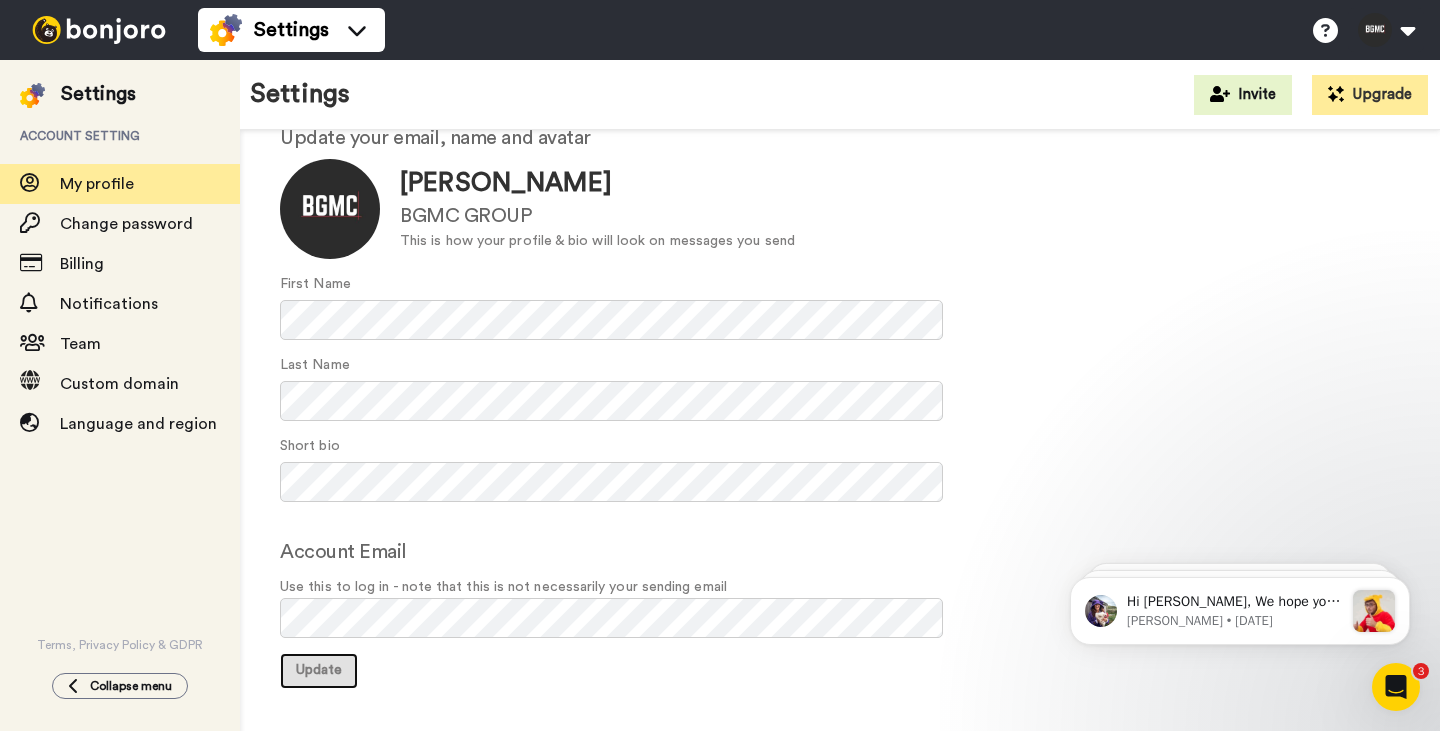 click on "Update" at bounding box center [319, 671] 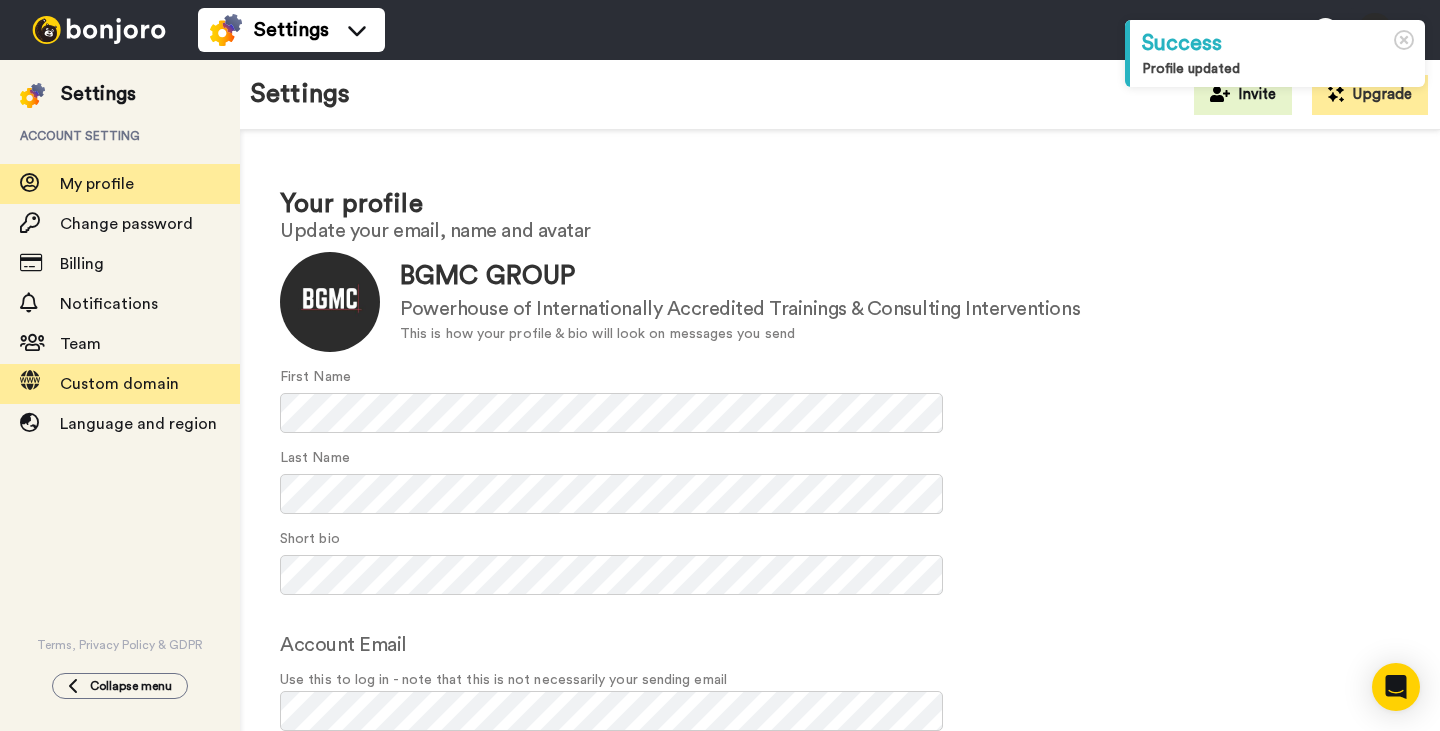 scroll, scrollTop: 0, scrollLeft: 0, axis: both 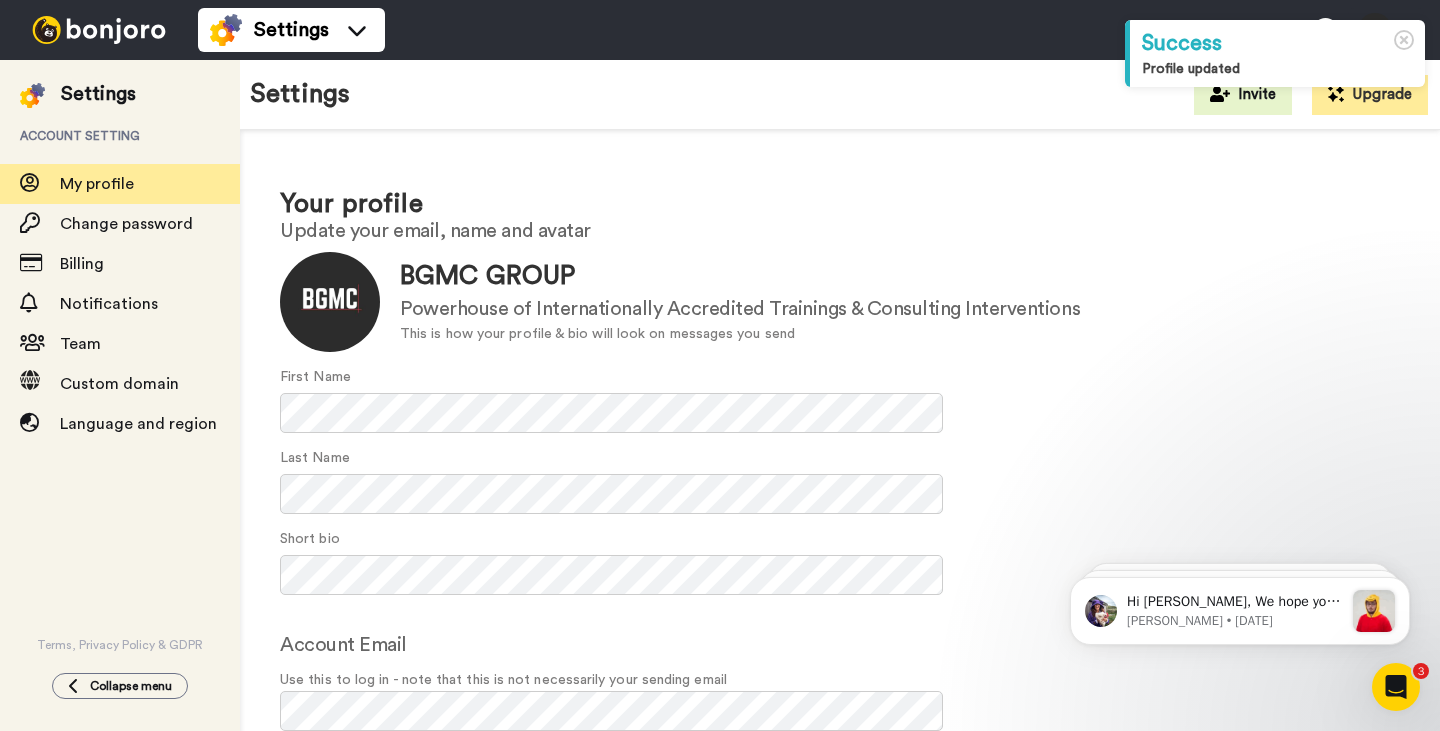 click at bounding box center (99, 30) 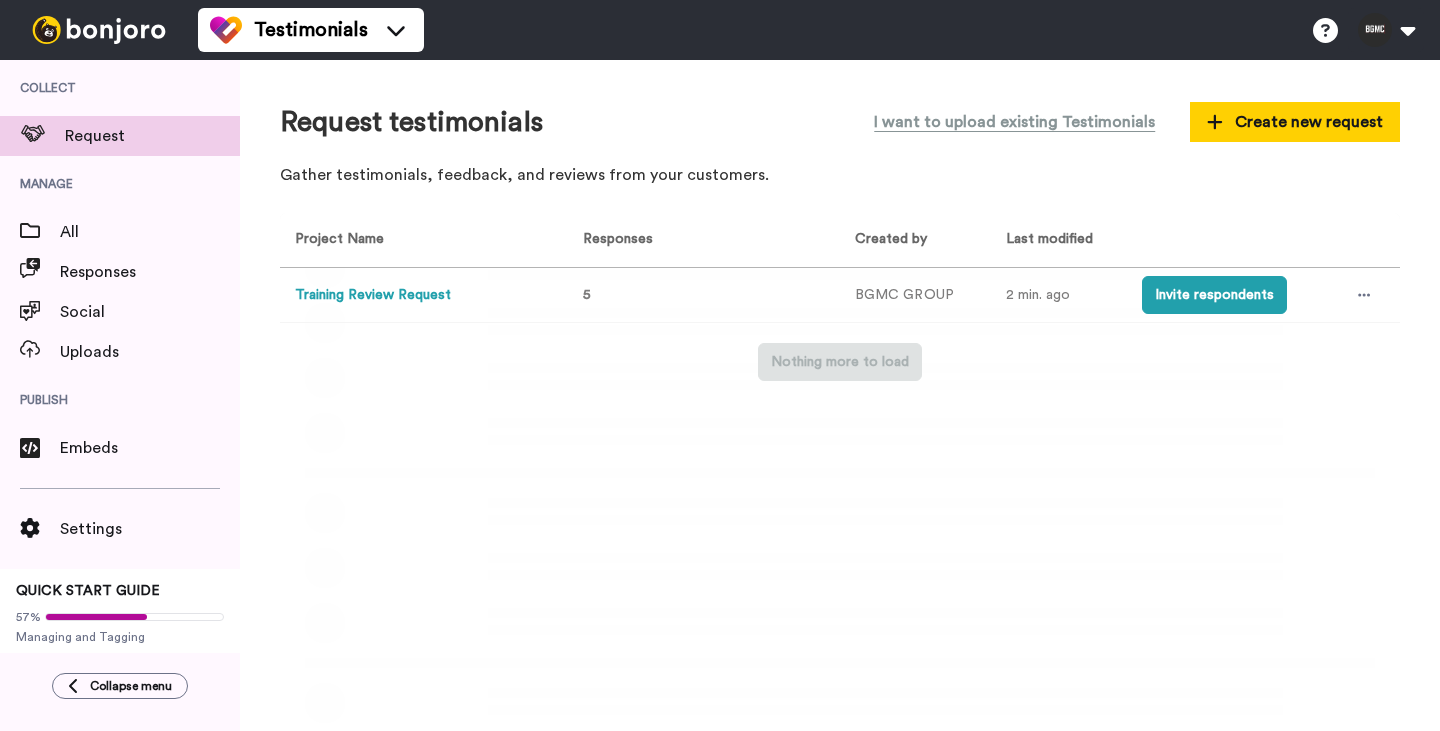scroll, scrollTop: 0, scrollLeft: 0, axis: both 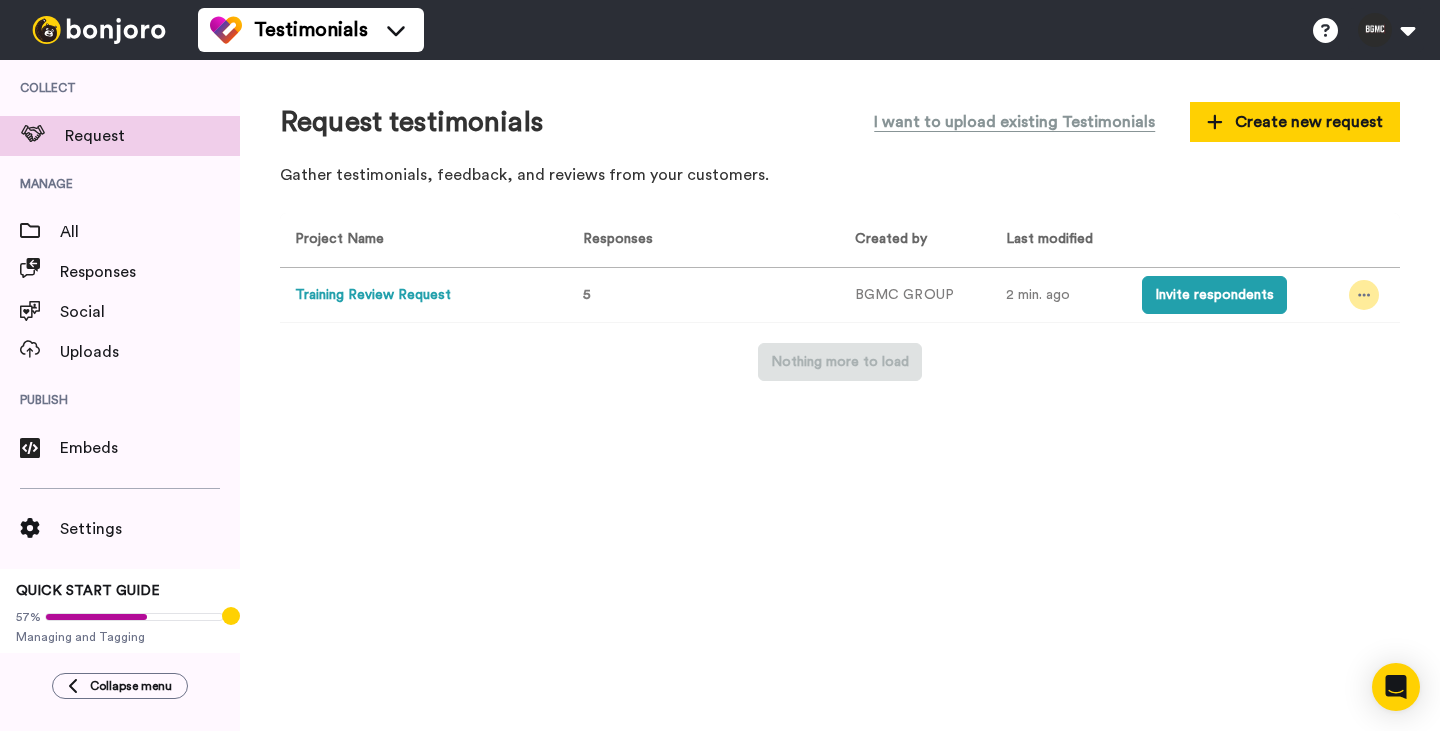 click 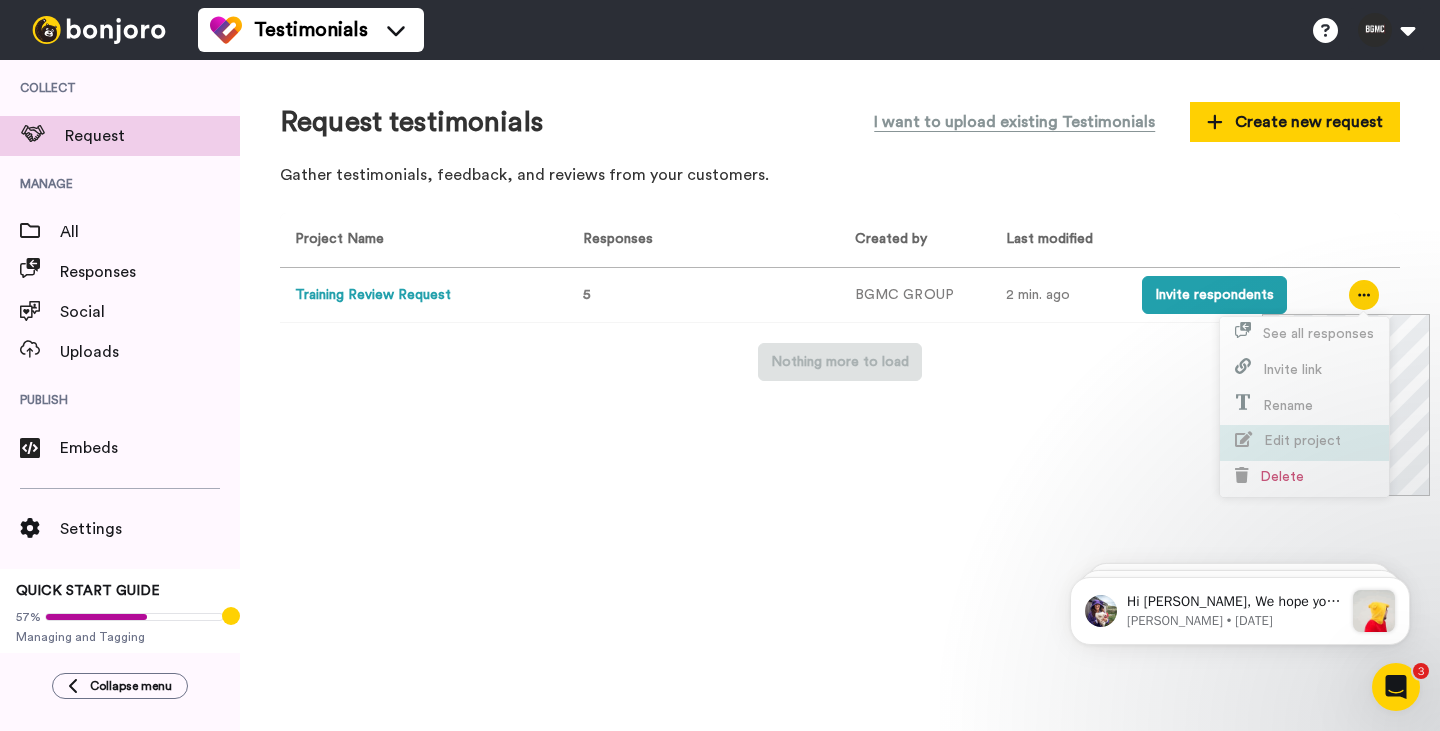 scroll, scrollTop: 0, scrollLeft: 0, axis: both 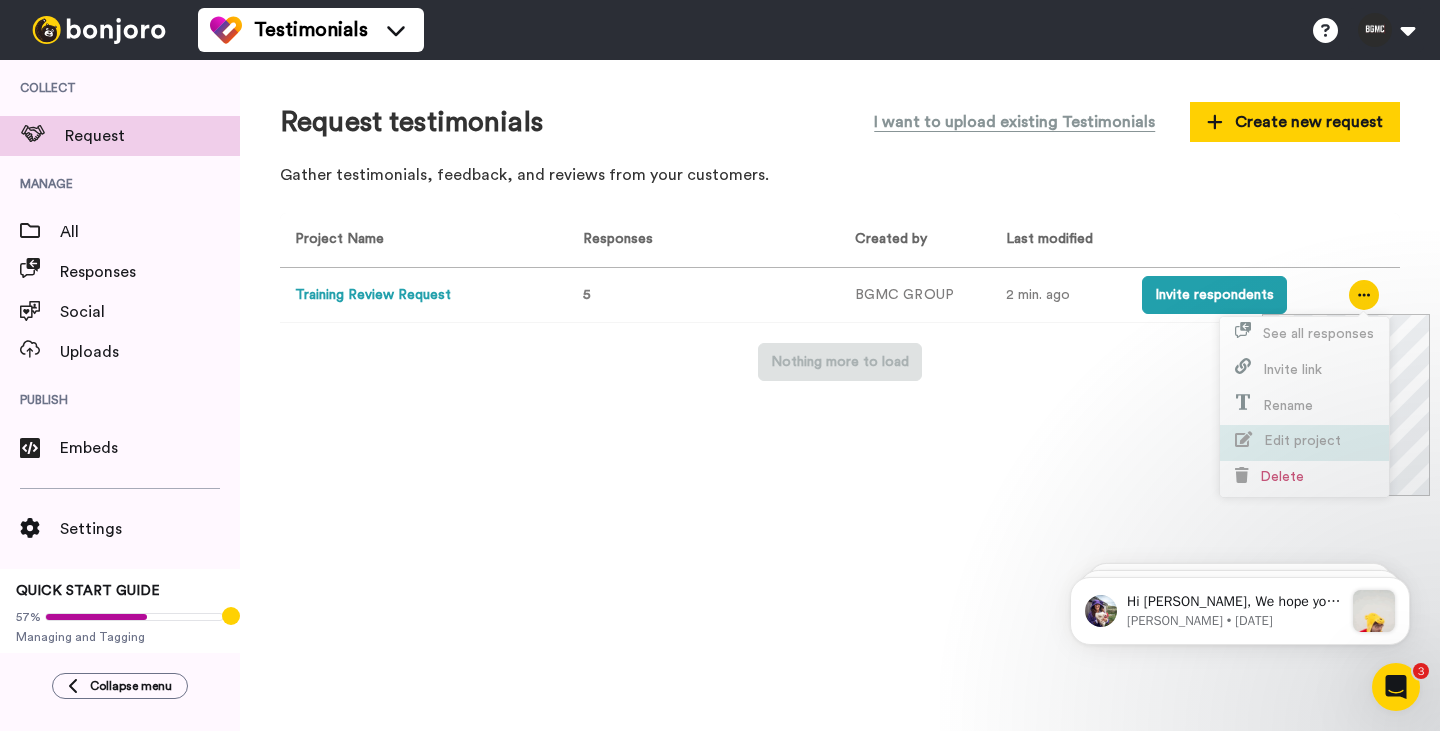 click on "Edit project" at bounding box center (1302, 441) 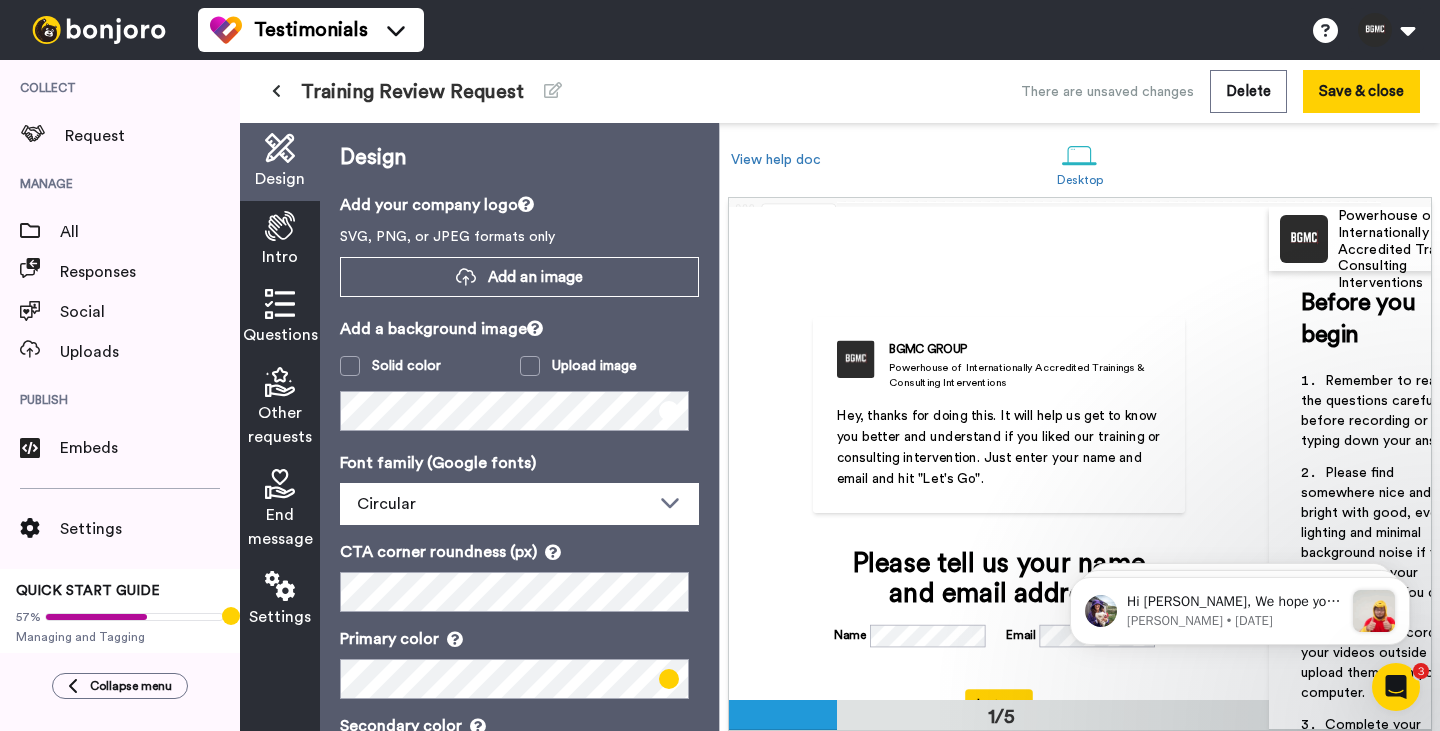click at bounding box center (280, 226) 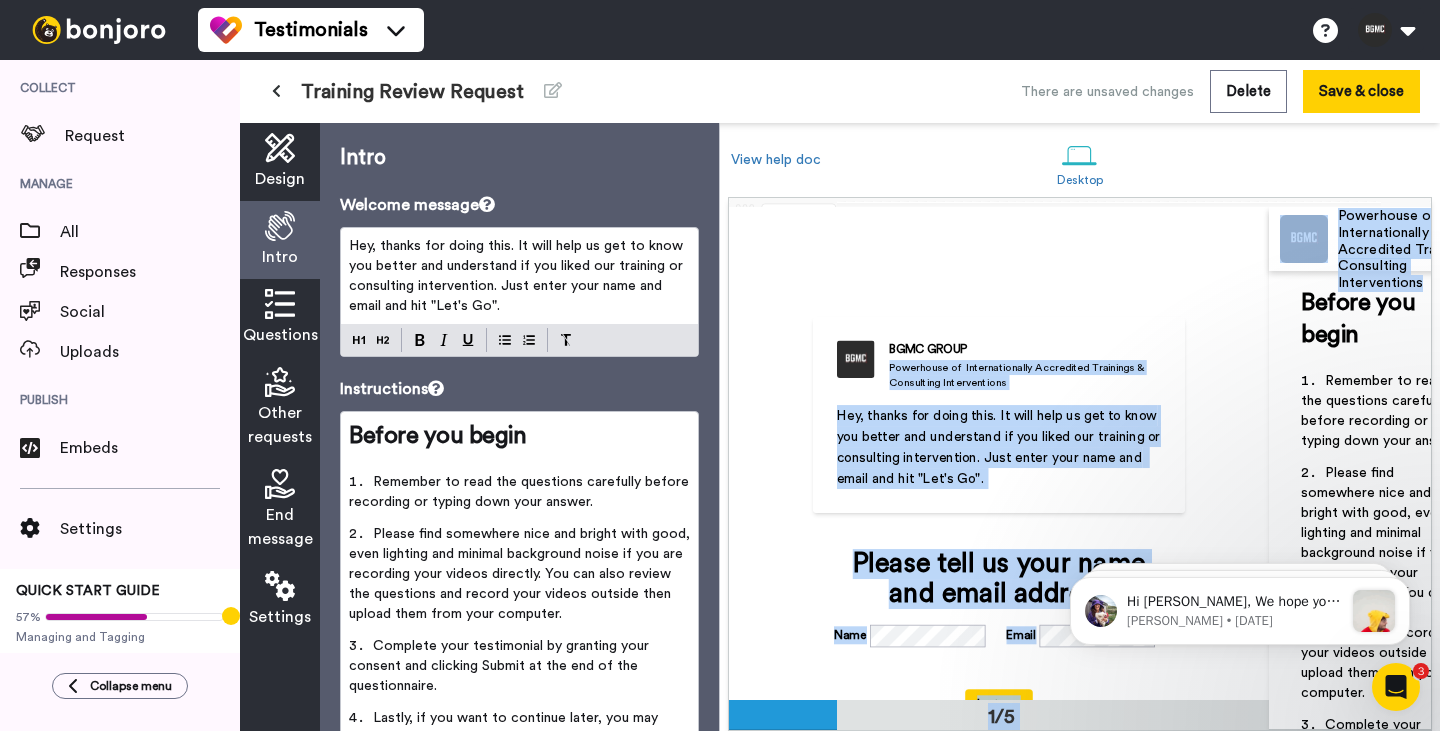 drag, startPoint x: 1258, startPoint y: 258, endPoint x: 1266, endPoint y: 279, distance: 22.472204 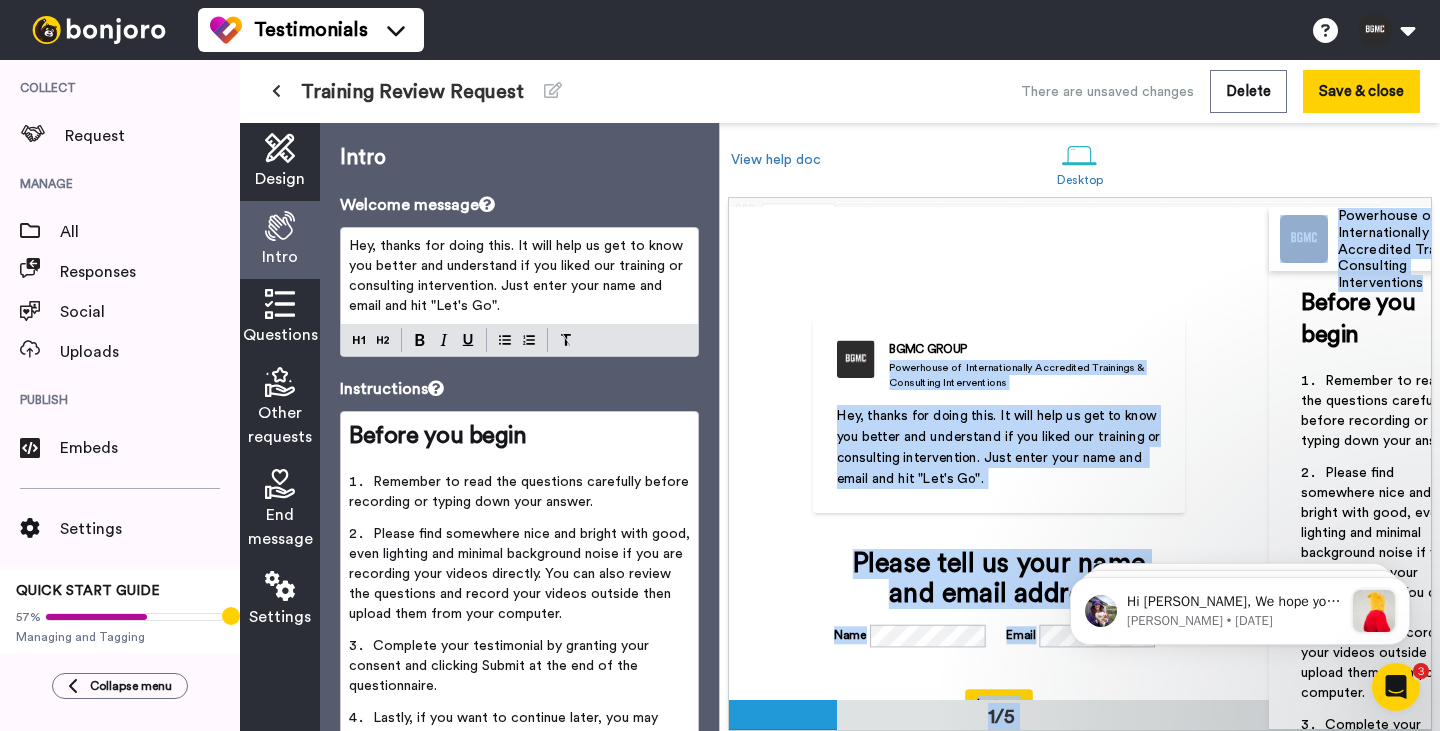 click on "BGMC   GROUP Powerhouse of Internationally Accredited Trainings & Consulting Interventions Hey, thanks for doing this. It will help us get to know you better and understand if you liked our training or consulting intervention. Just enter your name and email and hit "Let's Go". Please tell us your name and email address Name Email Let's go Introduce yourself, and tell us what you love about our training or consultancy. Next I want to Record a video response Upload a video Type my response instead Lastly, please fill out this form Add your profile photo SVG, PNG, or JPEG formats only Add an image Please provide your social accounts (if you have them) Next   All done! Complete your response by confirming your consent and clicking Submit below. I consent to the use of my provided files and testimonial. Submit   Thank you for filling these out. You’re awesome! ﻿ Incae of any further query you can email us at academy@bilalconsultancy.uk" at bounding box center (999, 453) 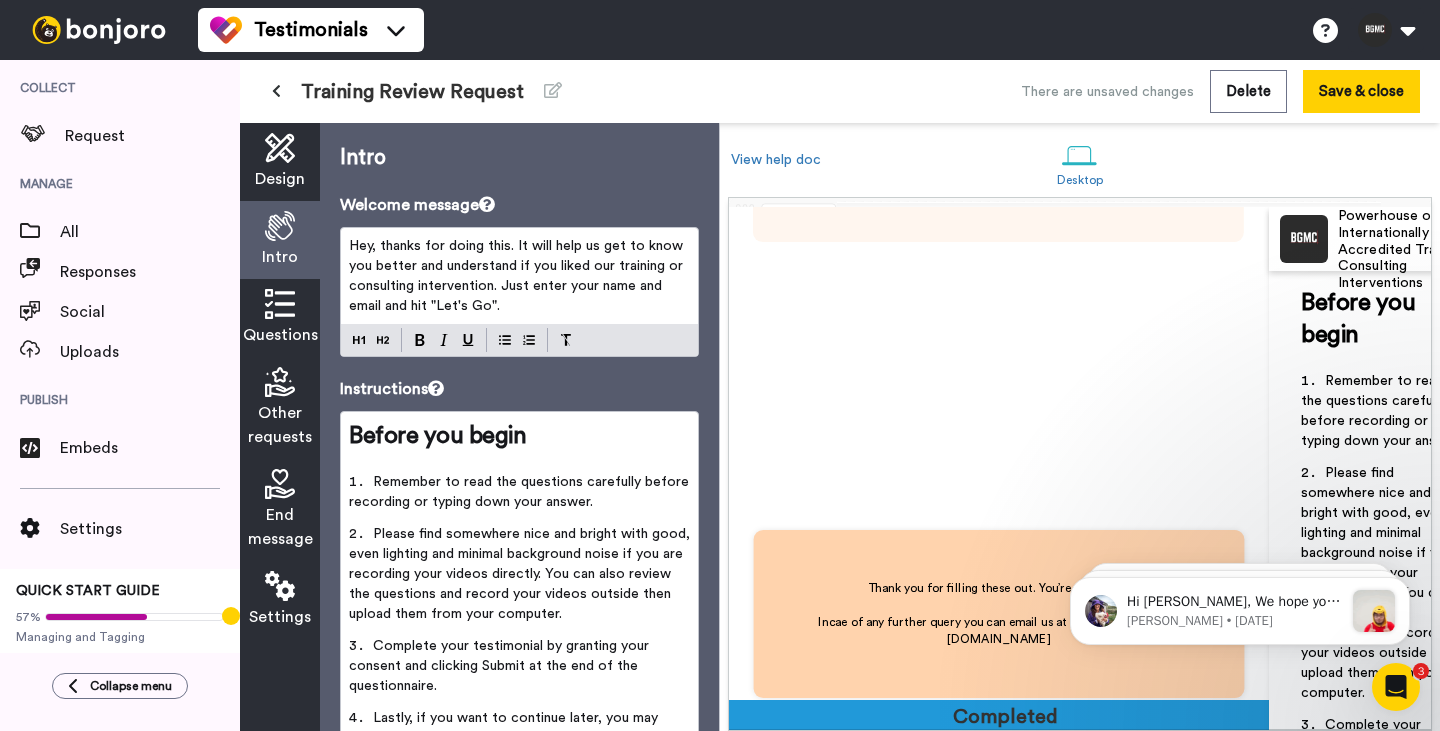 scroll, scrollTop: 1819, scrollLeft: 0, axis: vertical 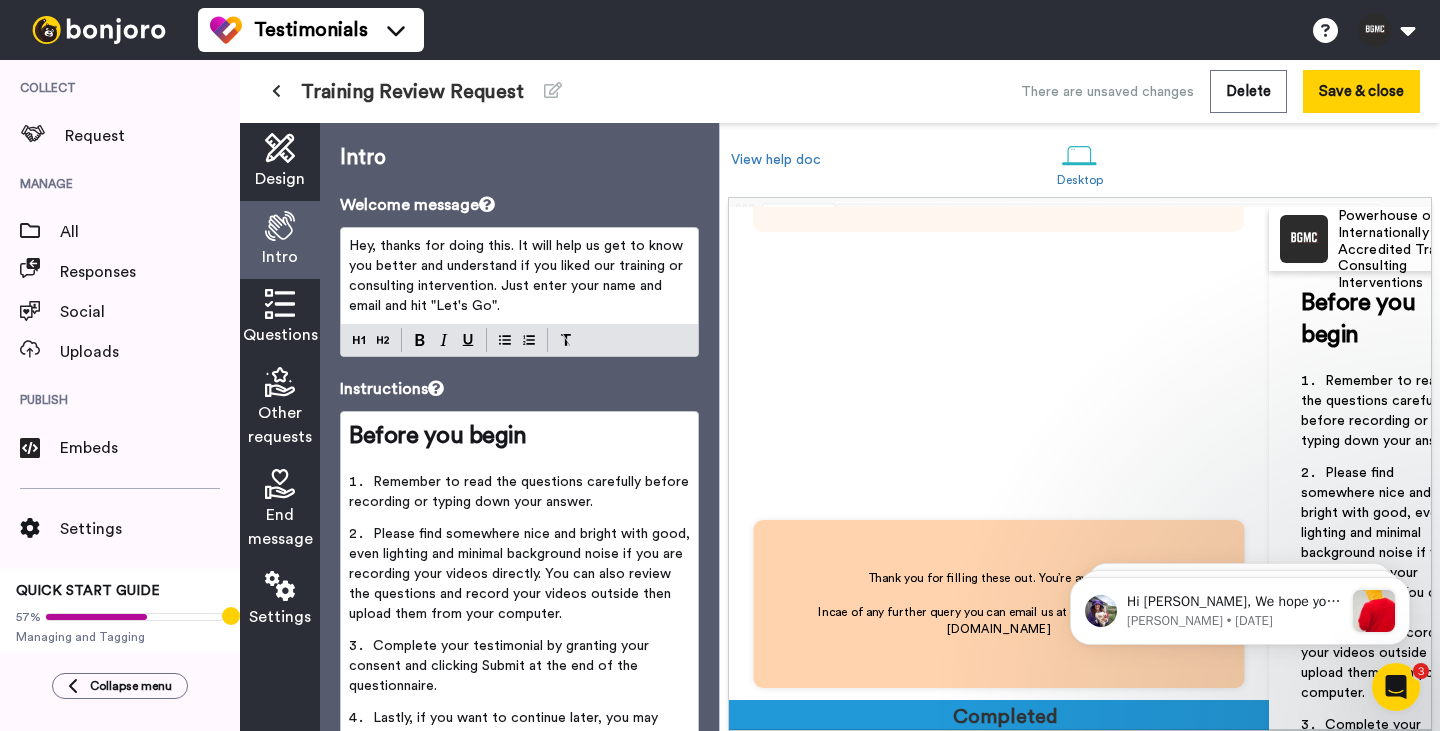 drag, startPoint x: 1266, startPoint y: 279, endPoint x: 277, endPoint y: 322, distance: 989.9343 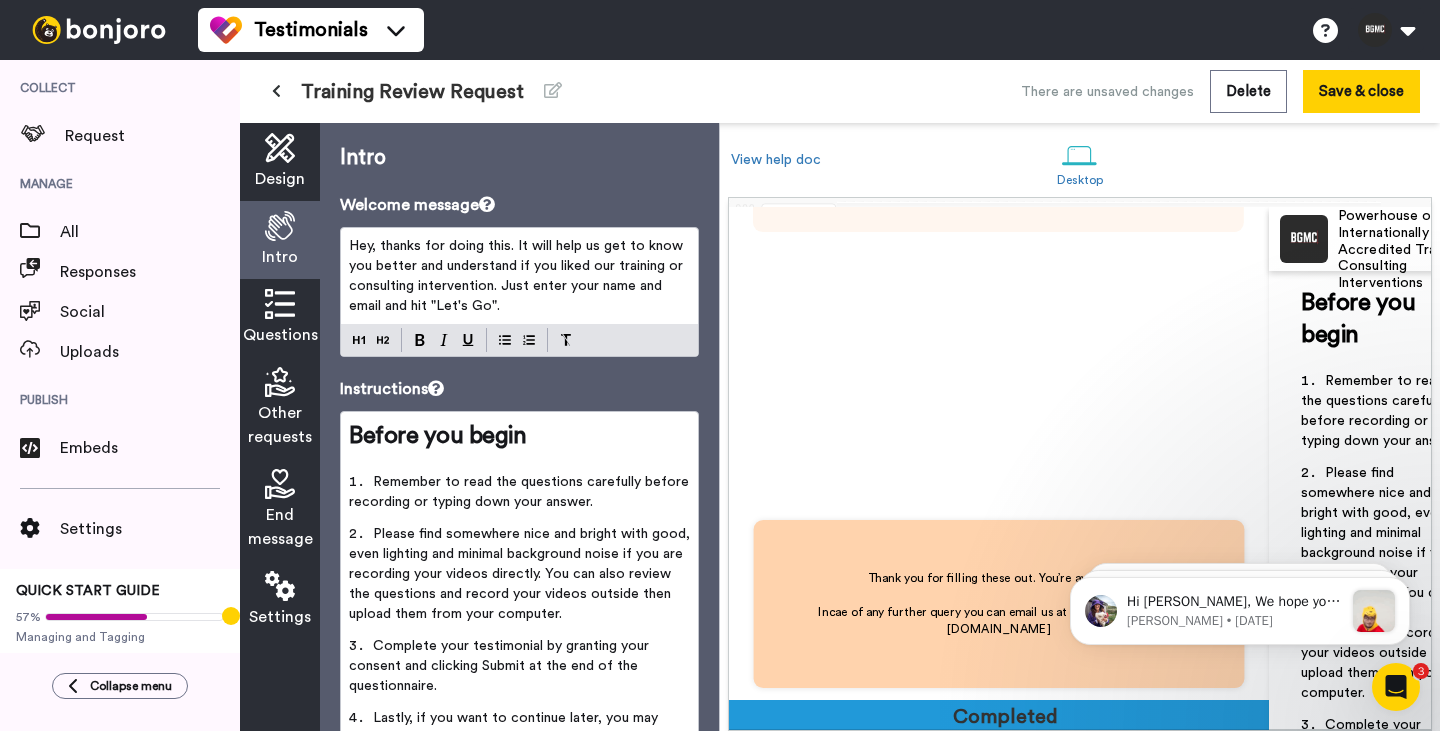 click on "End message" at bounding box center [280, 527] 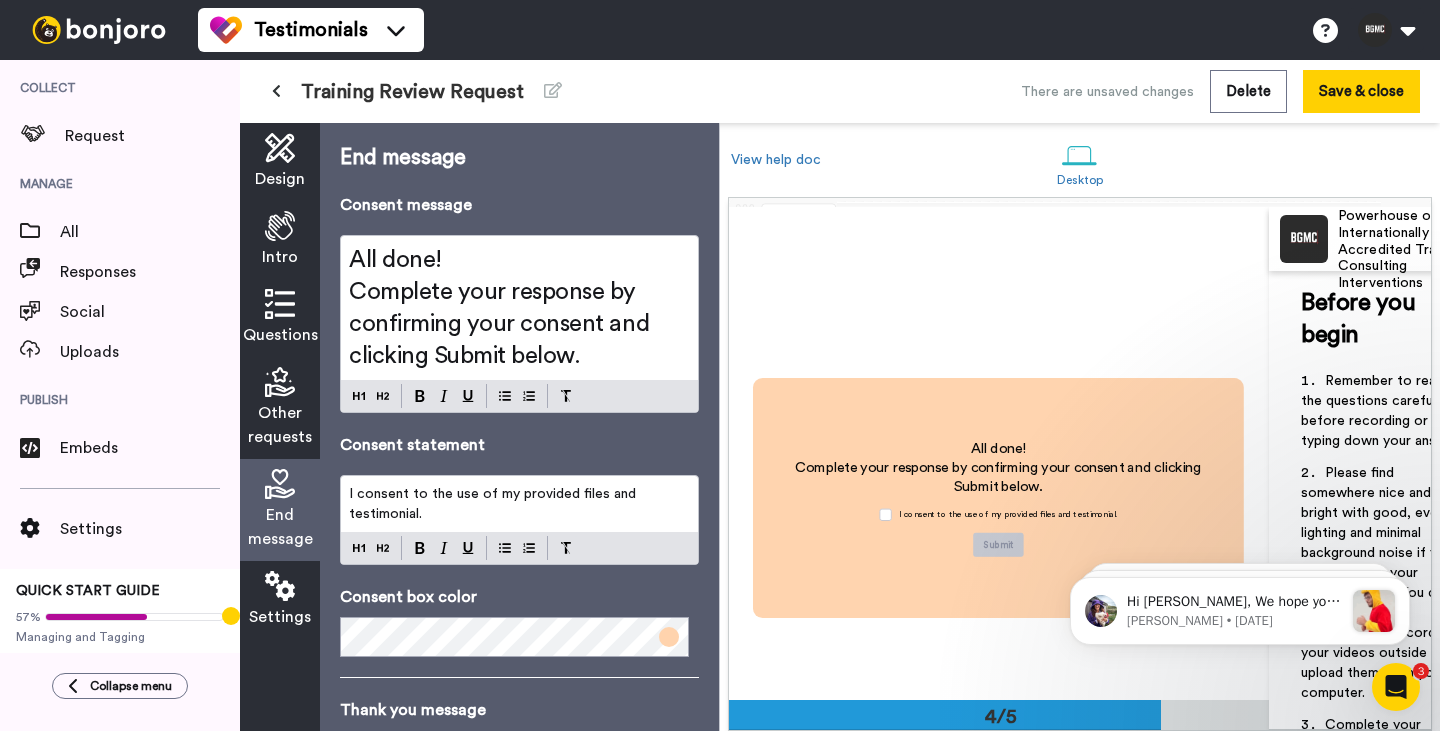 scroll, scrollTop: 1432, scrollLeft: 0, axis: vertical 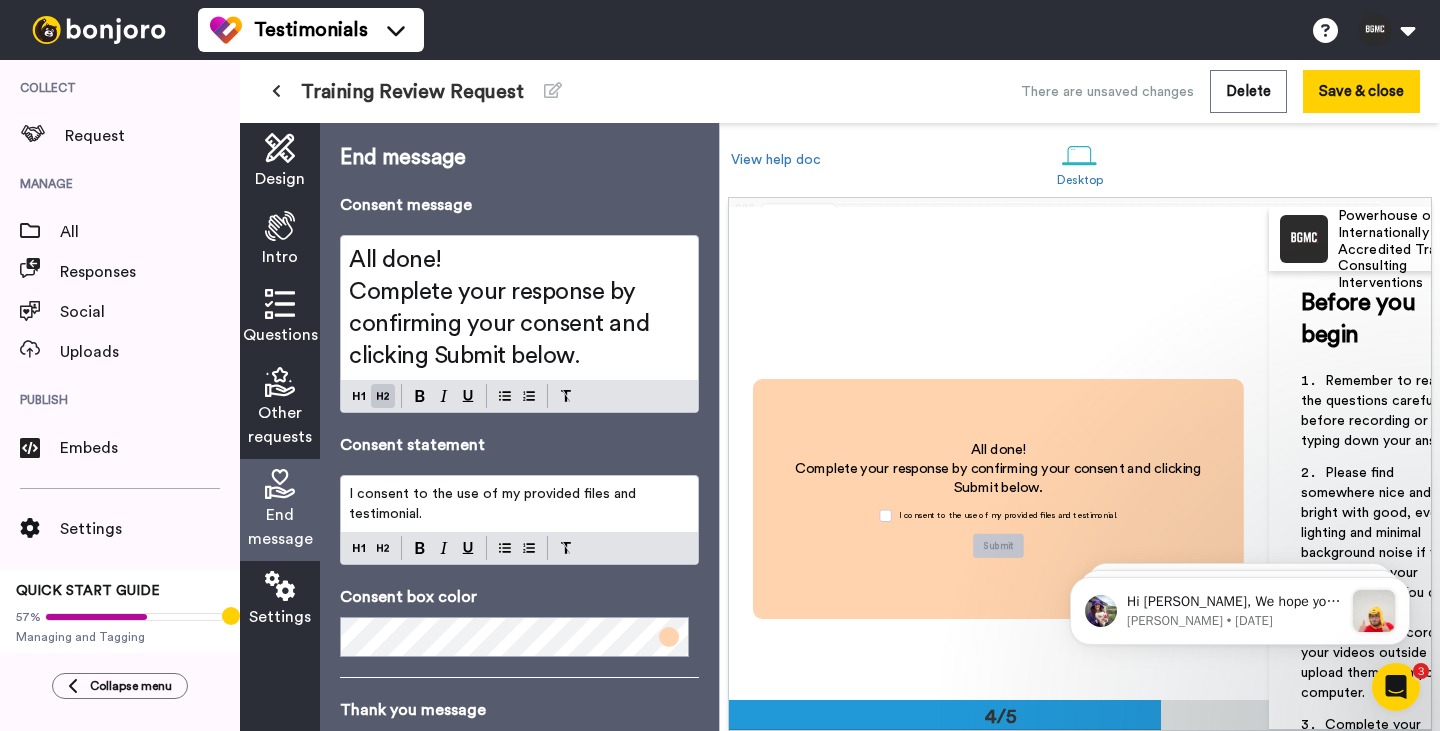 click on "Complete your response by confirming your consent and clicking Submit below." at bounding box center [519, 324] 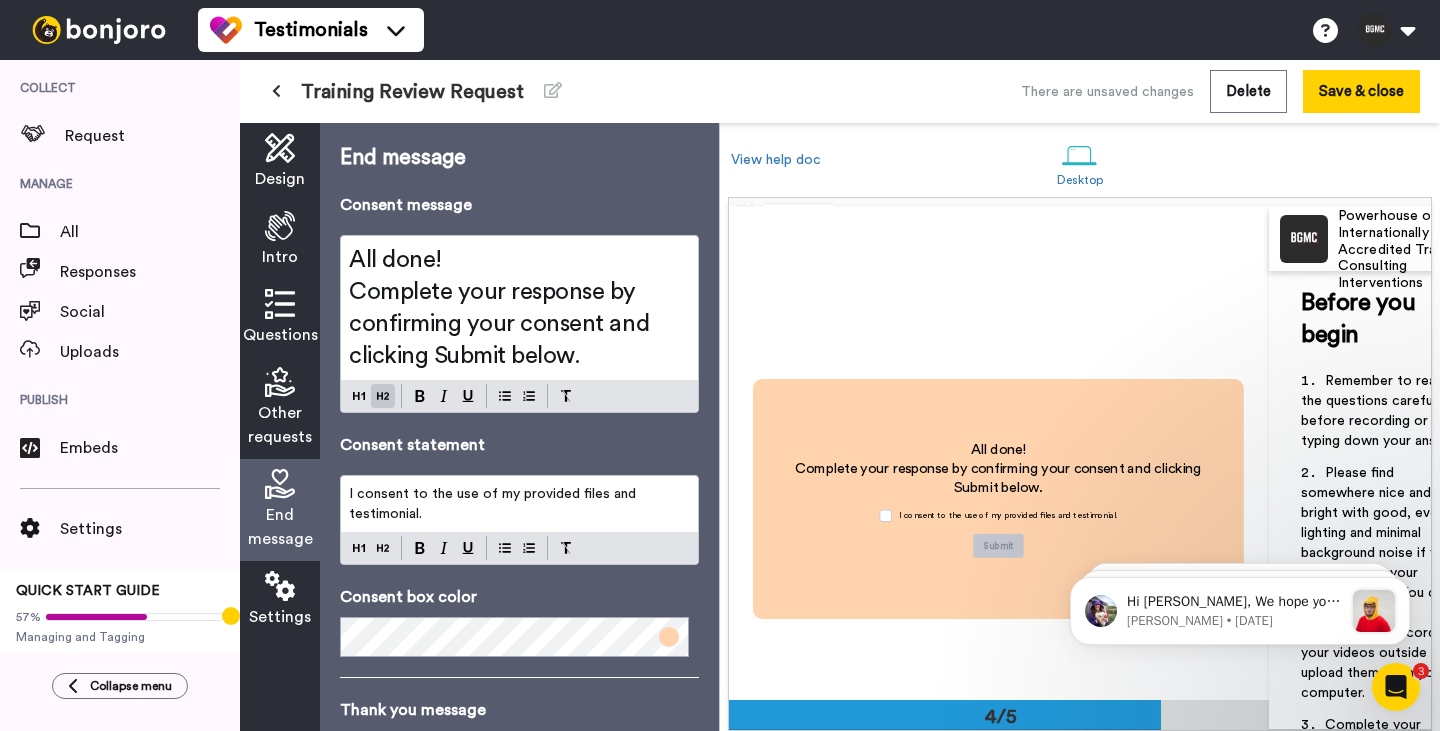scroll, scrollTop: 291, scrollLeft: 0, axis: vertical 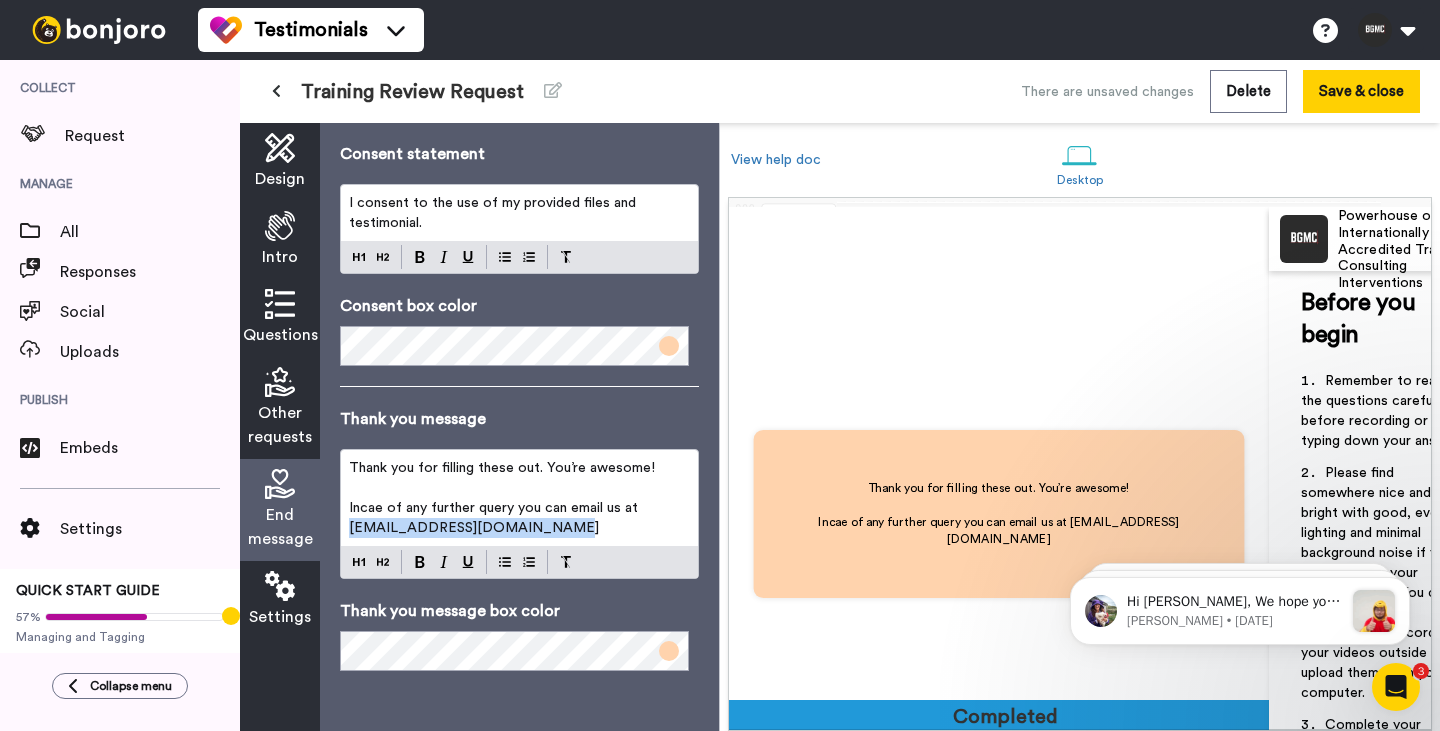 drag, startPoint x: 550, startPoint y: 532, endPoint x: 343, endPoint y: 524, distance: 207.15453 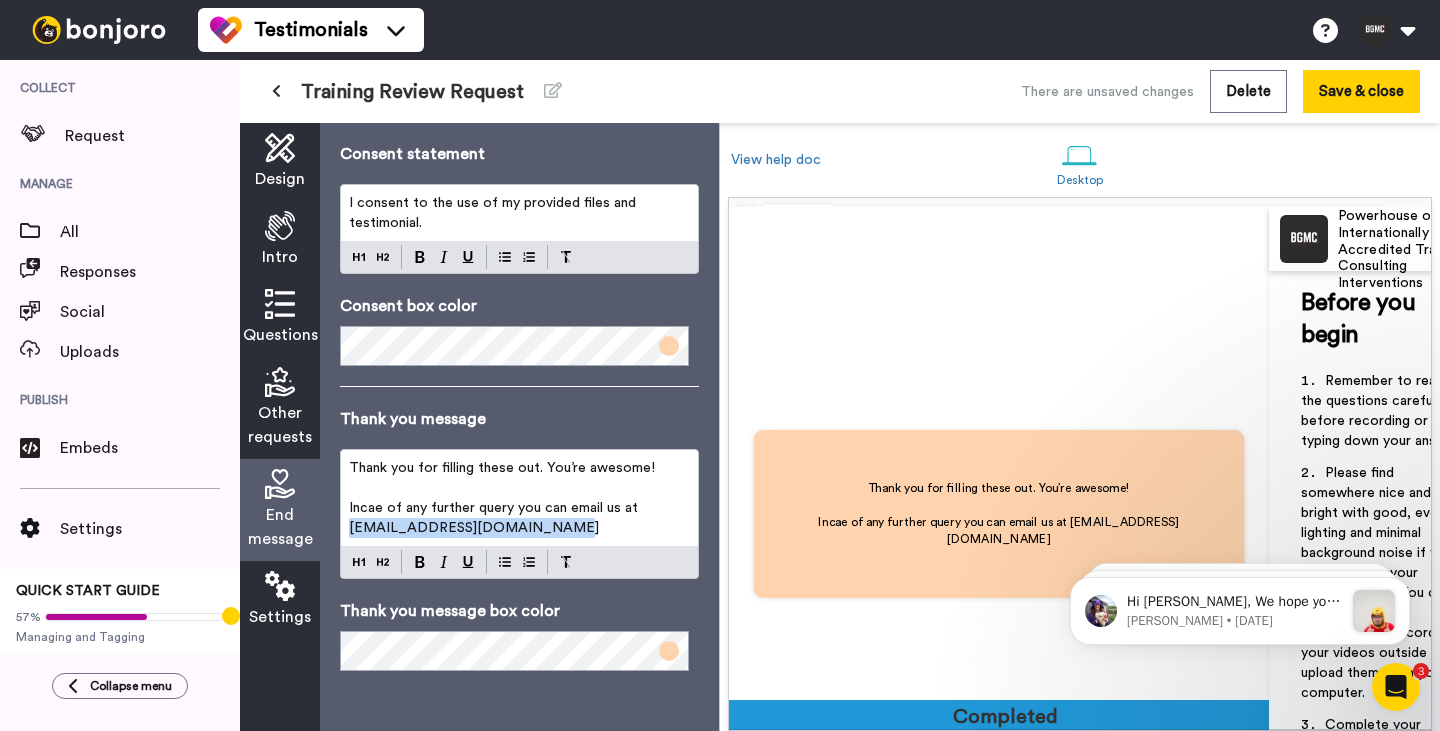 click on "Thank you for filling these out. You’re awesome! ﻿ Incae of any further query you can email us at academy@bilalconsultancy.uk" at bounding box center (519, 498) 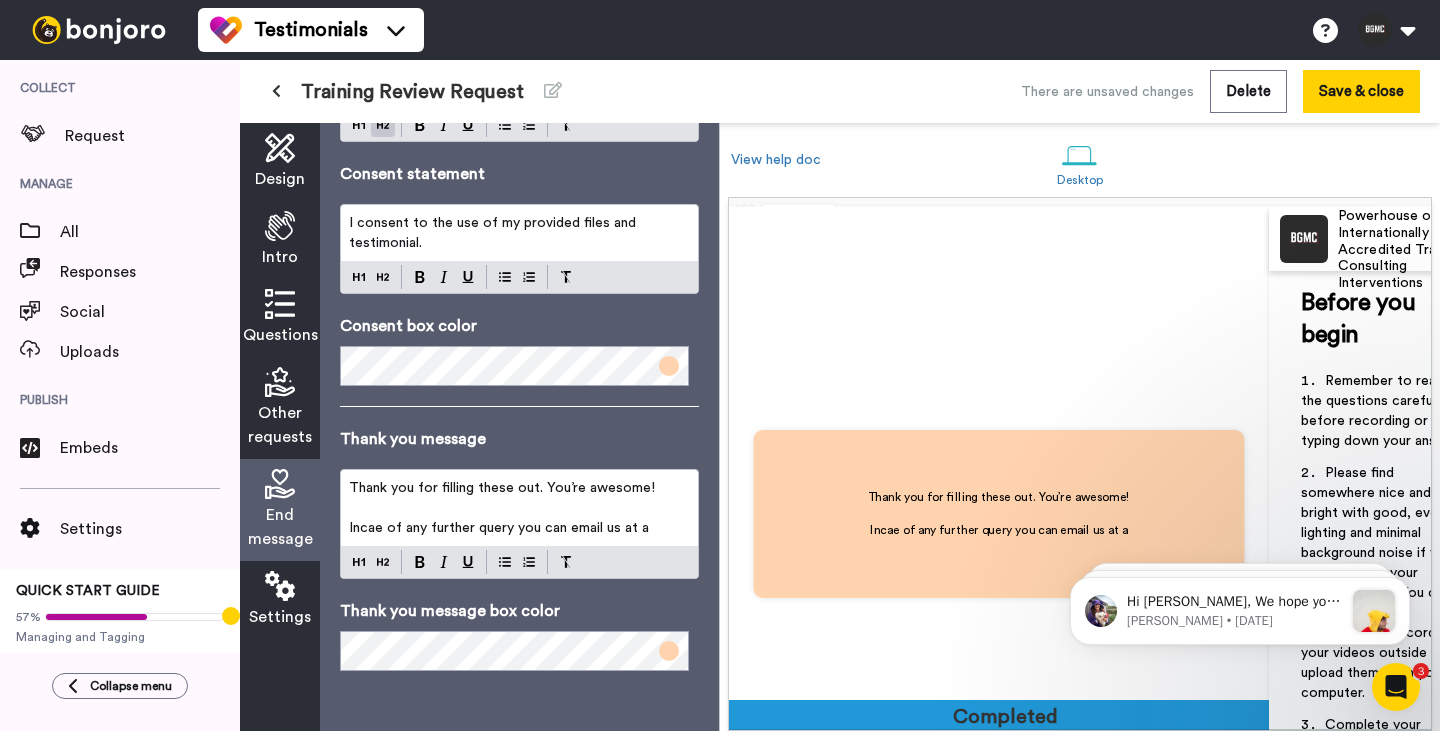 scroll, scrollTop: 271, scrollLeft: 0, axis: vertical 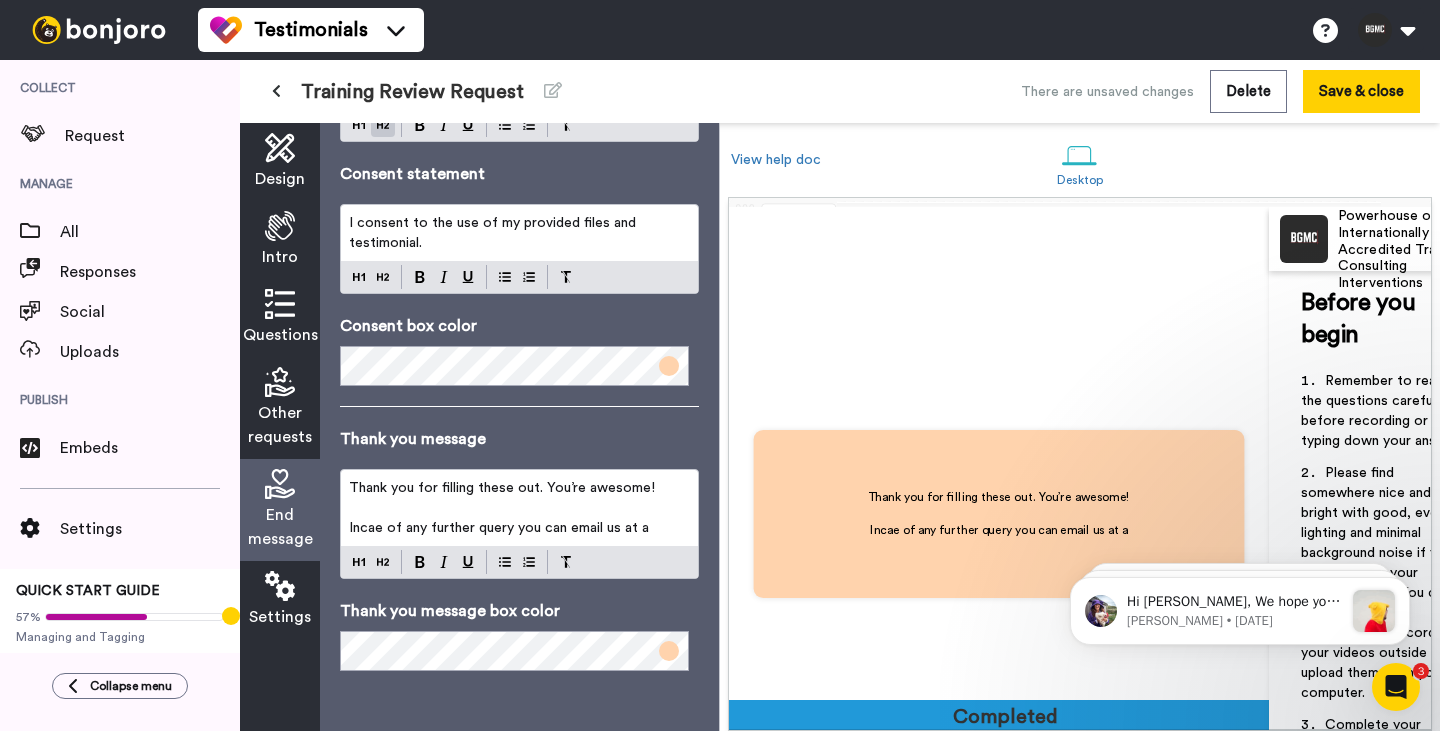 type 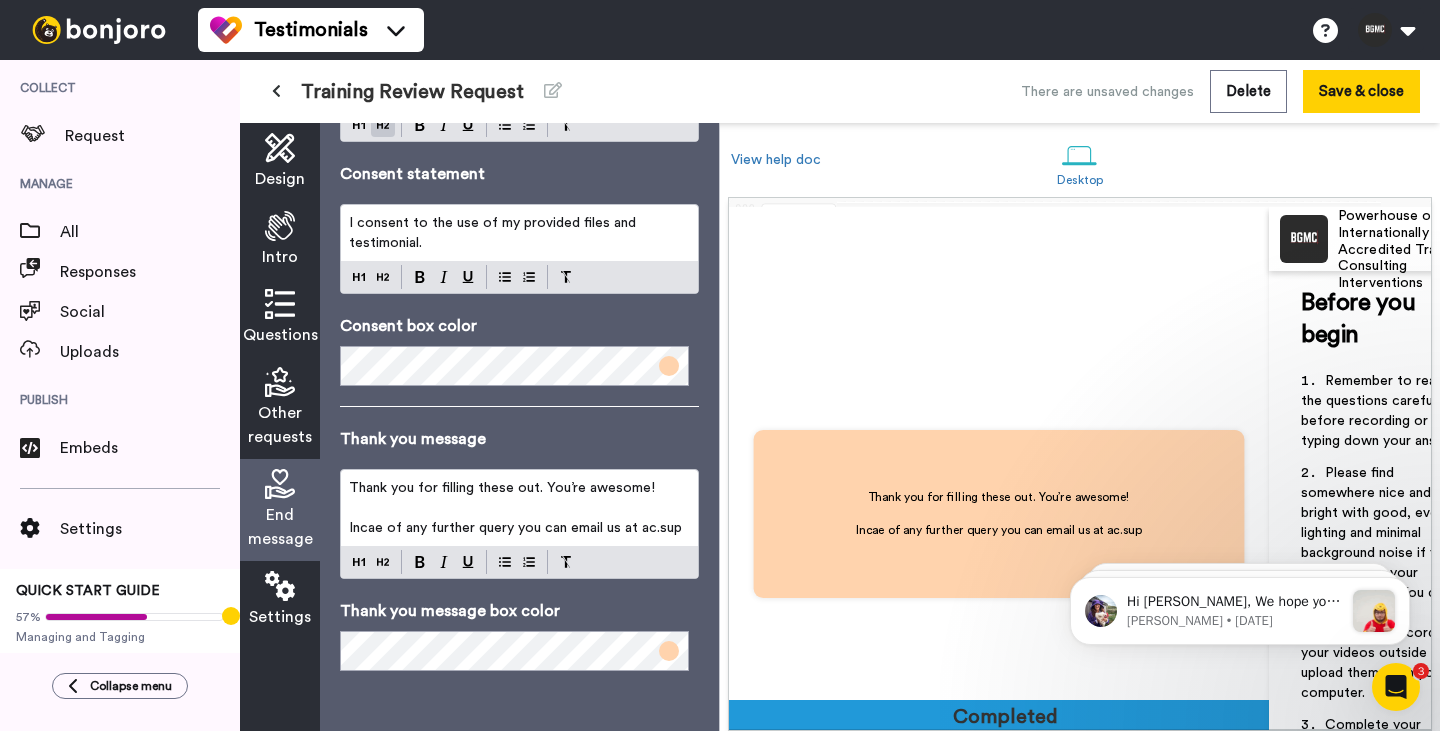 scroll, scrollTop: 291, scrollLeft: 0, axis: vertical 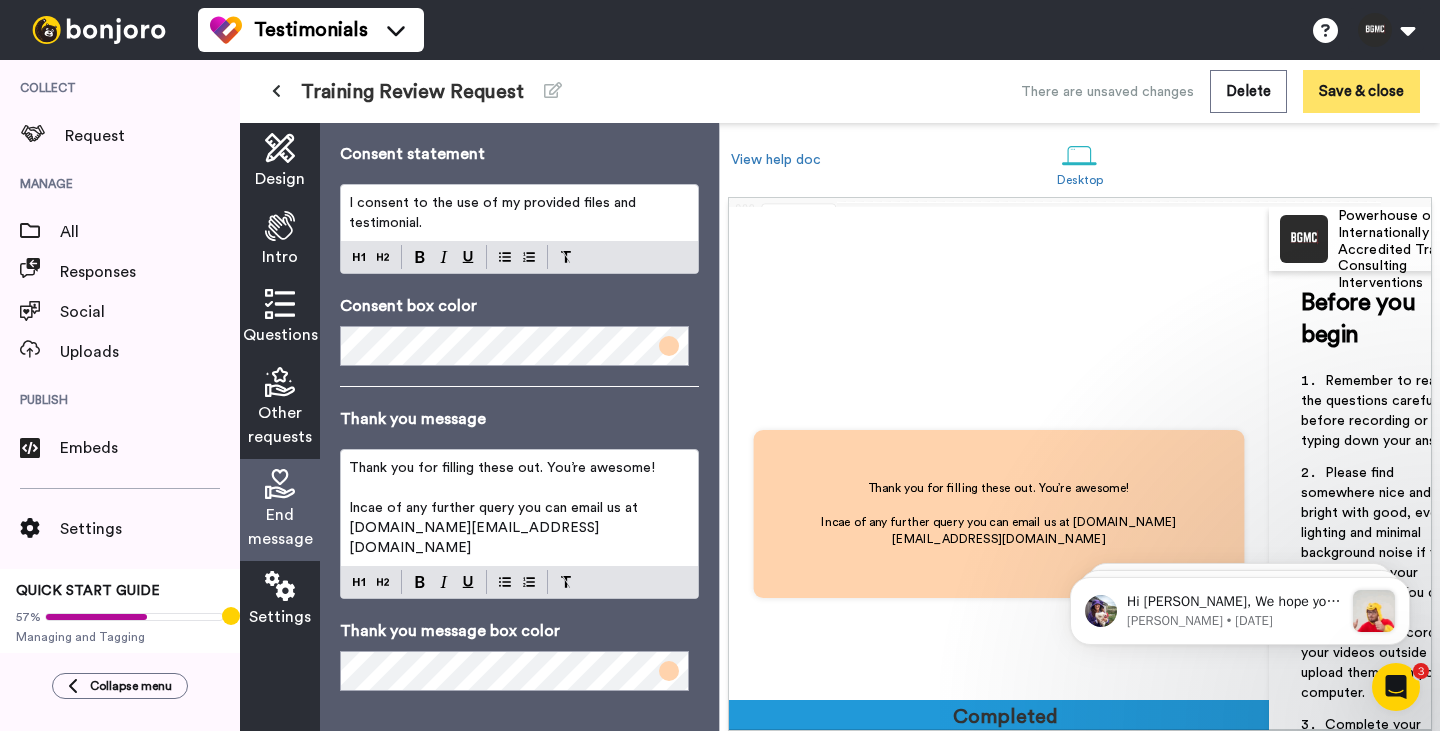 click on "Save & close" at bounding box center (1361, 91) 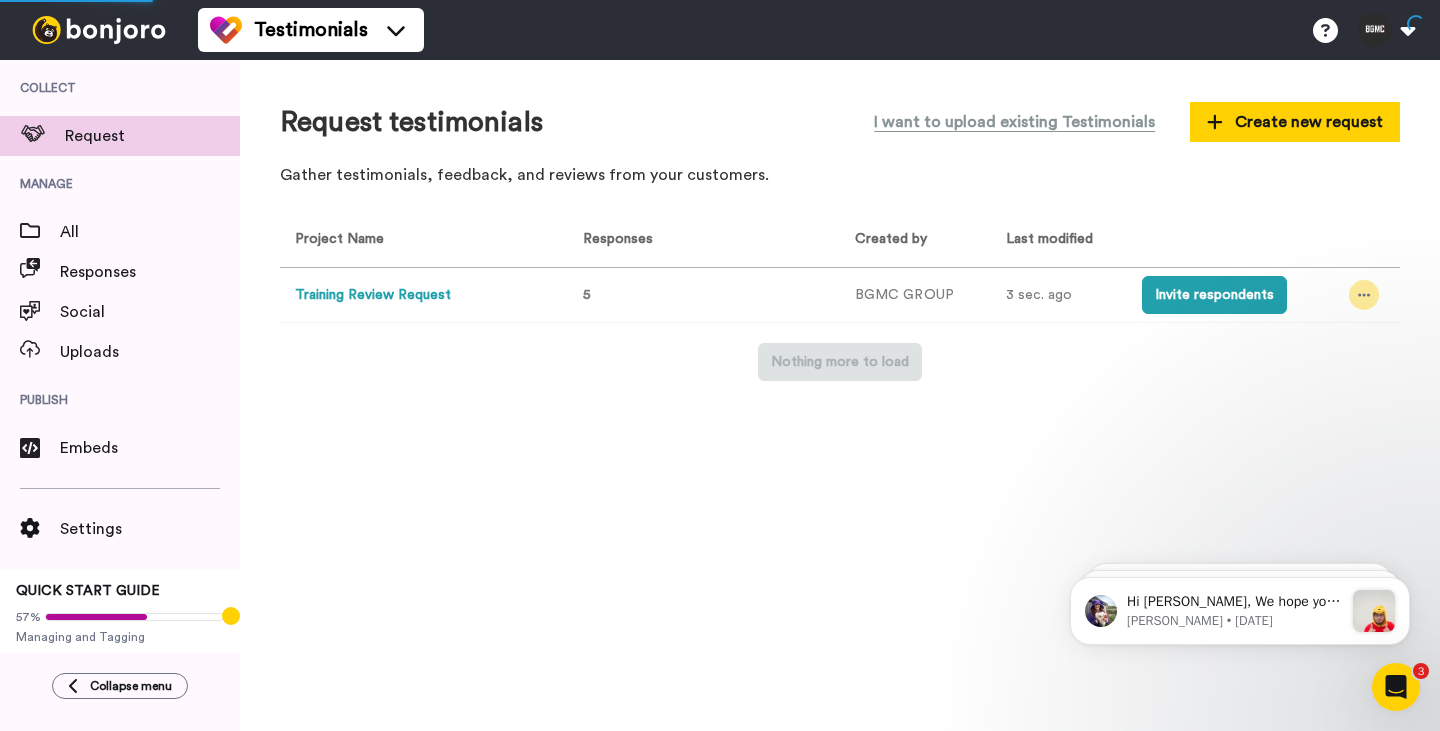 click at bounding box center [1364, 295] 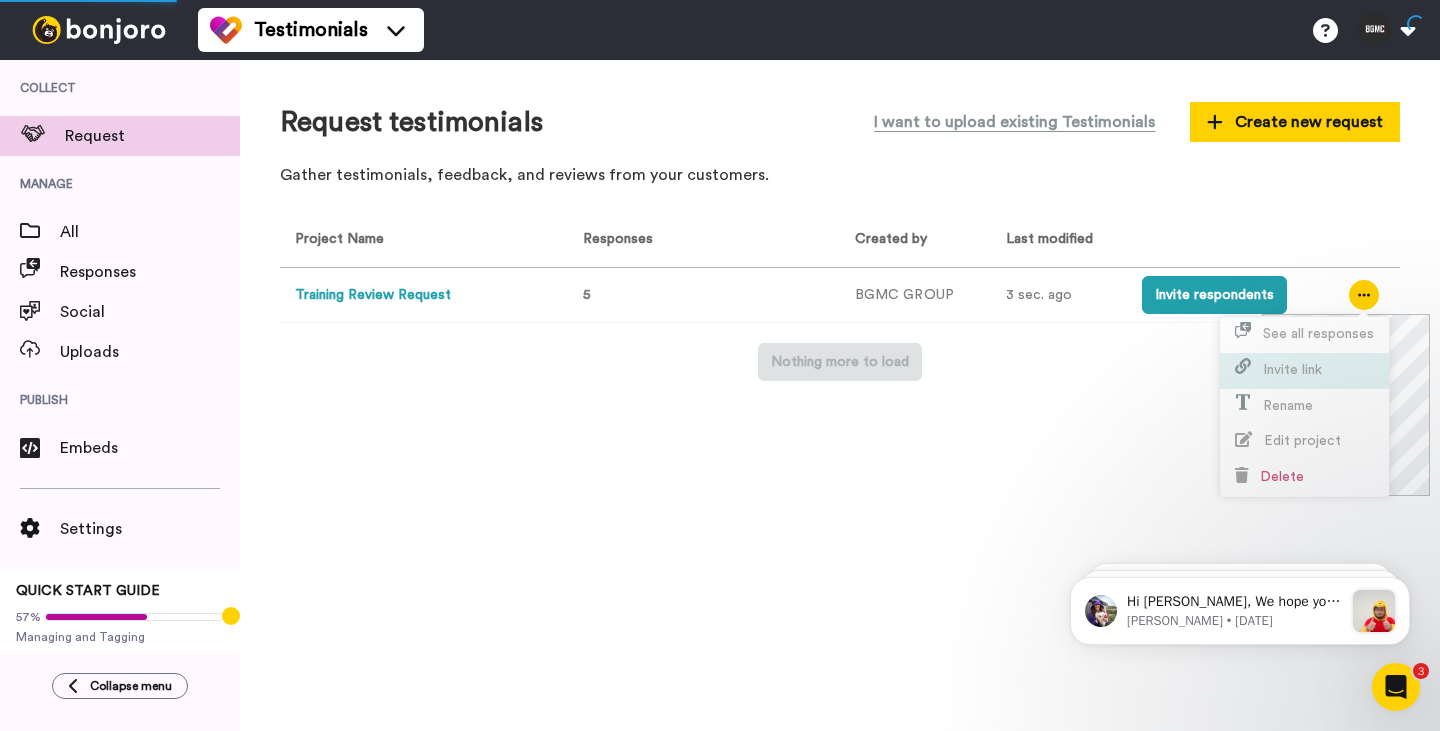 click on "Invite link" at bounding box center (1292, 370) 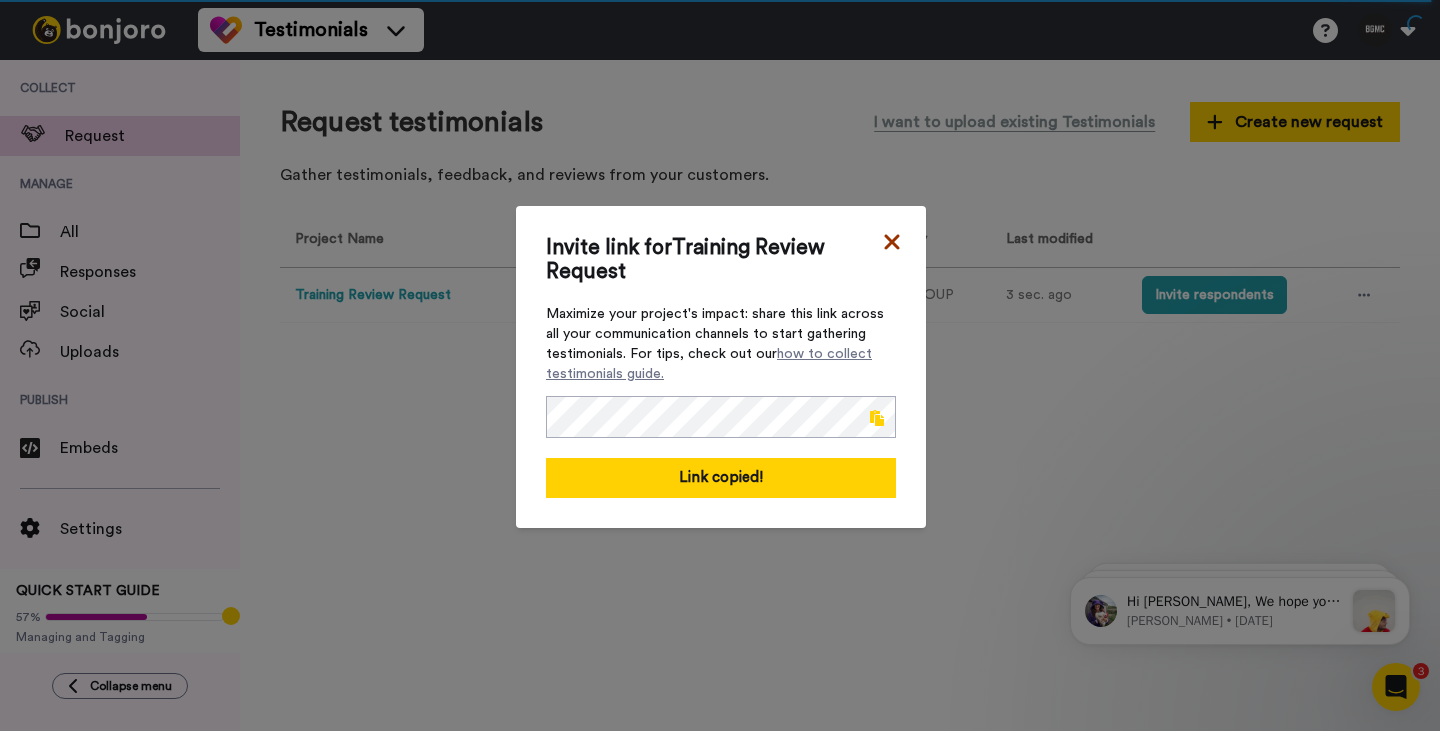 click 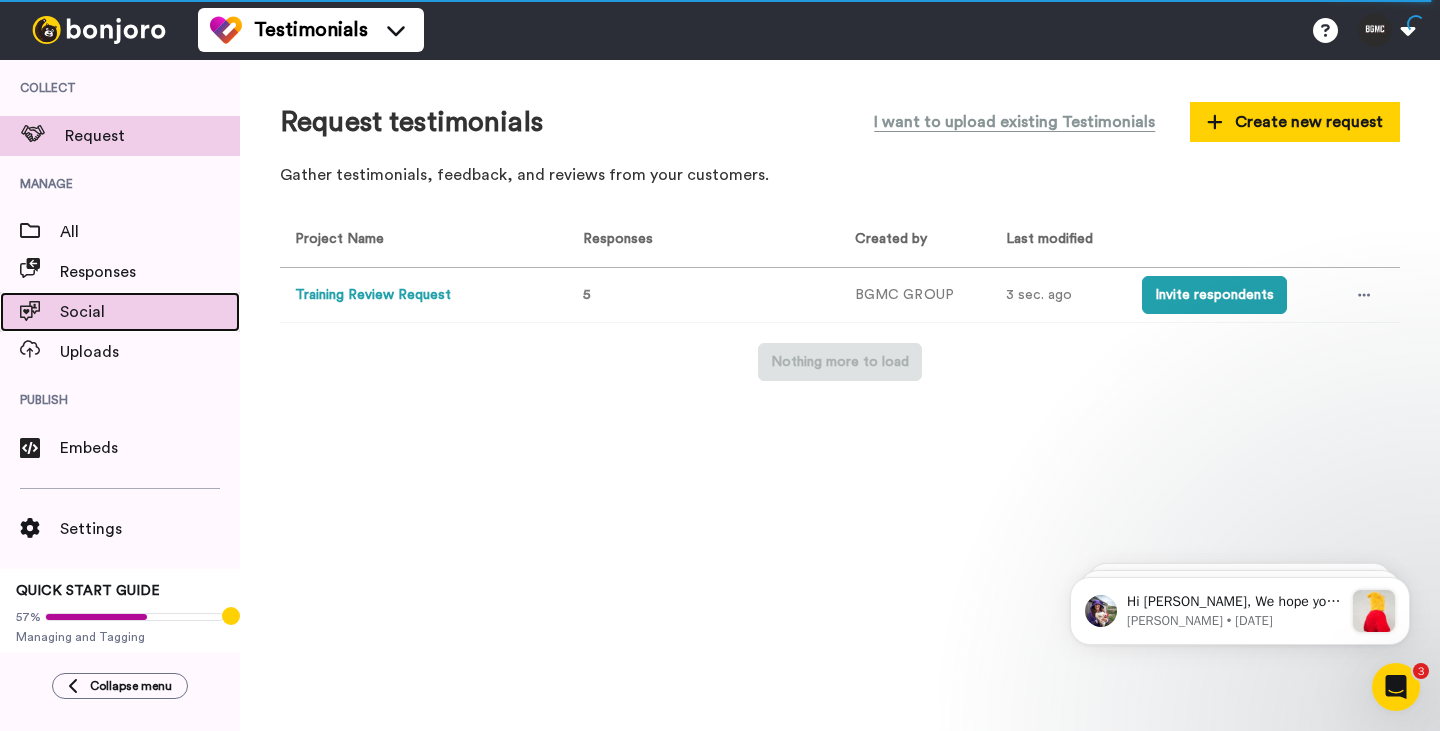 click on "Social" at bounding box center (120, 312) 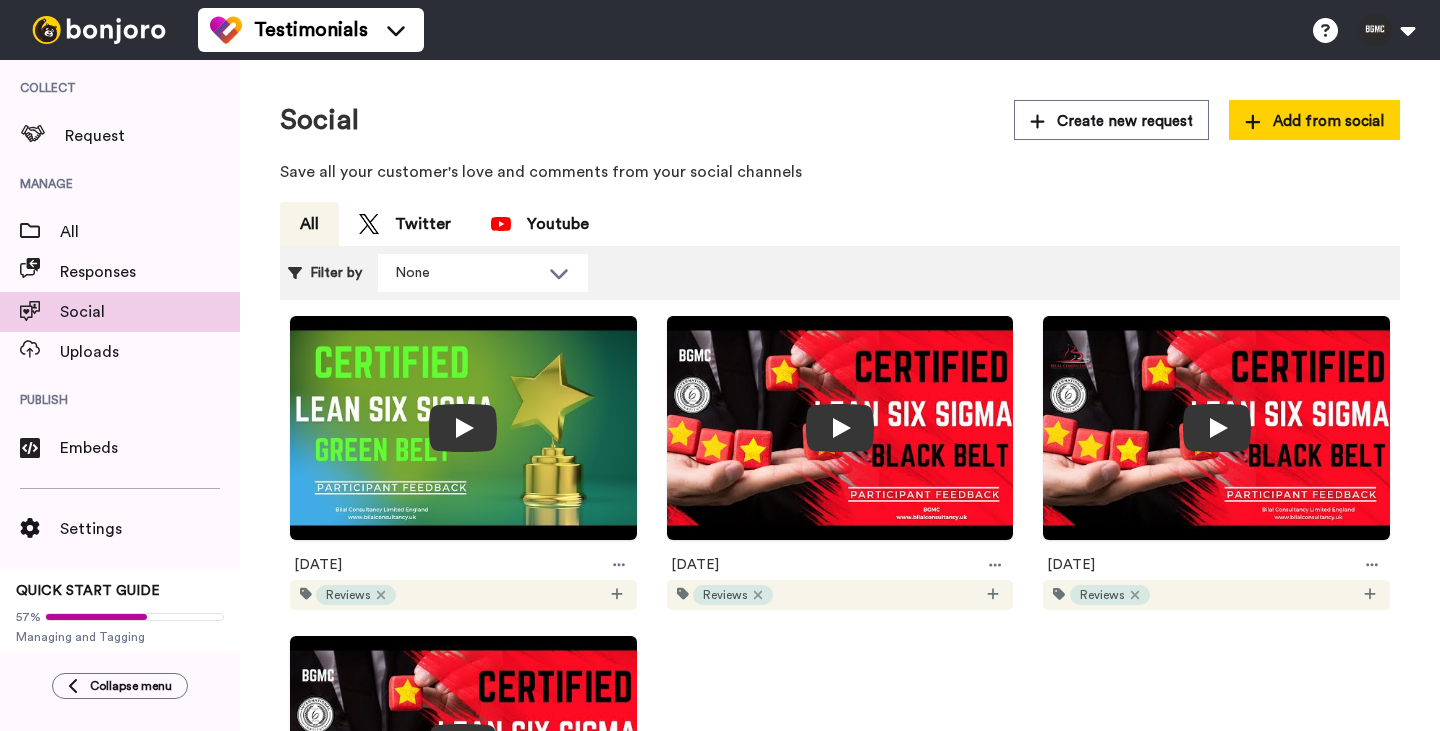 scroll, scrollTop: 0, scrollLeft: 0, axis: both 